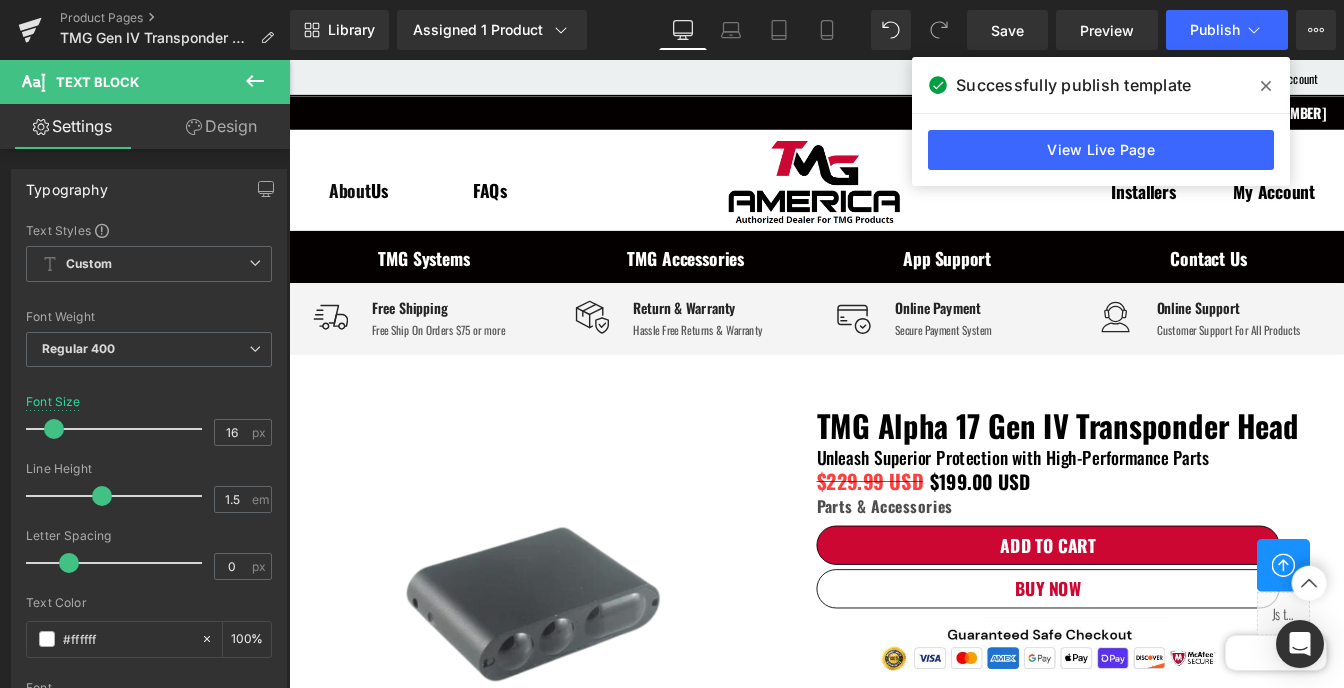 scroll, scrollTop: 2596, scrollLeft: 0, axis: vertical 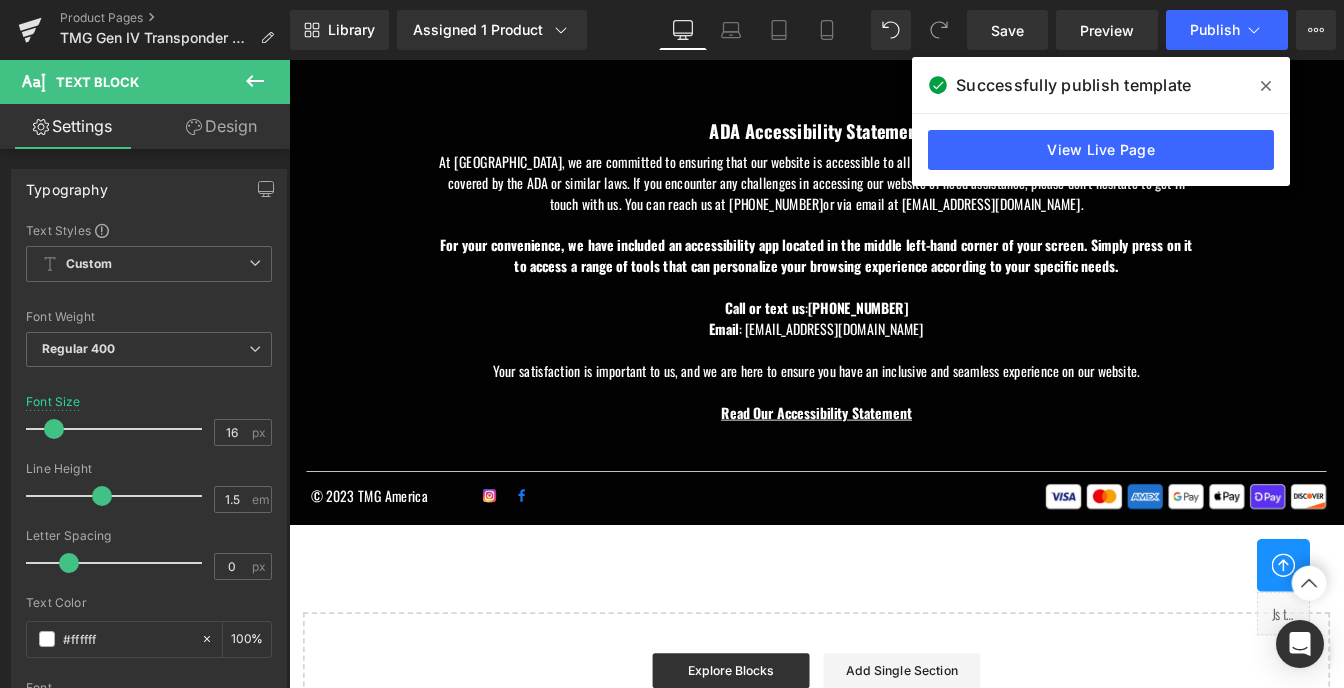 click at bounding box center (1266, 86) 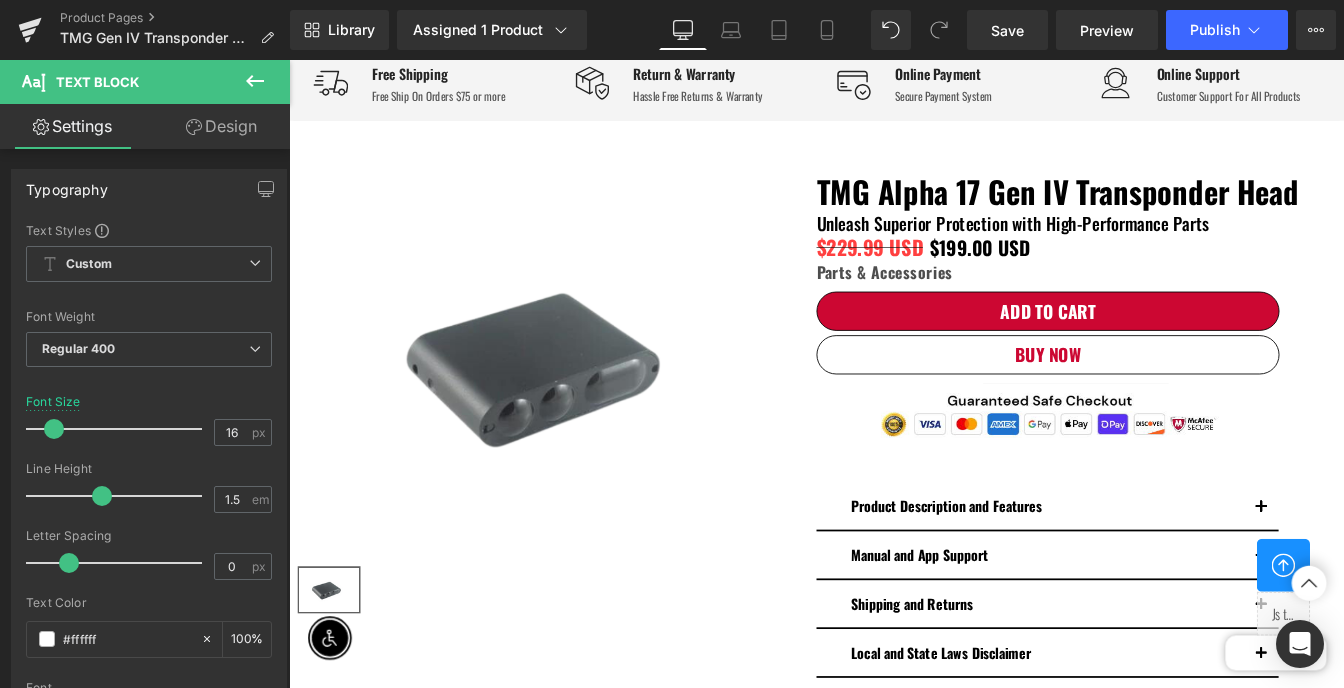 scroll, scrollTop: 0, scrollLeft: 0, axis: both 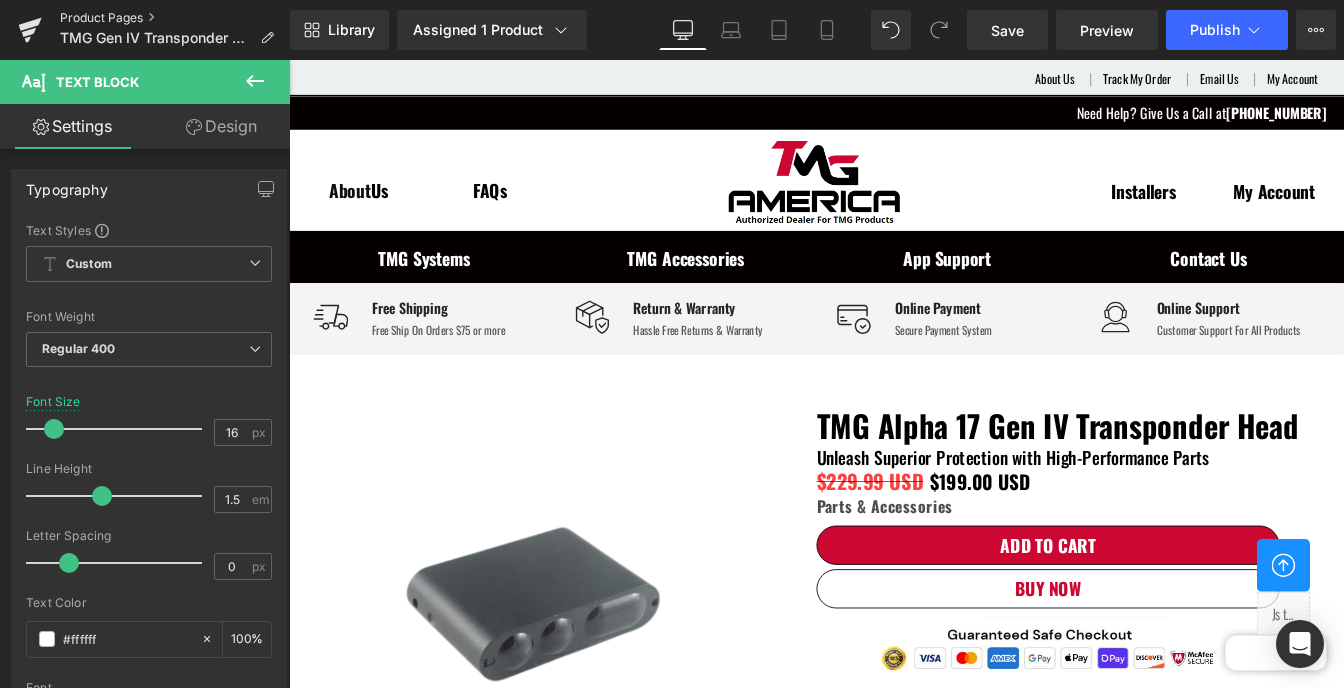 click on "Product Pages" at bounding box center [175, 18] 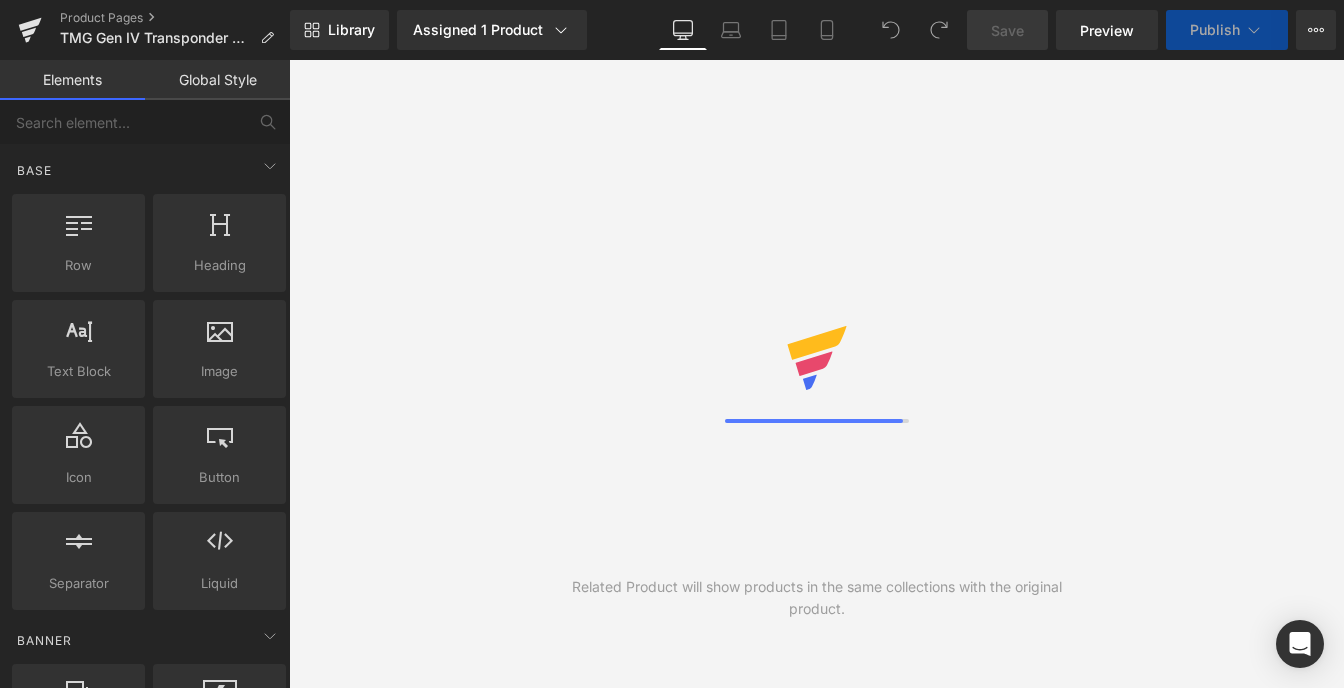 scroll, scrollTop: 0, scrollLeft: 0, axis: both 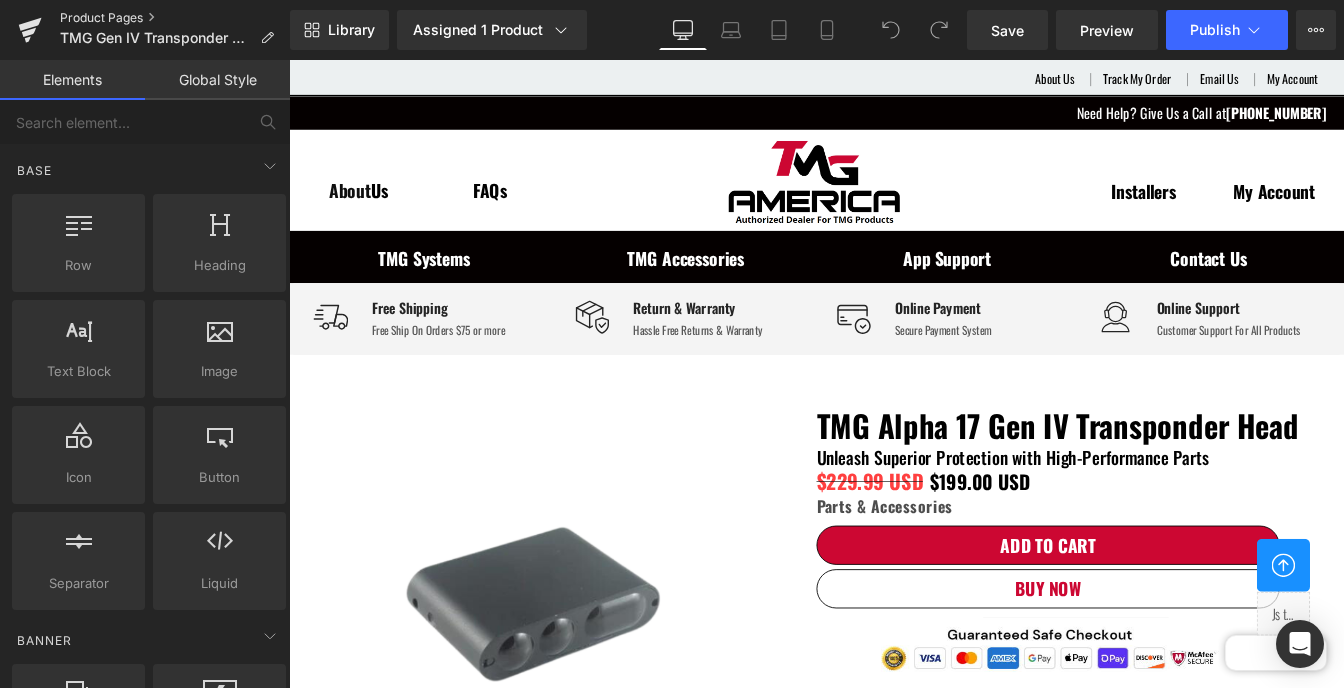 click on "Product Pages" at bounding box center [175, 18] 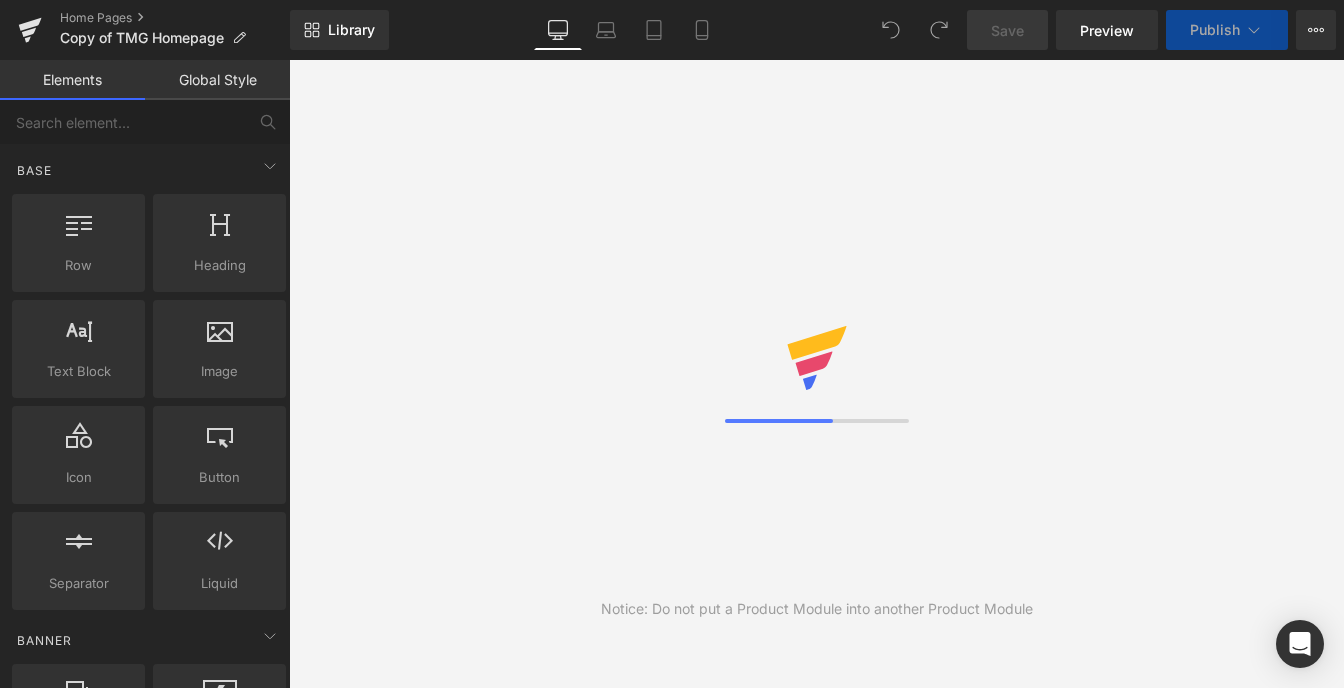 scroll, scrollTop: 0, scrollLeft: 0, axis: both 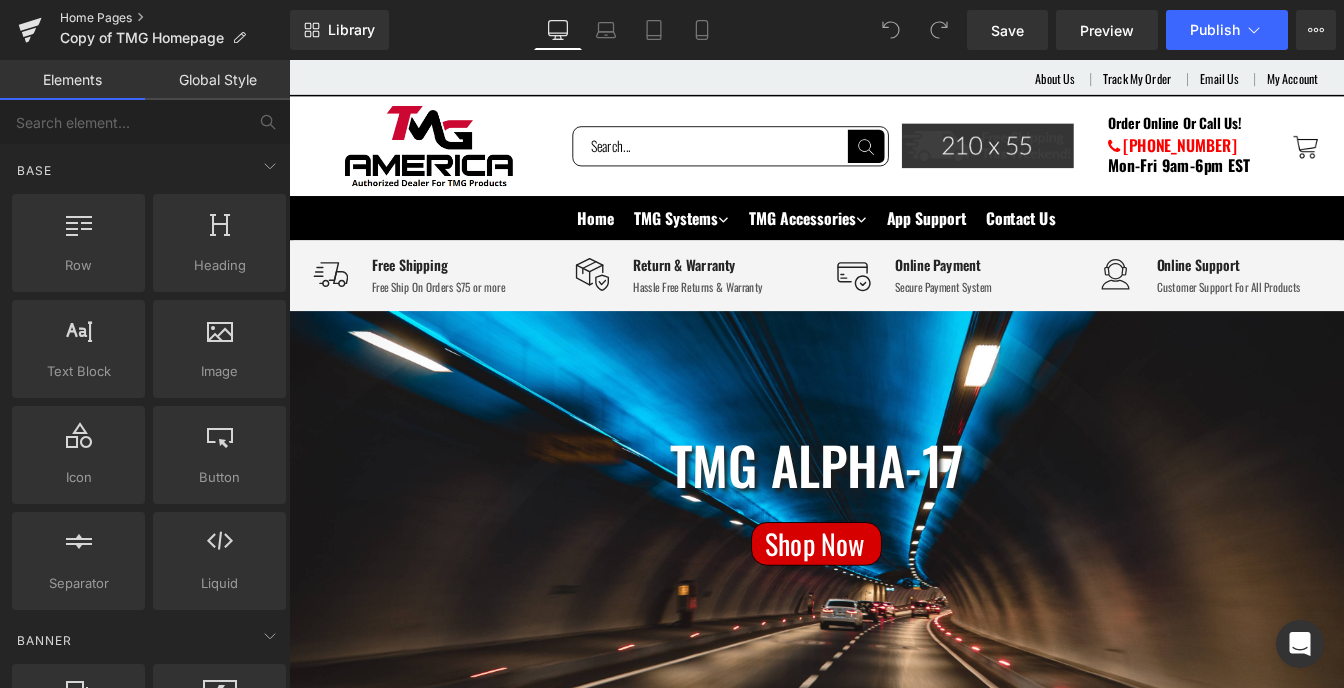 click on "Home Pages" at bounding box center (175, 18) 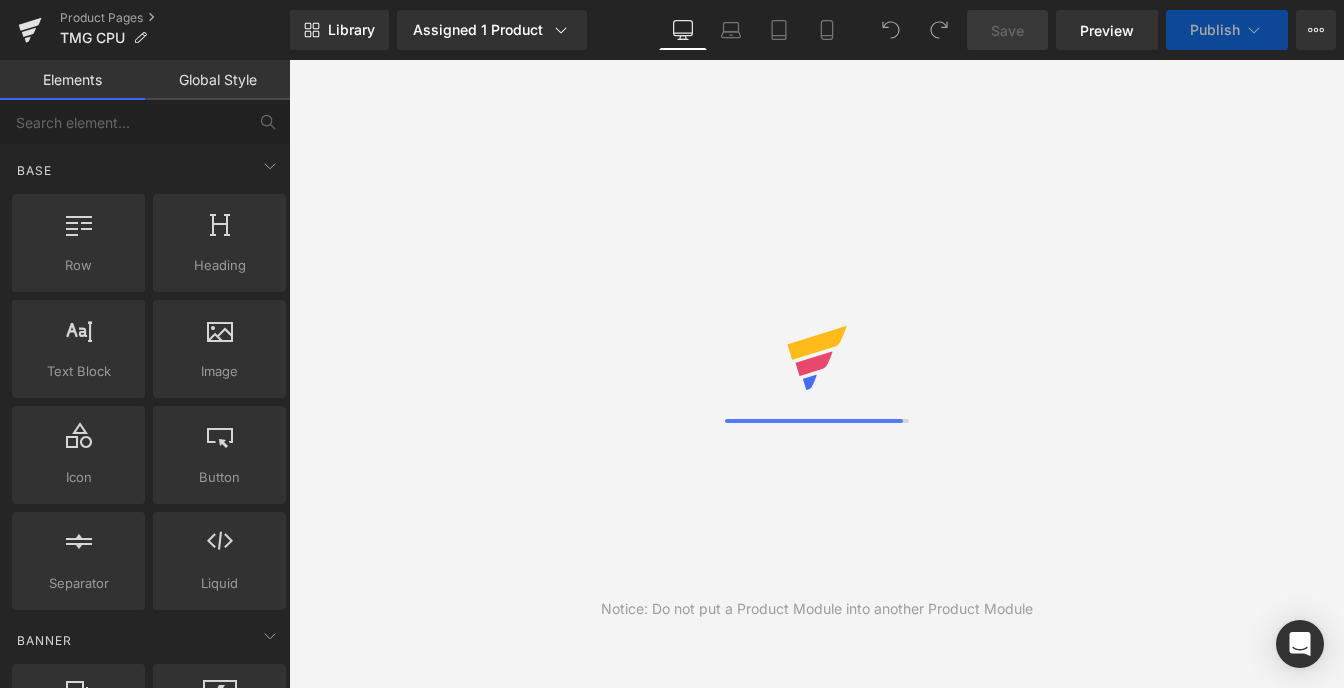 scroll, scrollTop: 0, scrollLeft: 0, axis: both 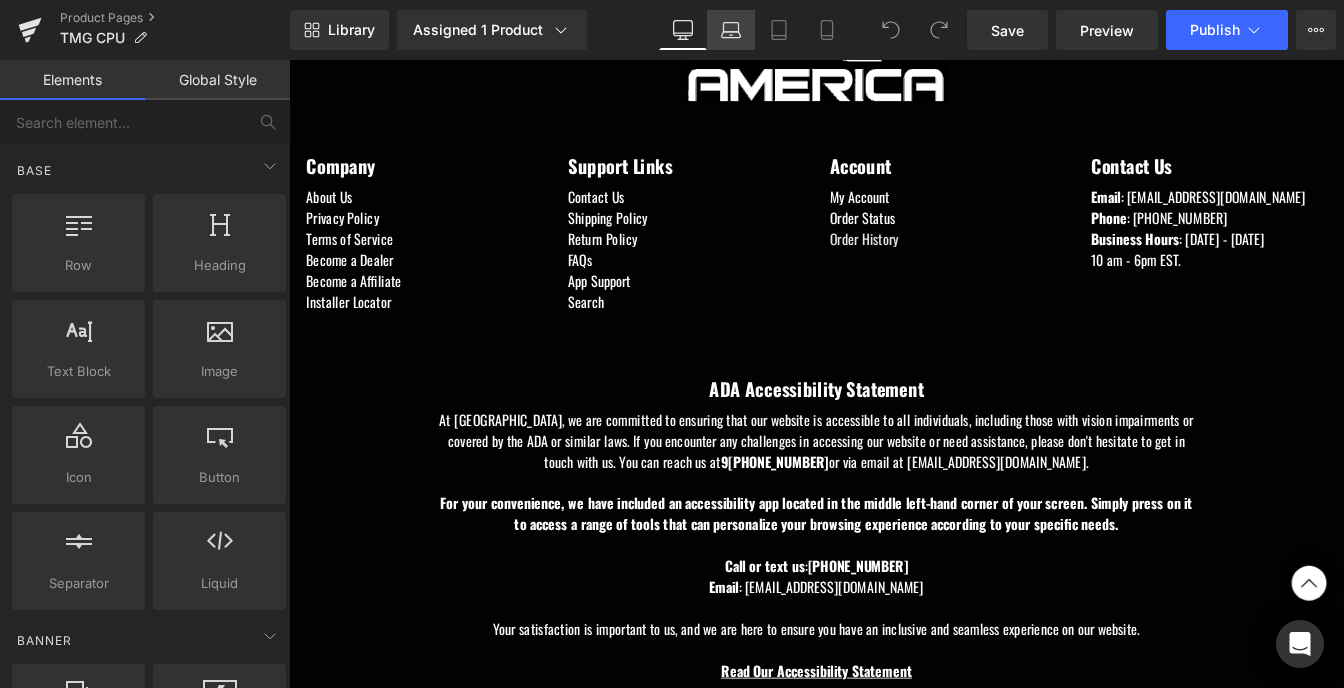 click 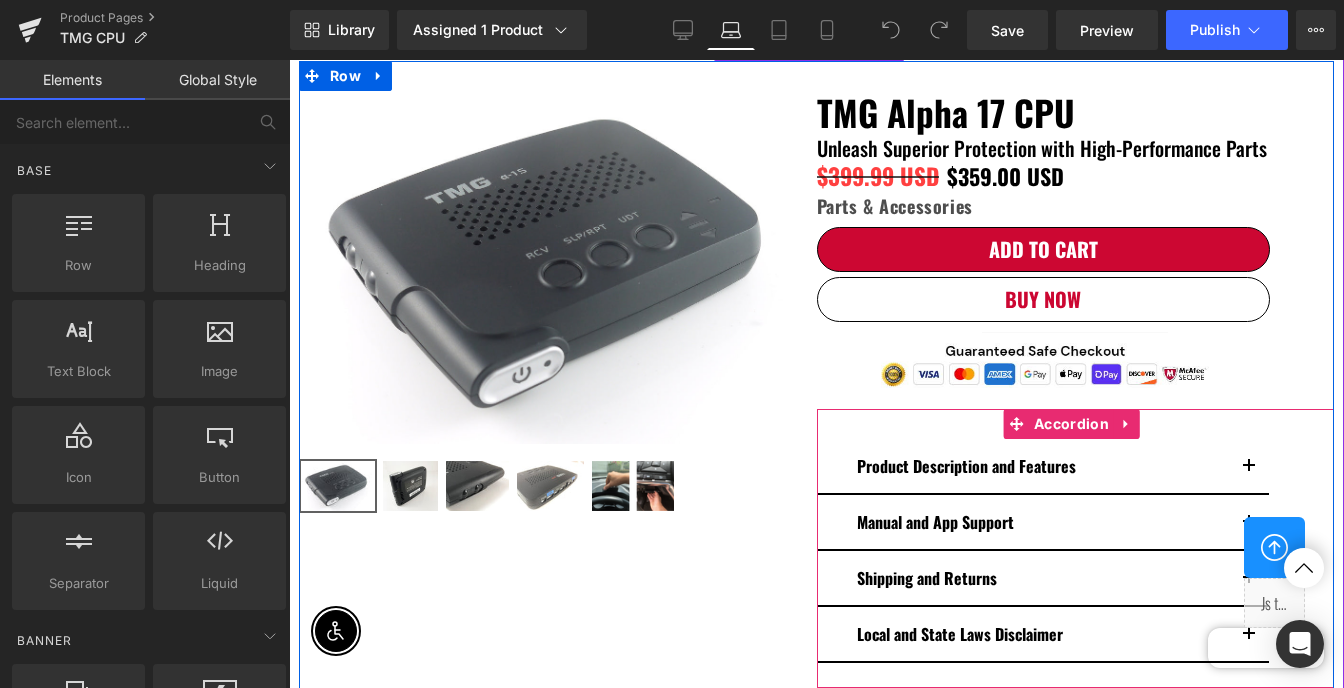scroll, scrollTop: 366, scrollLeft: 0, axis: vertical 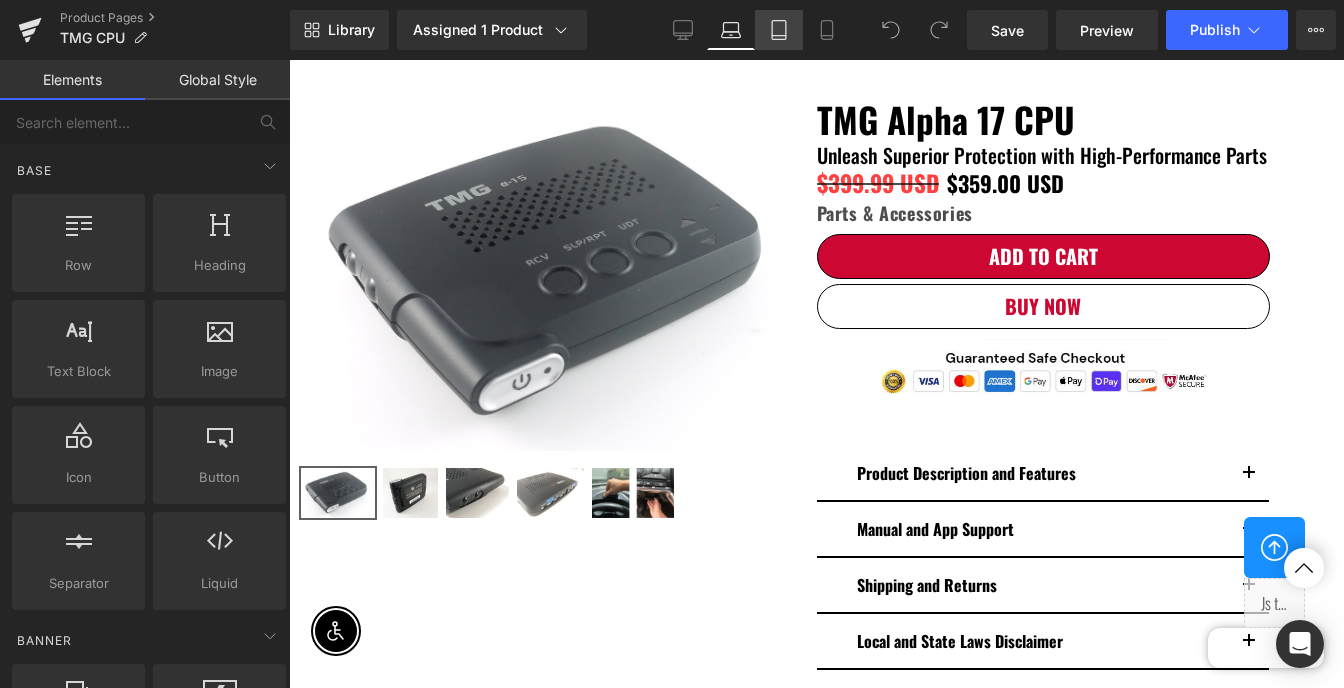 click 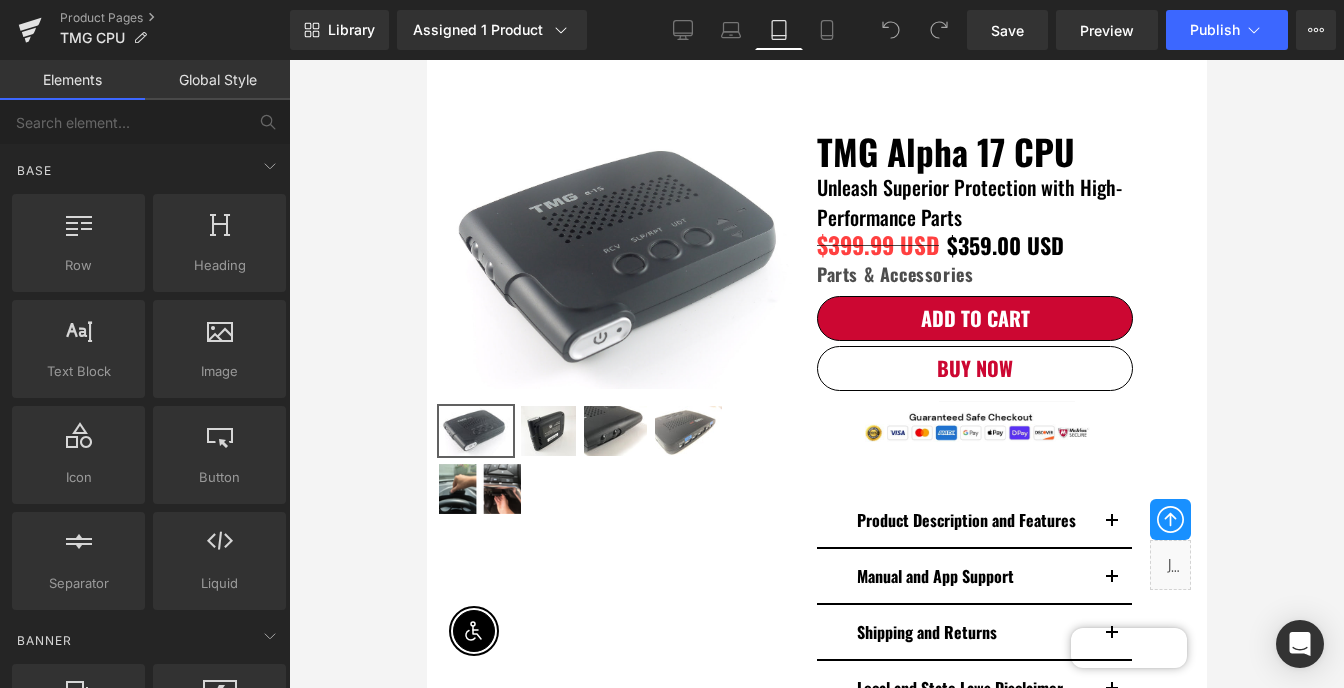 scroll, scrollTop: 0, scrollLeft: 0, axis: both 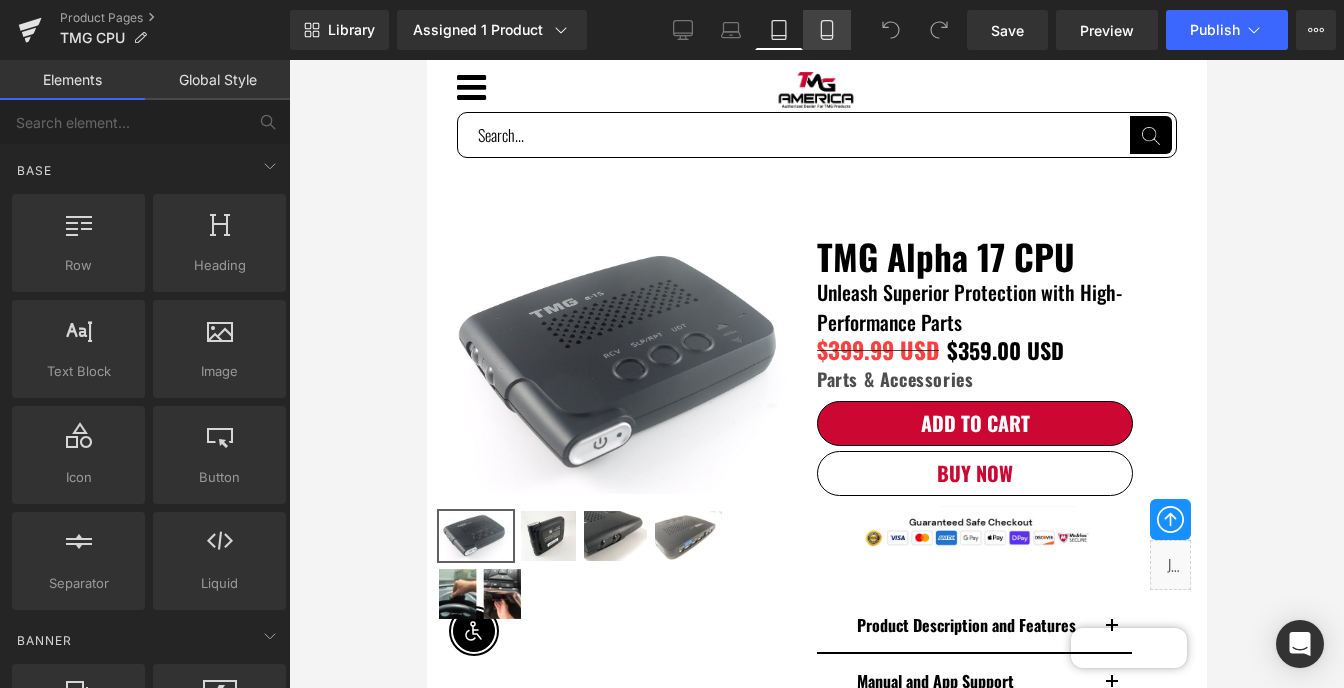click 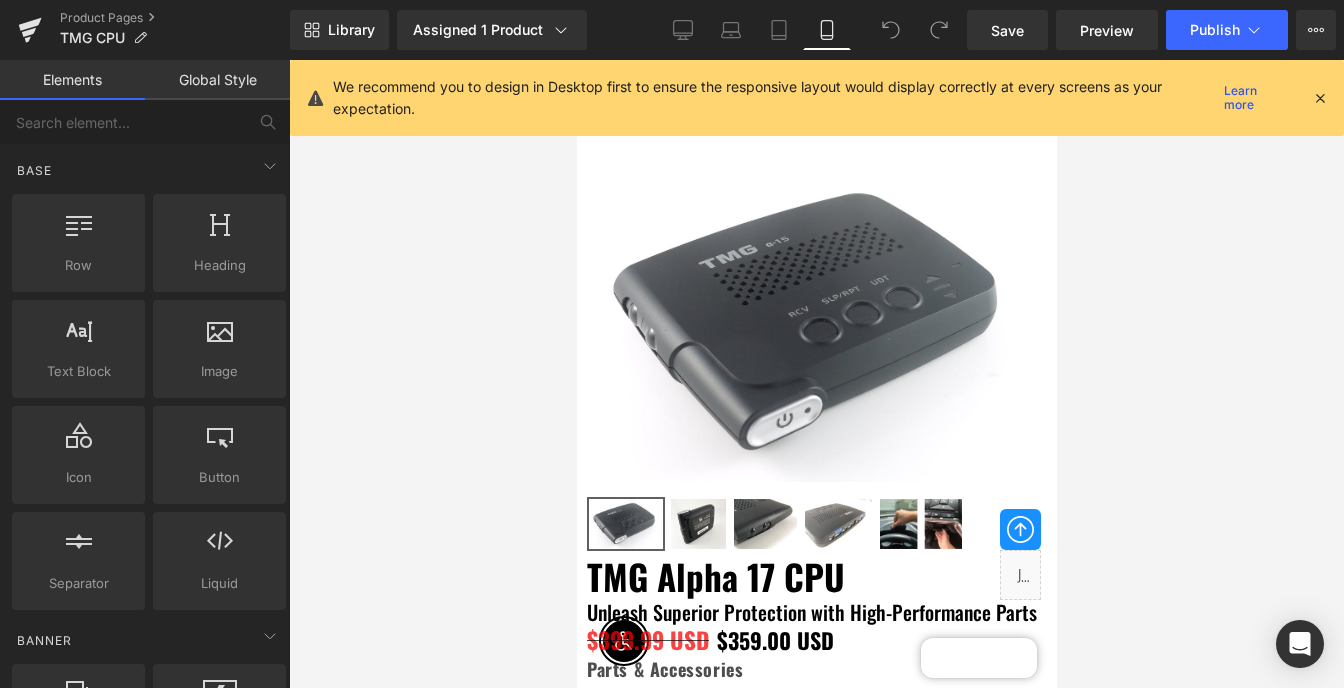 scroll, scrollTop: 108, scrollLeft: 0, axis: vertical 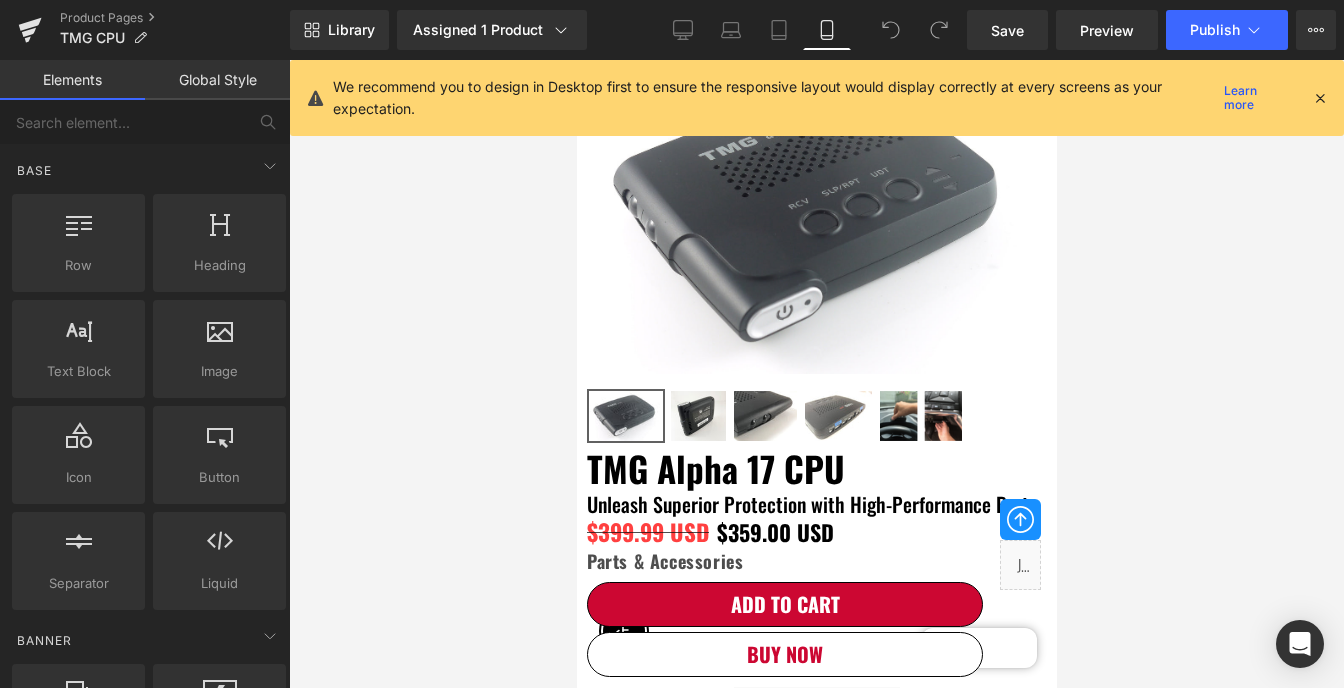 click at bounding box center (1320, 98) 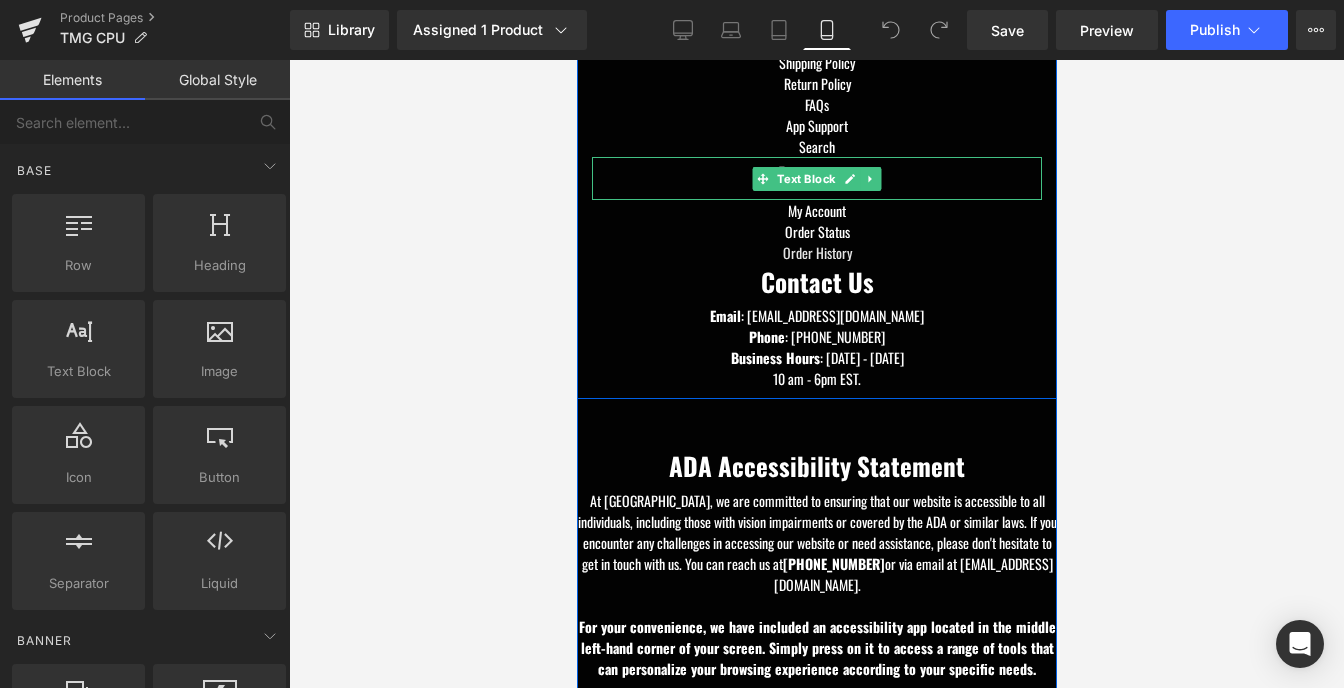 scroll, scrollTop: 3808, scrollLeft: 0, axis: vertical 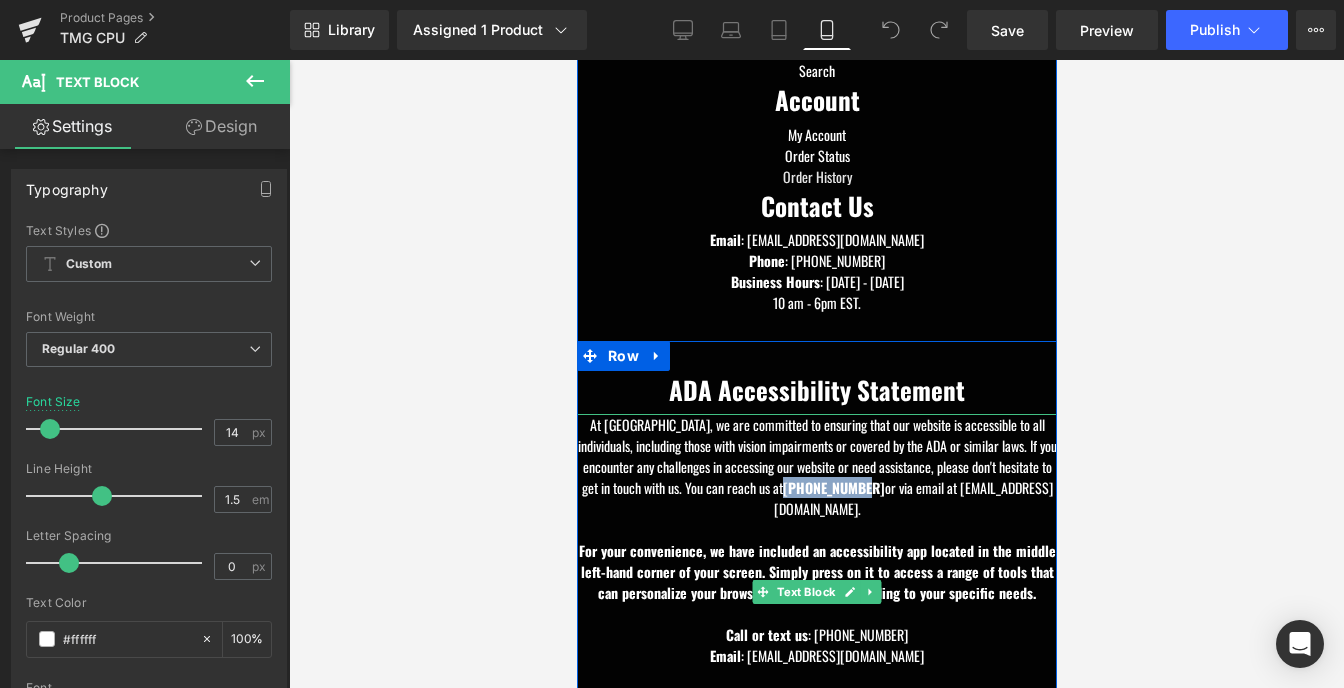 drag, startPoint x: 834, startPoint y: 504, endPoint x: 915, endPoint y: 506, distance: 81.02469 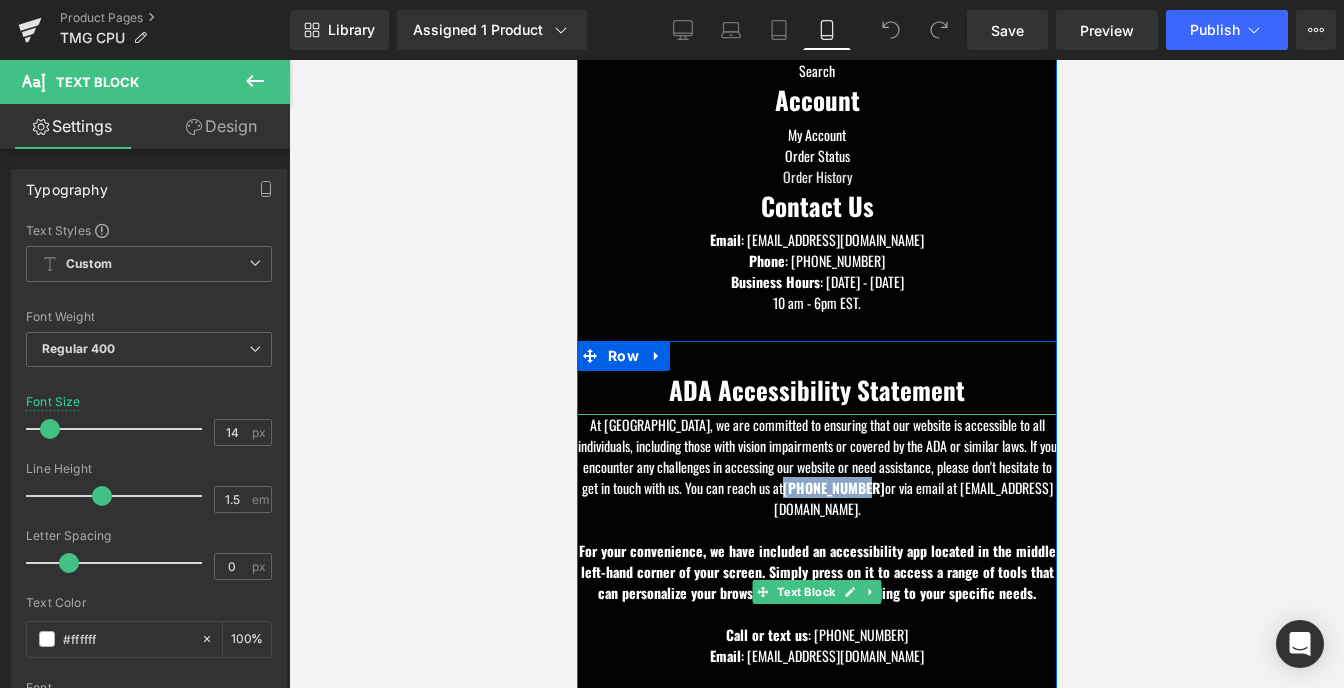 click on "At [GEOGRAPHIC_DATA], we are committed to ensuring that our website is accessible to all individuals, including those with vision impairments or covered by the ADA or similar laws. If you encounter any challenges in accessing our website or need assistance, please don't hesitate to get in touch with us. You can reach us at  [PHONE_NUMBER]  or via email at [EMAIL_ADDRESS][DOMAIN_NAME]." at bounding box center [816, 466] 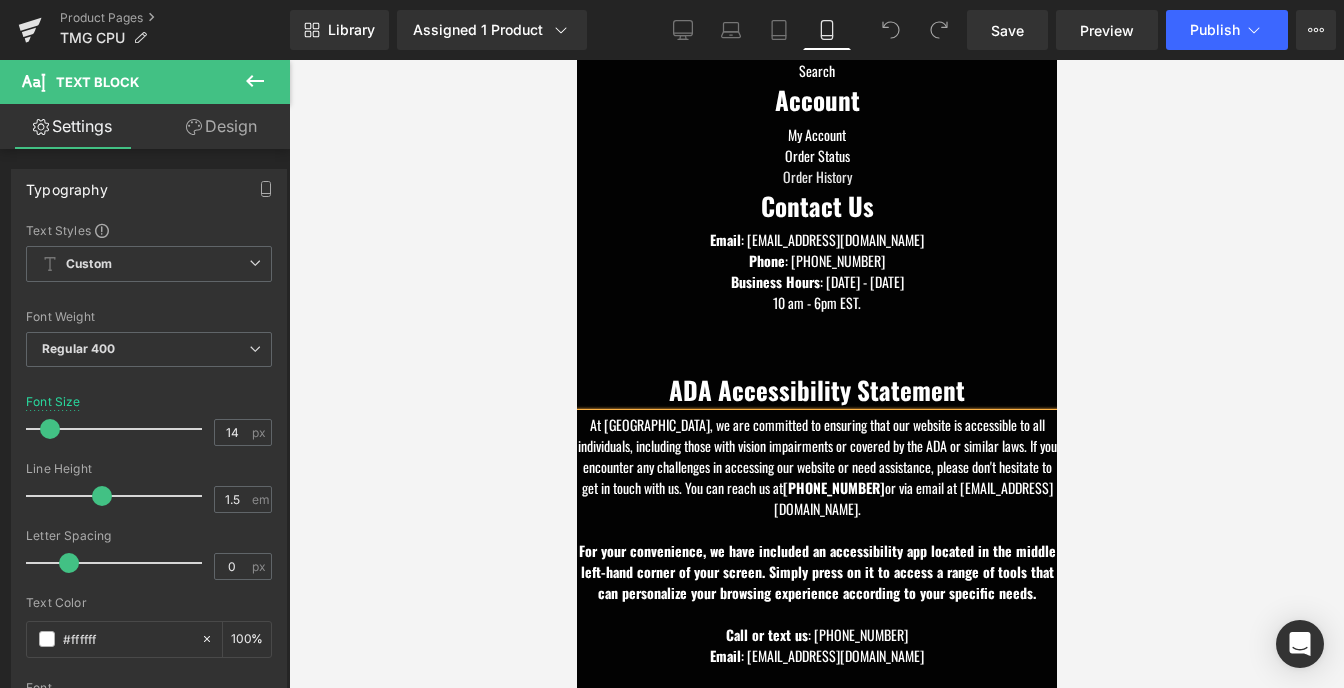 click on "At [GEOGRAPHIC_DATA], we are committed to ensuring that our website is accessible to all individuals, including those with vision impairments or covered by the ADA or similar laws. If you encounter any challenges in accessing our website or need assistance, please don't hesitate to get in touch with us. You can reach us at  [PHONE_NUMBER]  or via email at [EMAIL_ADDRESS][DOMAIN_NAME]." at bounding box center (816, 466) 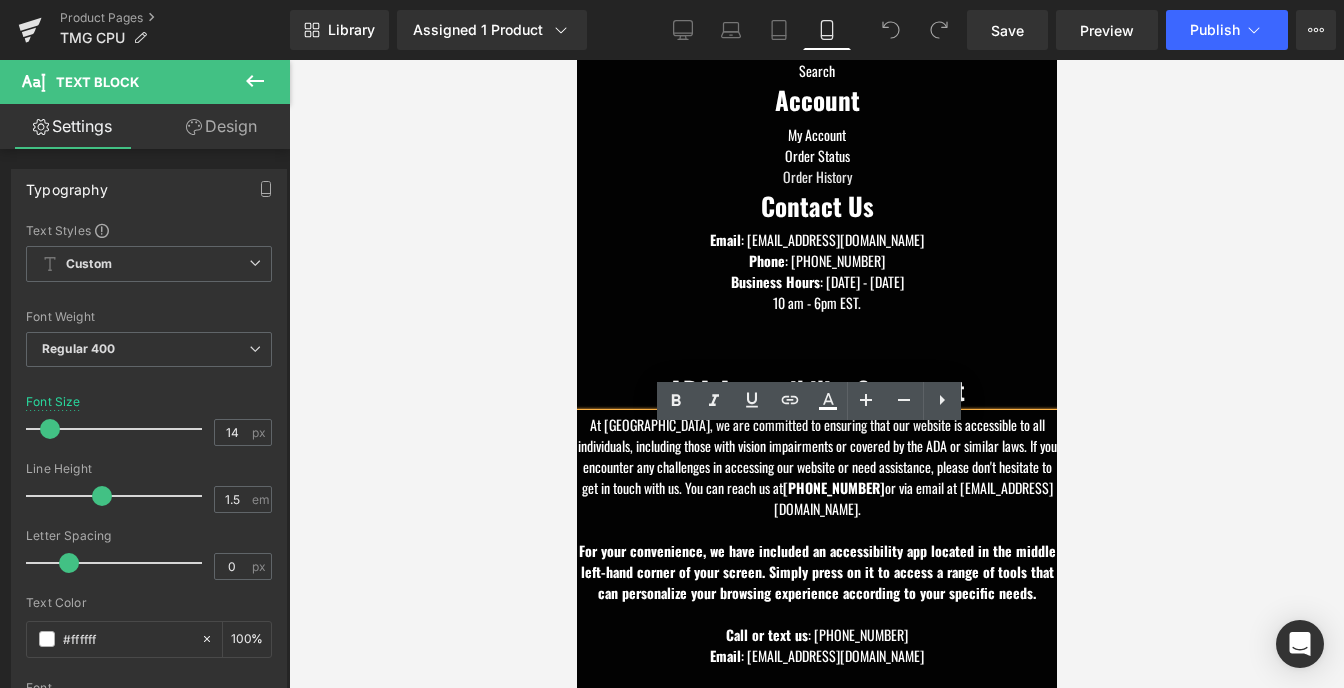 click on "At [GEOGRAPHIC_DATA], we are committed to ensuring that our website is accessible to all individuals, including those with vision impairments or covered by the ADA or similar laws. If you encounter any challenges in accessing our website or need assistance, please don't hesitate to get in touch with us. You can reach us at  [PHONE_NUMBER]  or via email at [EMAIL_ADDRESS][DOMAIN_NAME]." at bounding box center (816, 466) 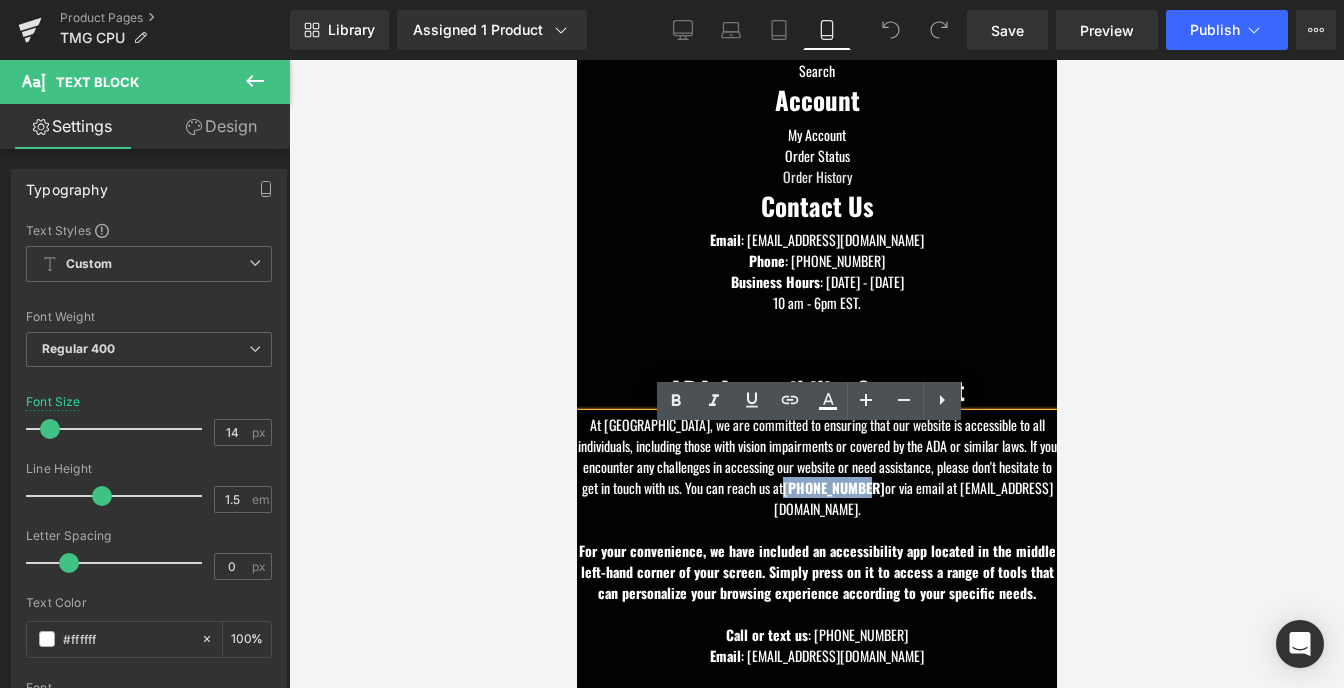 drag, startPoint x: 835, startPoint y: 503, endPoint x: 913, endPoint y: 509, distance: 78.23043 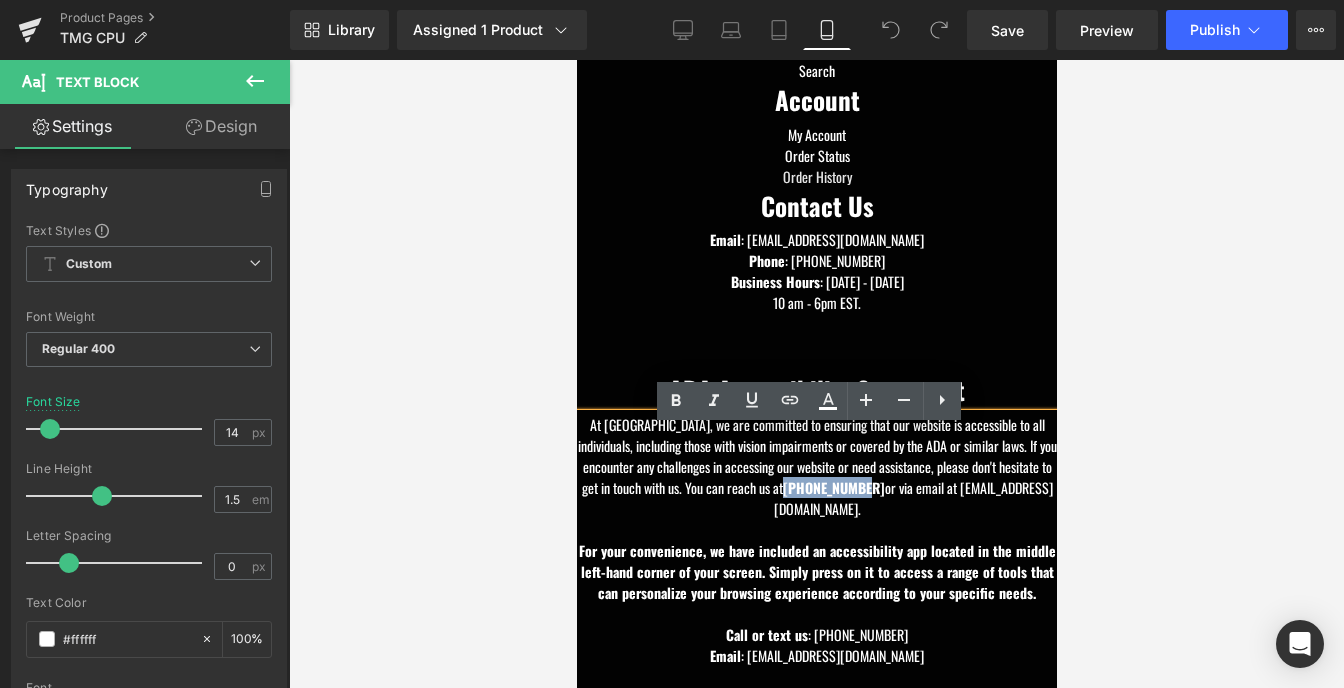 click on "[PHONE_NUMBER]" at bounding box center (833, 487) 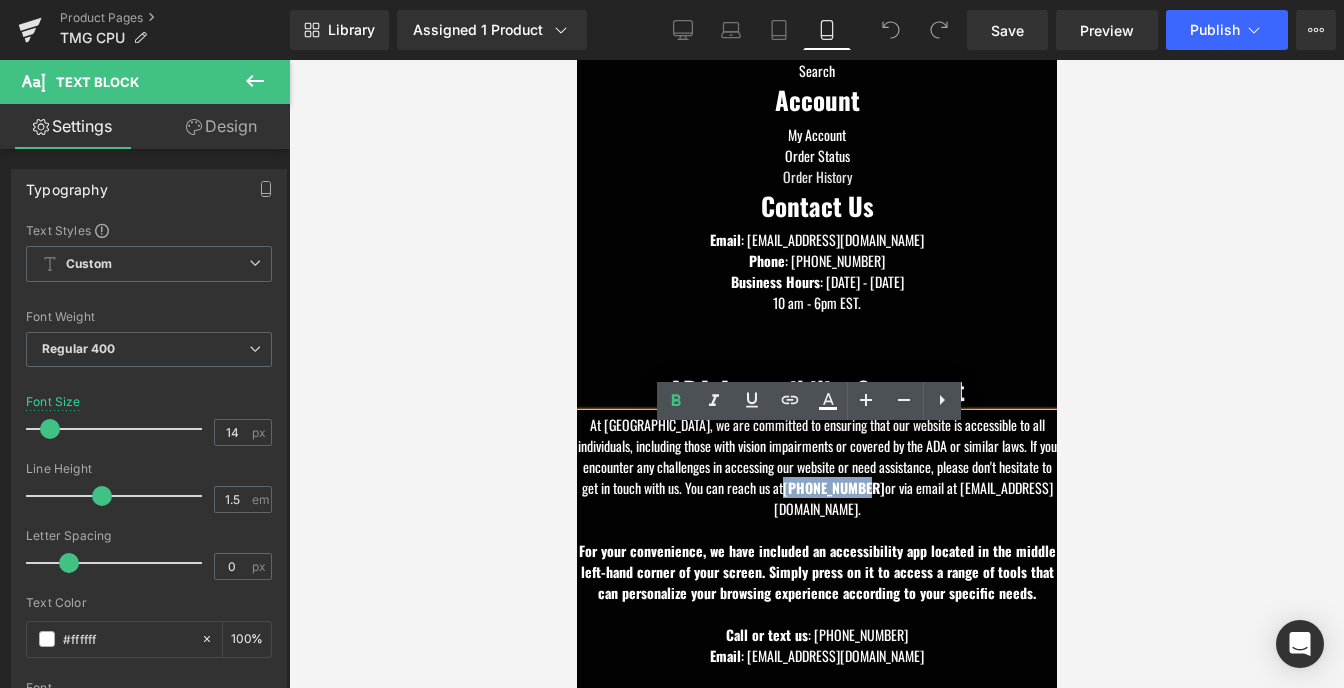 type 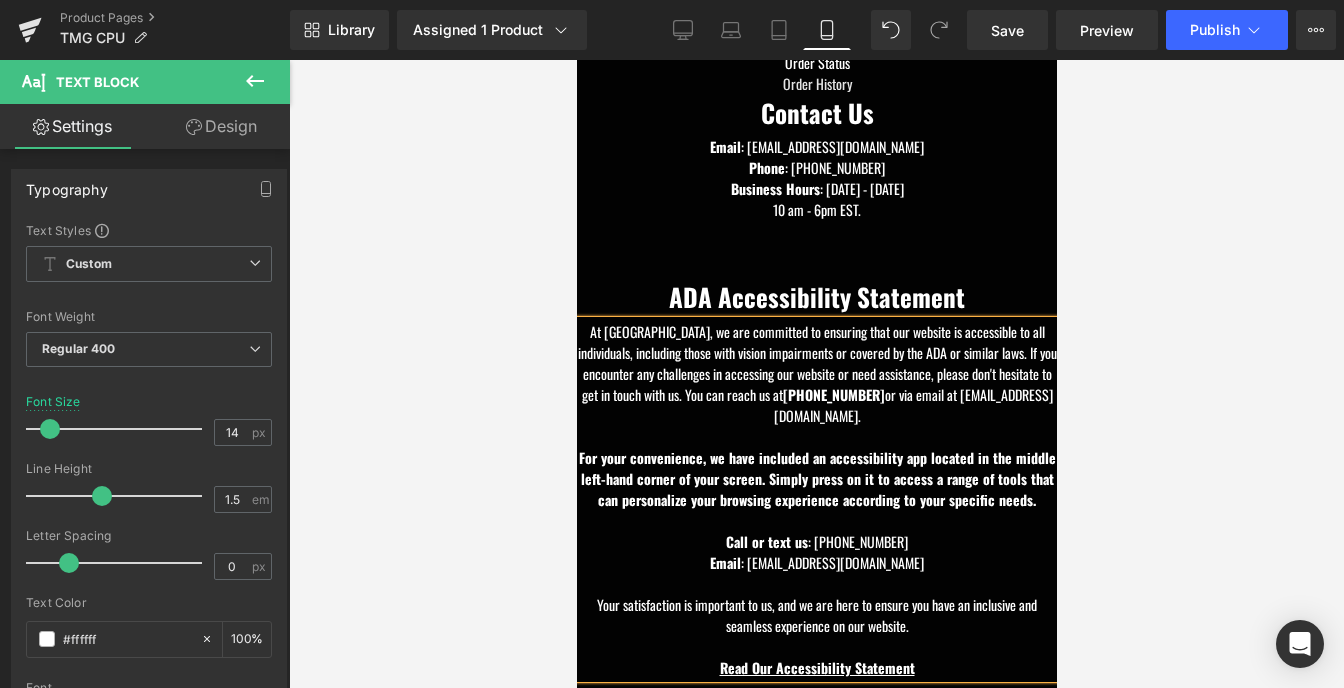 scroll, scrollTop: 3908, scrollLeft: 0, axis: vertical 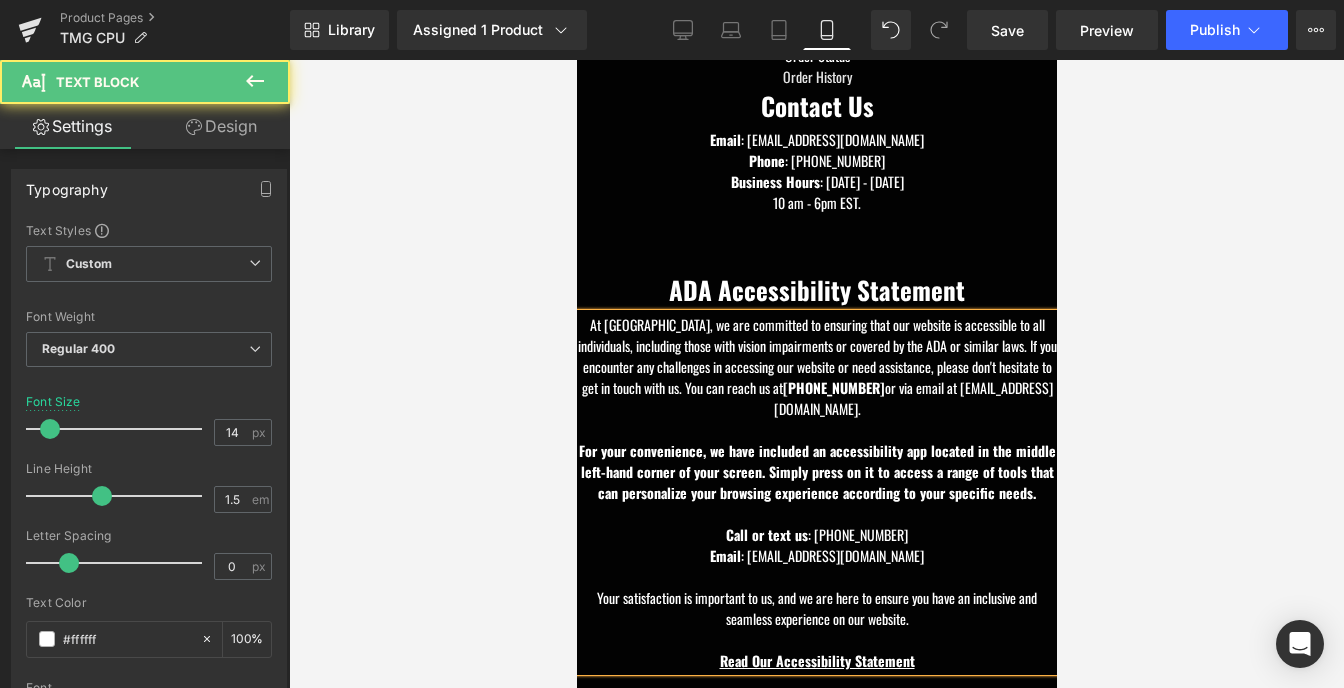 drag, startPoint x: 837, startPoint y: 404, endPoint x: 856, endPoint y: 402, distance: 19.104973 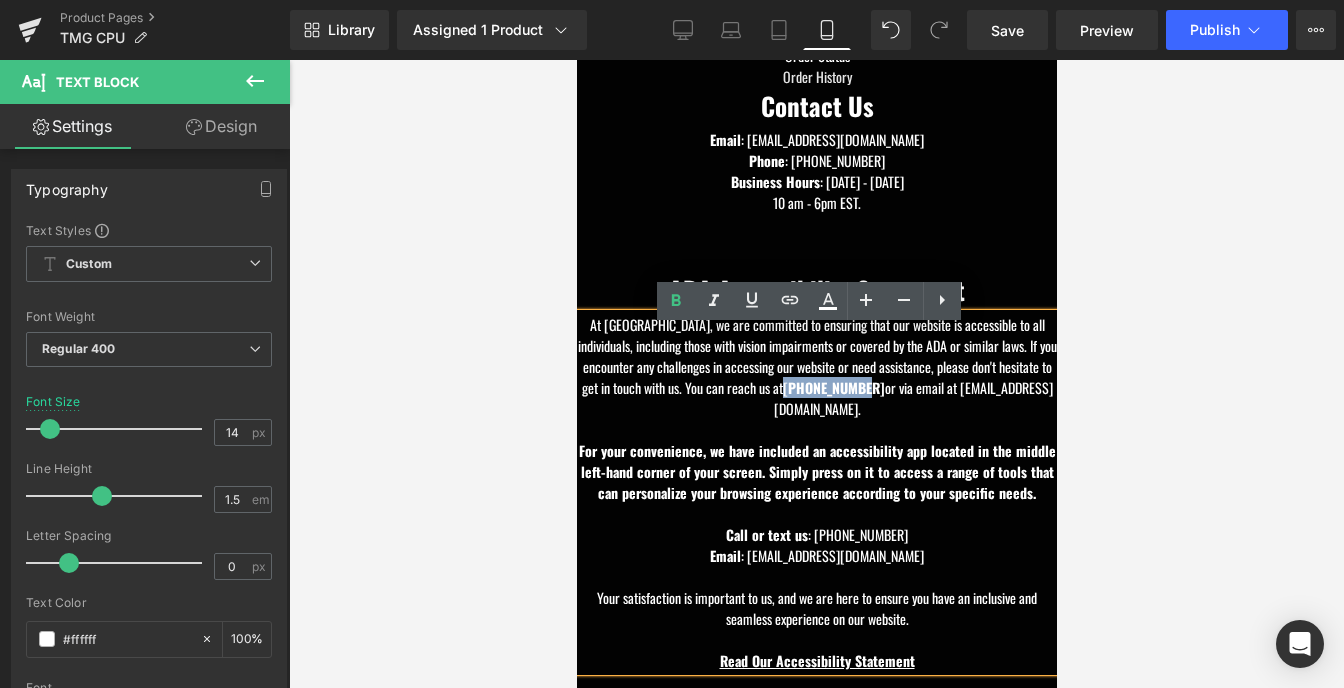 drag, startPoint x: 833, startPoint y: 403, endPoint x: 913, endPoint y: 397, distance: 80.224686 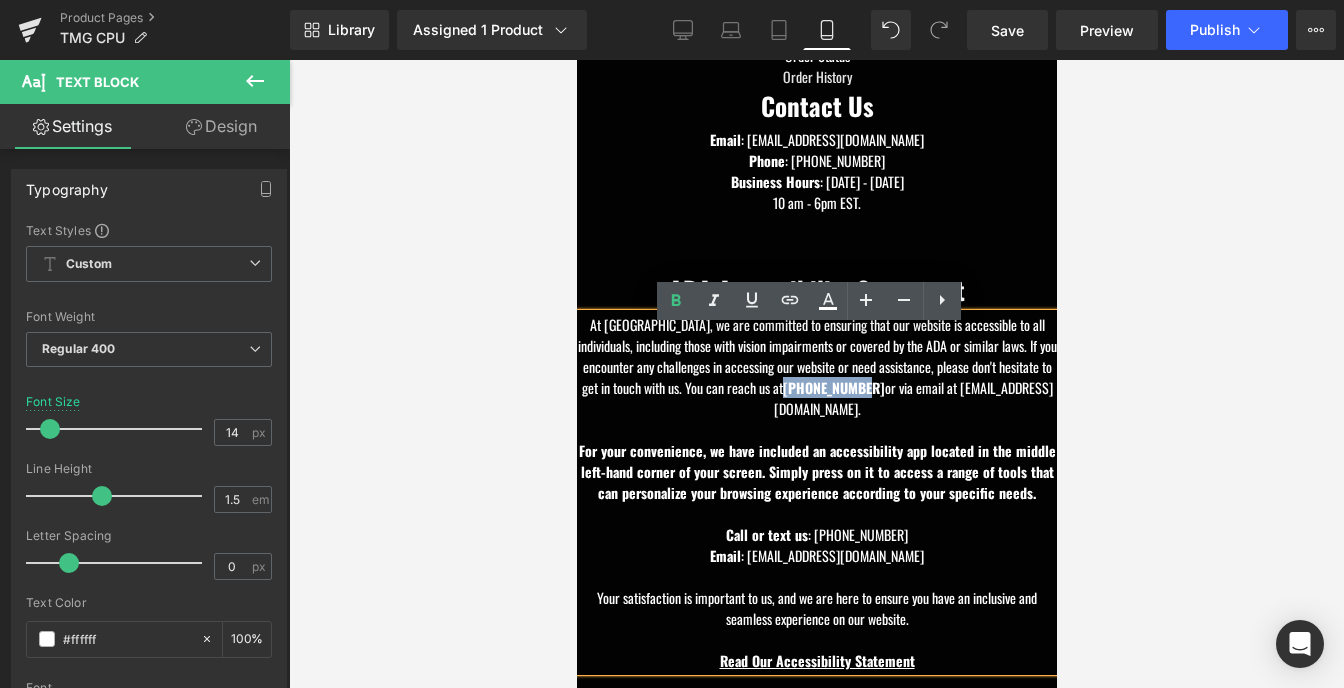 click on "At TMG America, we are committed to ensuring that our website is accessible to all individuals, including those with vision impairments or covered by the ADA or similar laws. If you encounter any challenges in accessing our website or need assistance, please don't hesitate to get in touch with us. You can reach us at  949-501-2882  or via email at info@tmgamerica.com." at bounding box center (816, 366) 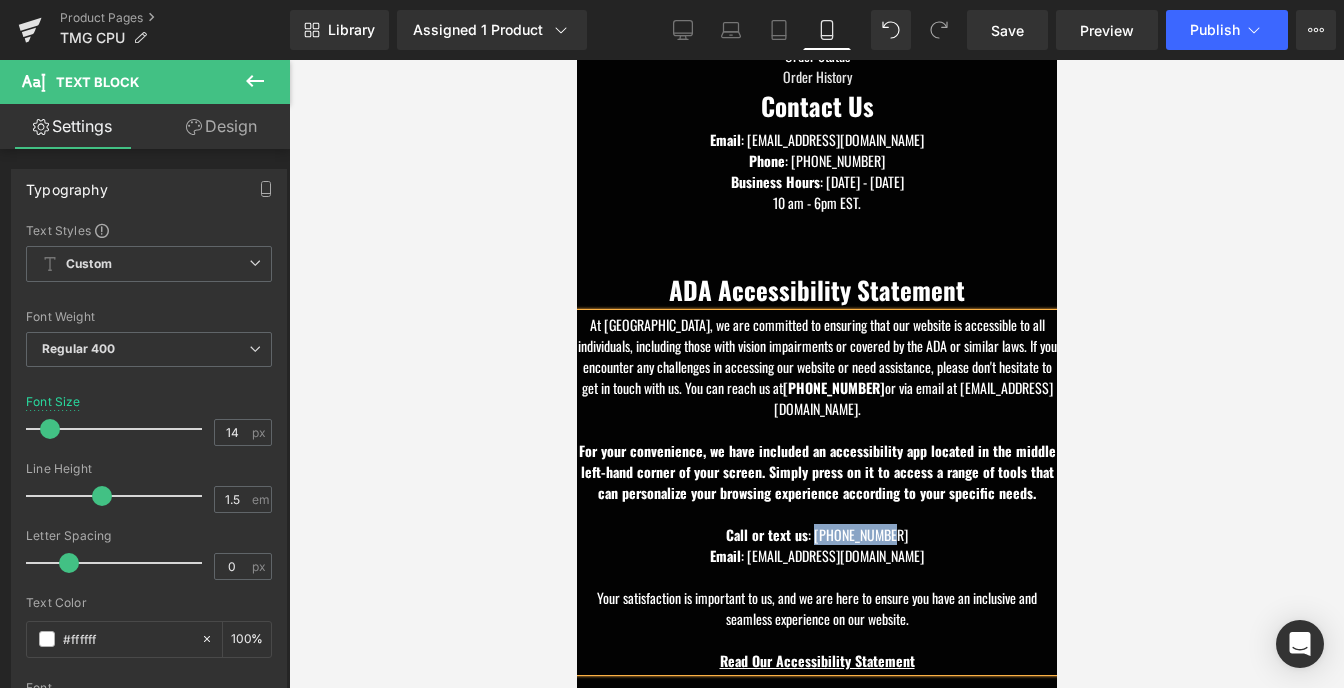 drag, startPoint x: 813, startPoint y: 550, endPoint x: 888, endPoint y: 549, distance: 75.00667 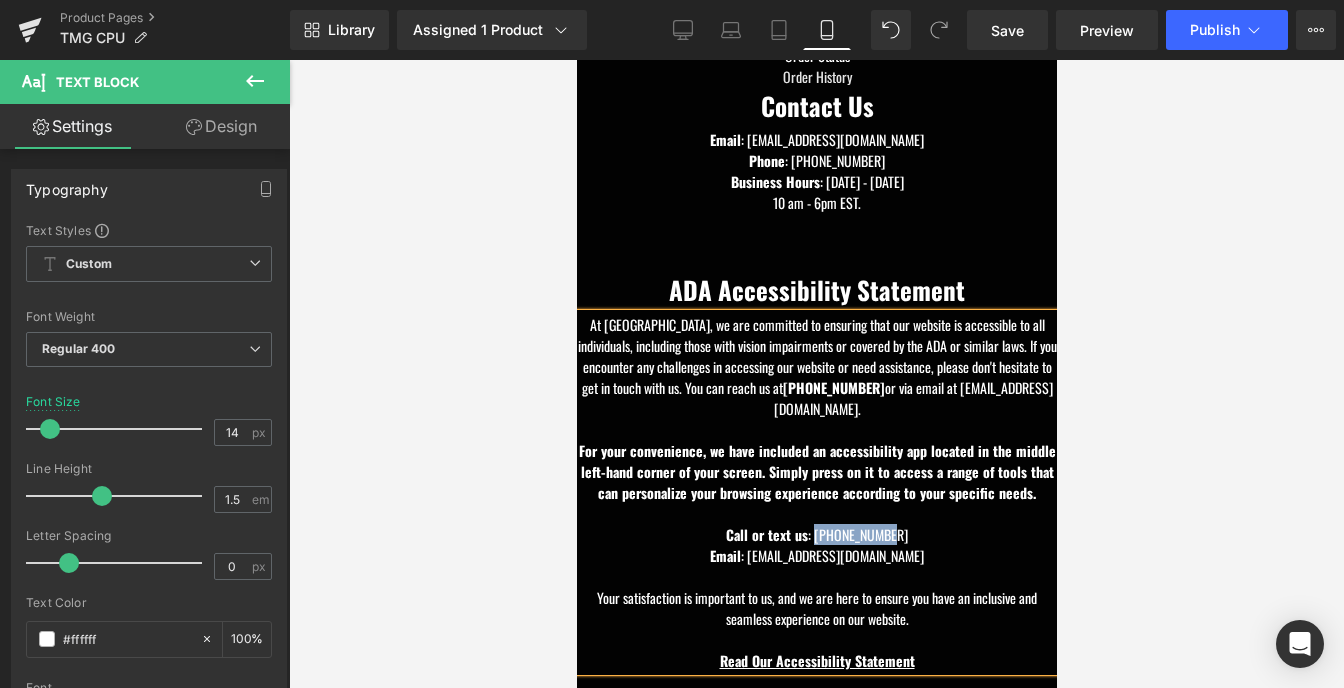 click on "For your convenience, we have included an accessibility app located in the middle left-hand corner of your screen. Simply press on it to access a range of tools that can personalize your browsing experience according to your specific needs. Call or text us : [PHONE_NUMBER]" at bounding box center (816, 492) 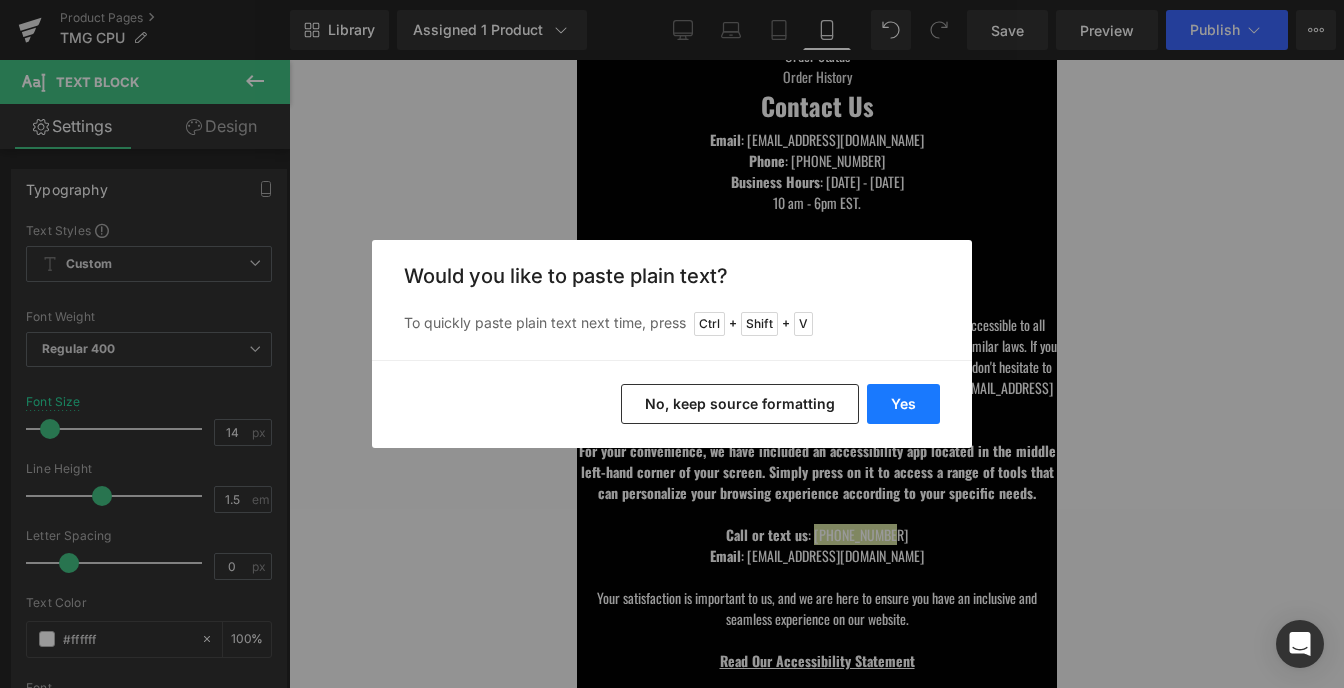 click on "Yes" at bounding box center [903, 404] 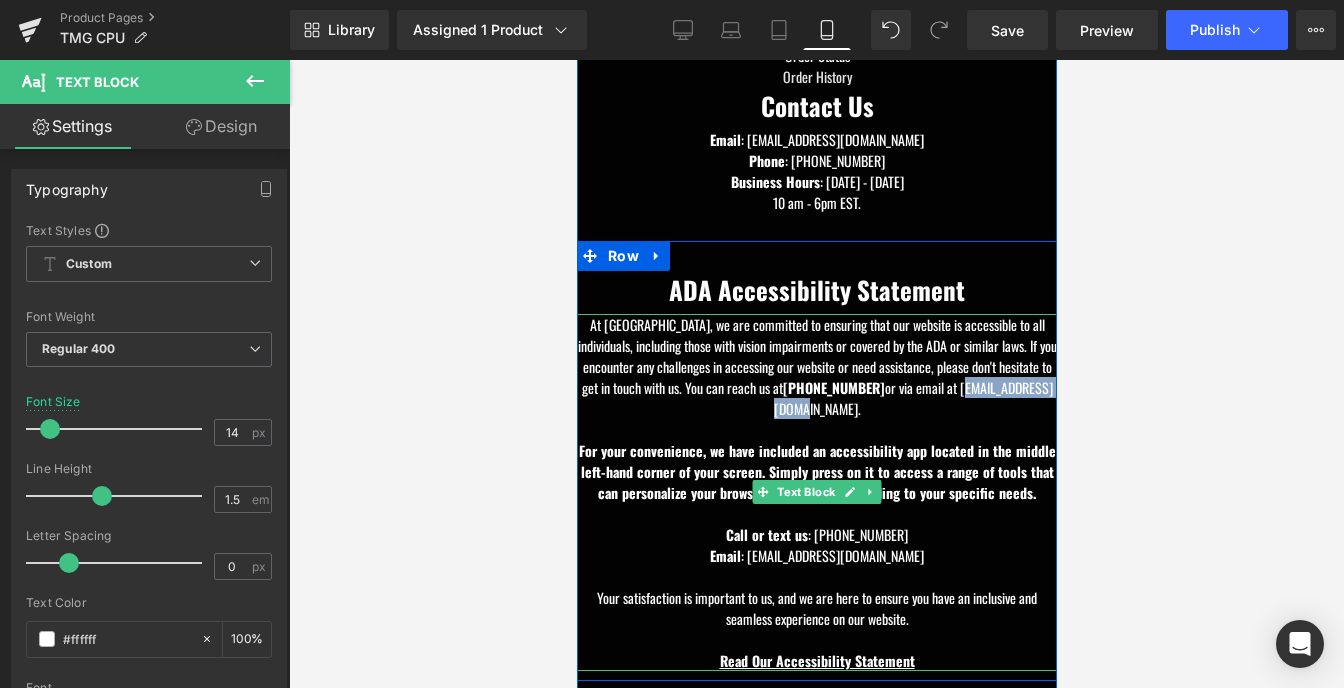 drag, startPoint x: 865, startPoint y: 426, endPoint x: 745, endPoint y: 432, distance: 120.14991 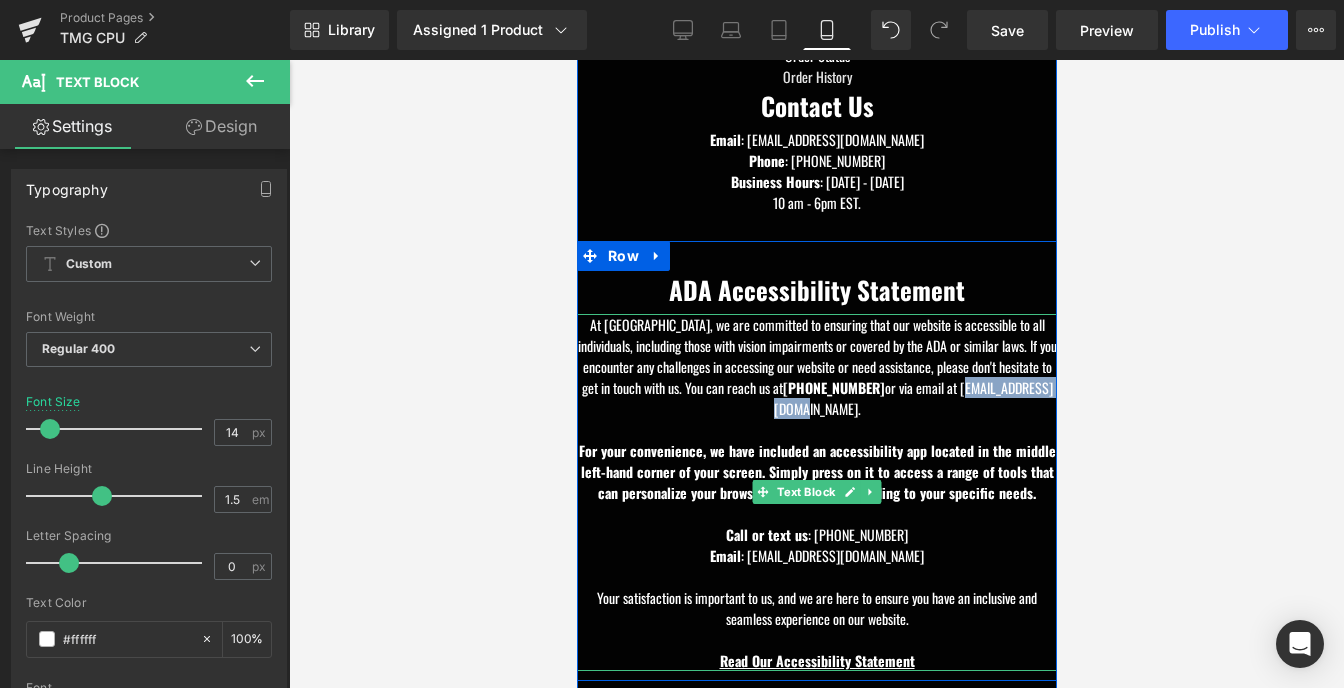 click on "At TMG America, we are committed to ensuring that our website is accessible to all individuals, including those with vision impairments or covered by the ADA or similar laws. If you encounter any challenges in accessing our website or need assistance, please don't hesitate to get in touch with us. You can reach us at  949-501-2882  or via email at info@tmgamerica.com." at bounding box center [816, 366] 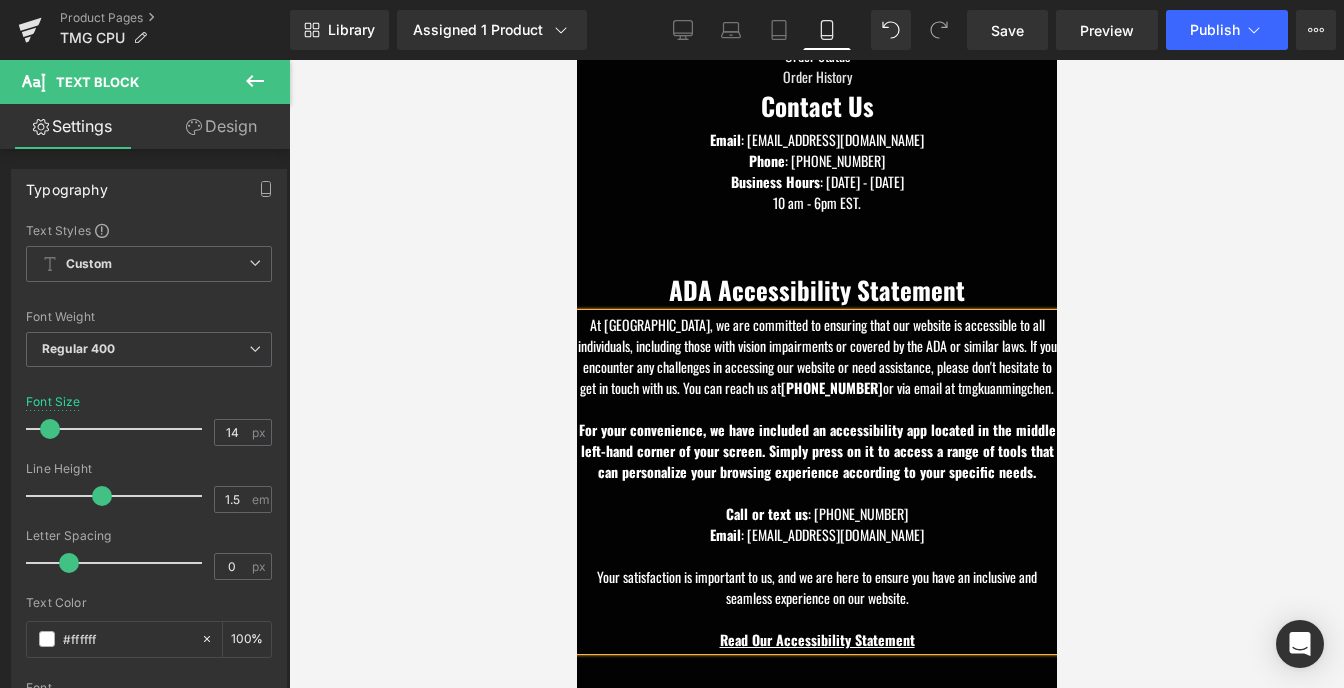 scroll, scrollTop: 0, scrollLeft: 3, axis: horizontal 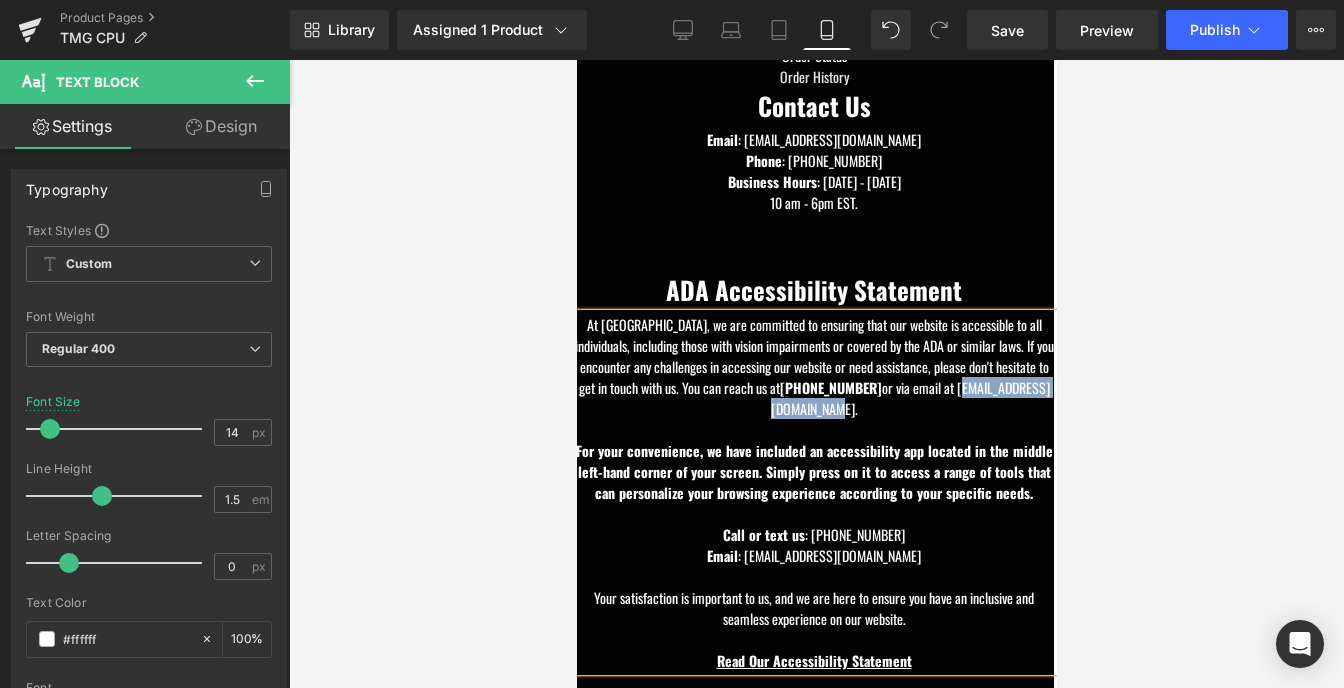 drag, startPoint x: 881, startPoint y: 423, endPoint x: 724, endPoint y: 427, distance: 157.05095 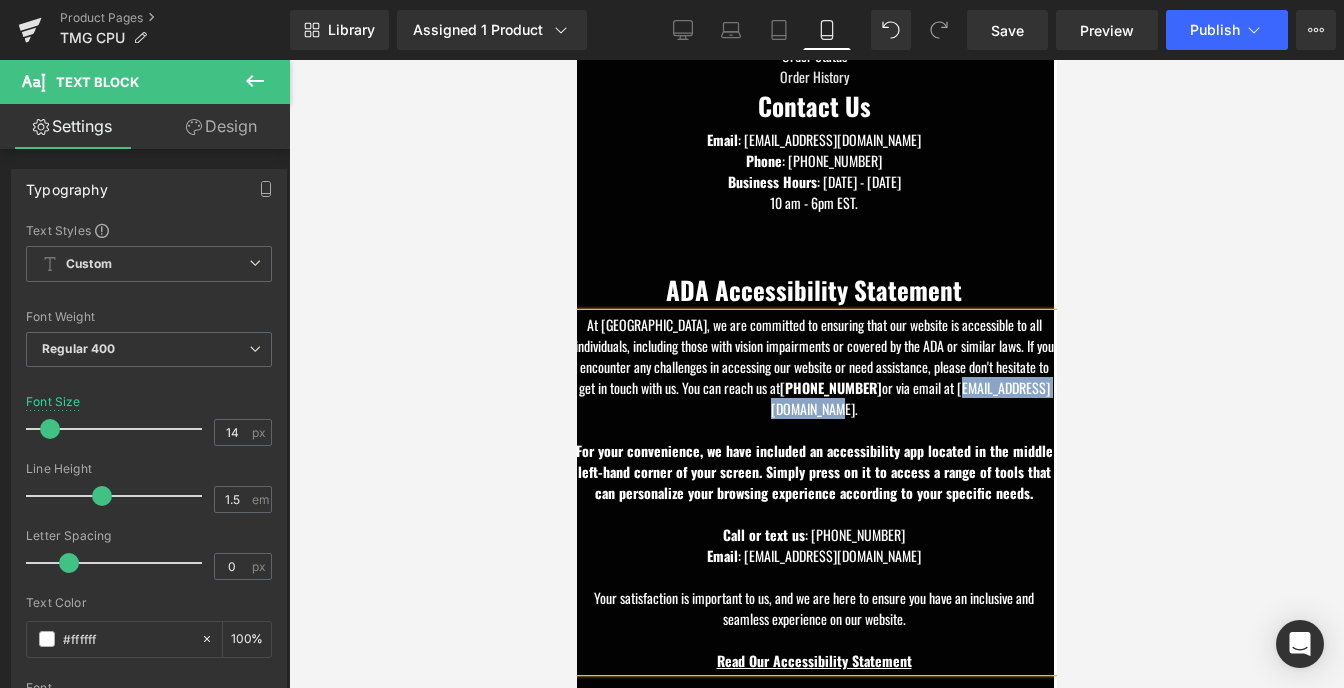 click on "At TMG America, we are committed to ensuring that our website is accessible to all individuals, including those with vision impairments or covered by the ADA or similar laws. If you encounter any challenges in accessing our website or need assistance, please don't hesitate to get in touch with us. You can reach us at  949-501-2882  or via email at tmgkuanmingchen@gmail.com." at bounding box center [813, 366] 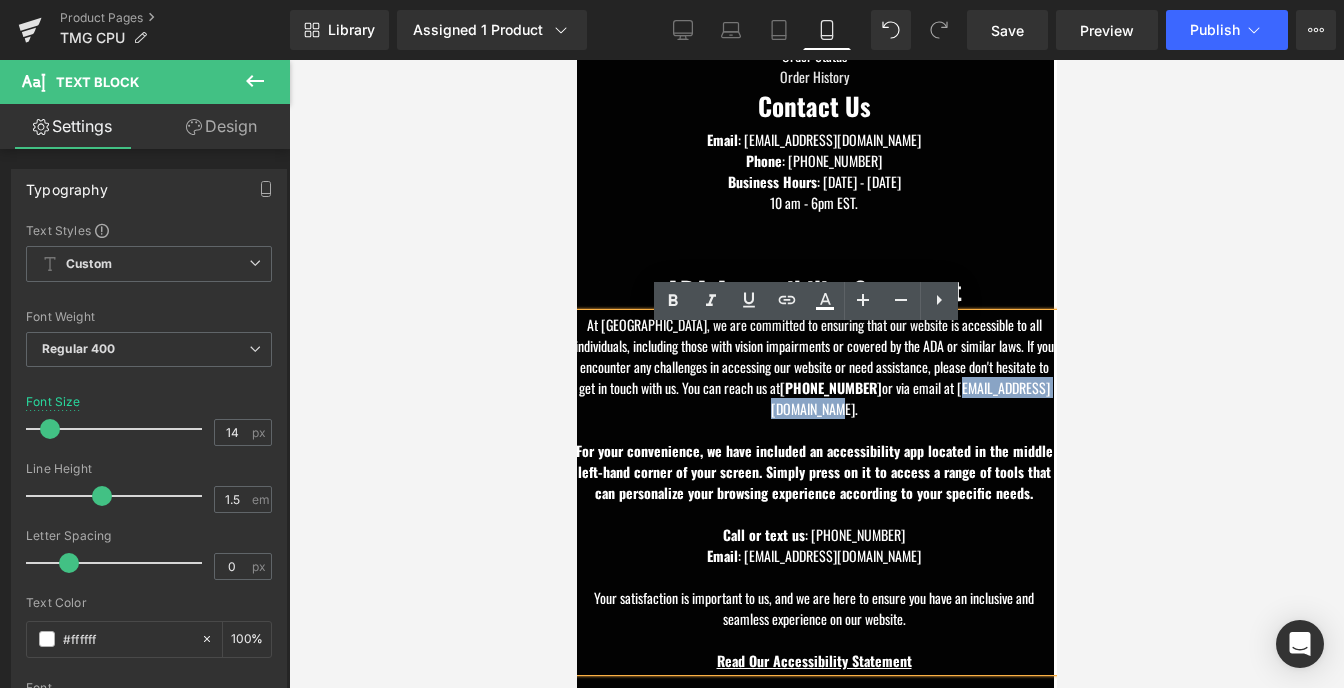 copy on "[EMAIL_ADDRESS][DOMAIN_NAME]" 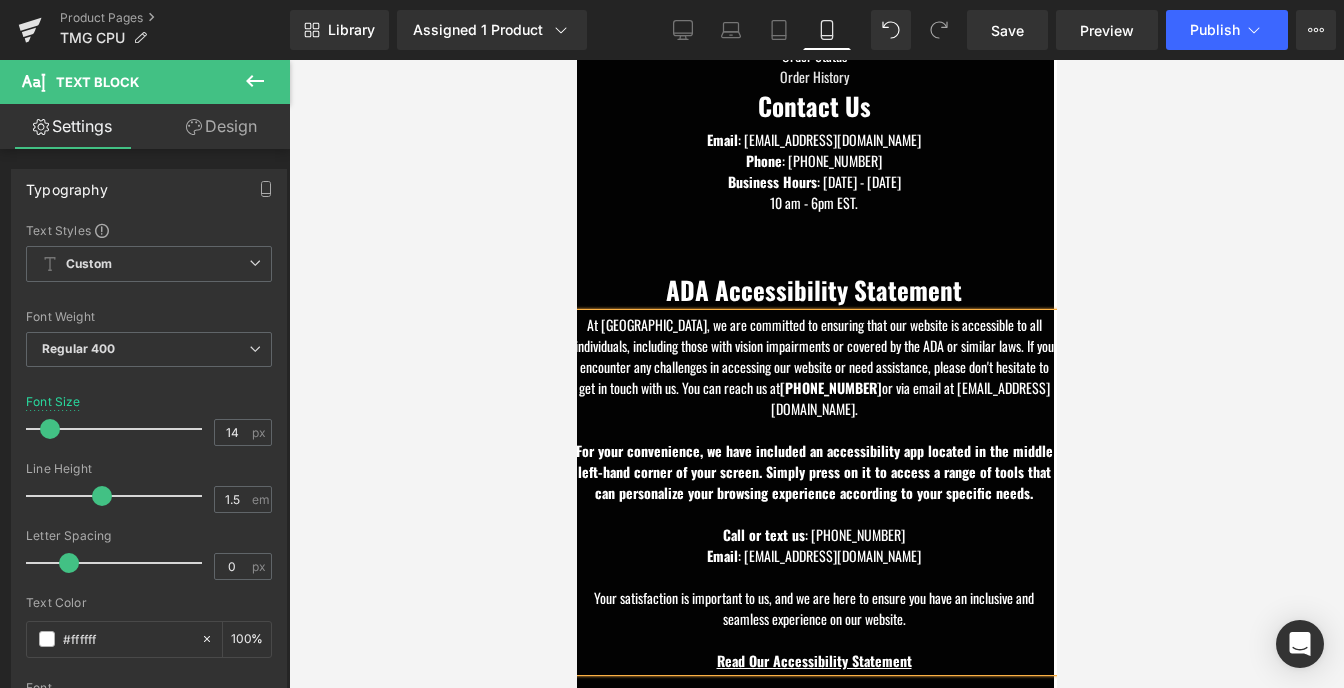 click on "Email : [EMAIL_ADDRESS][DOMAIN_NAME]" at bounding box center [813, 555] 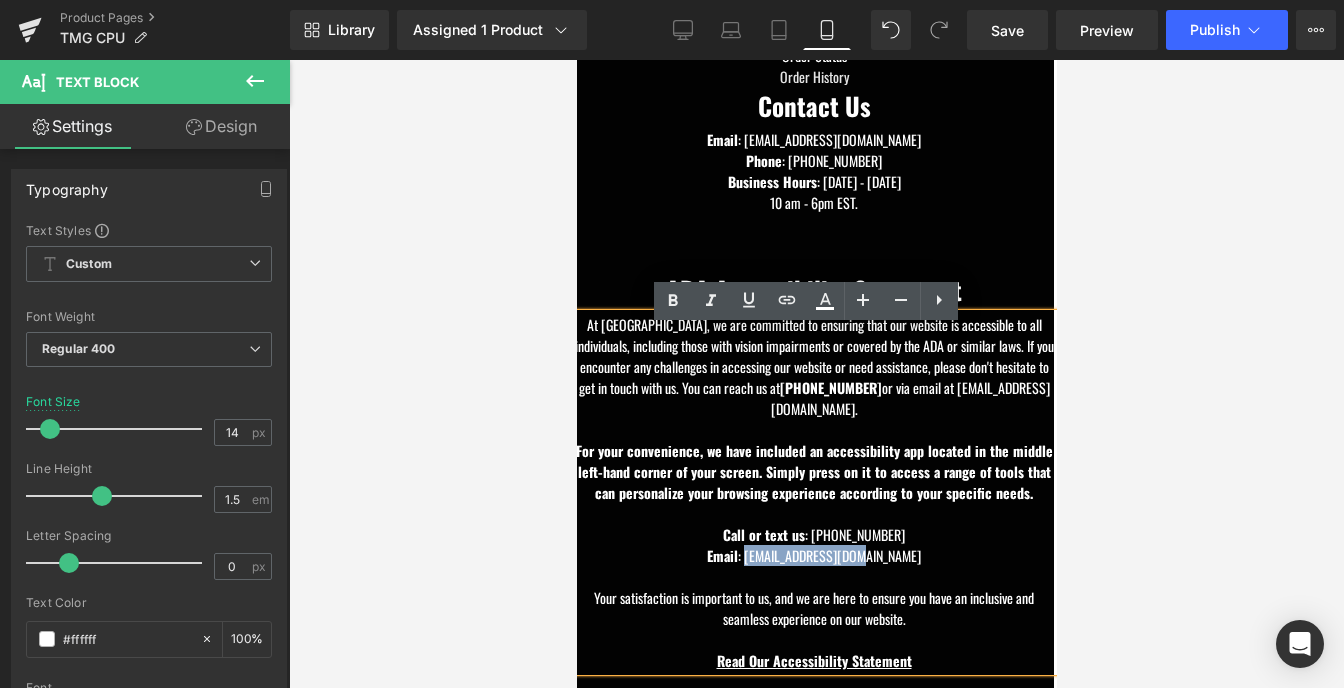 drag, startPoint x: 877, startPoint y: 574, endPoint x: 762, endPoint y: 577, distance: 115.03912 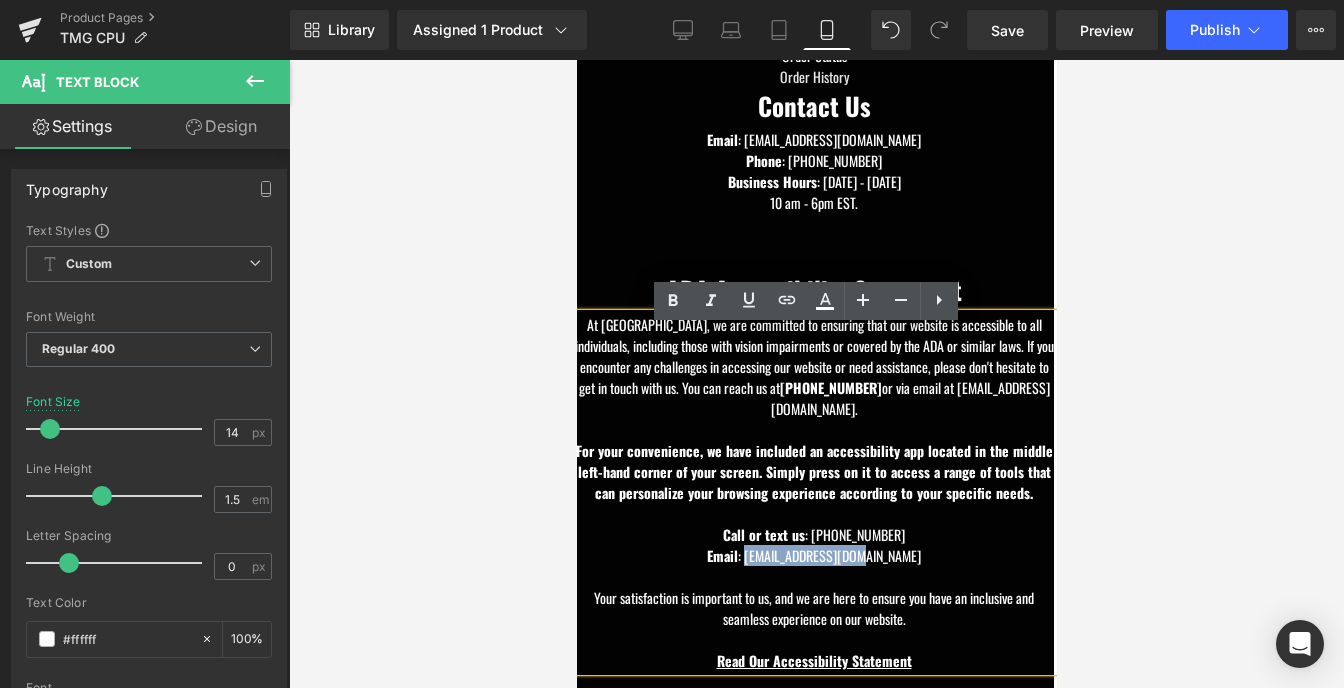 click on "Email : [EMAIL_ADDRESS][DOMAIN_NAME]" at bounding box center [813, 555] 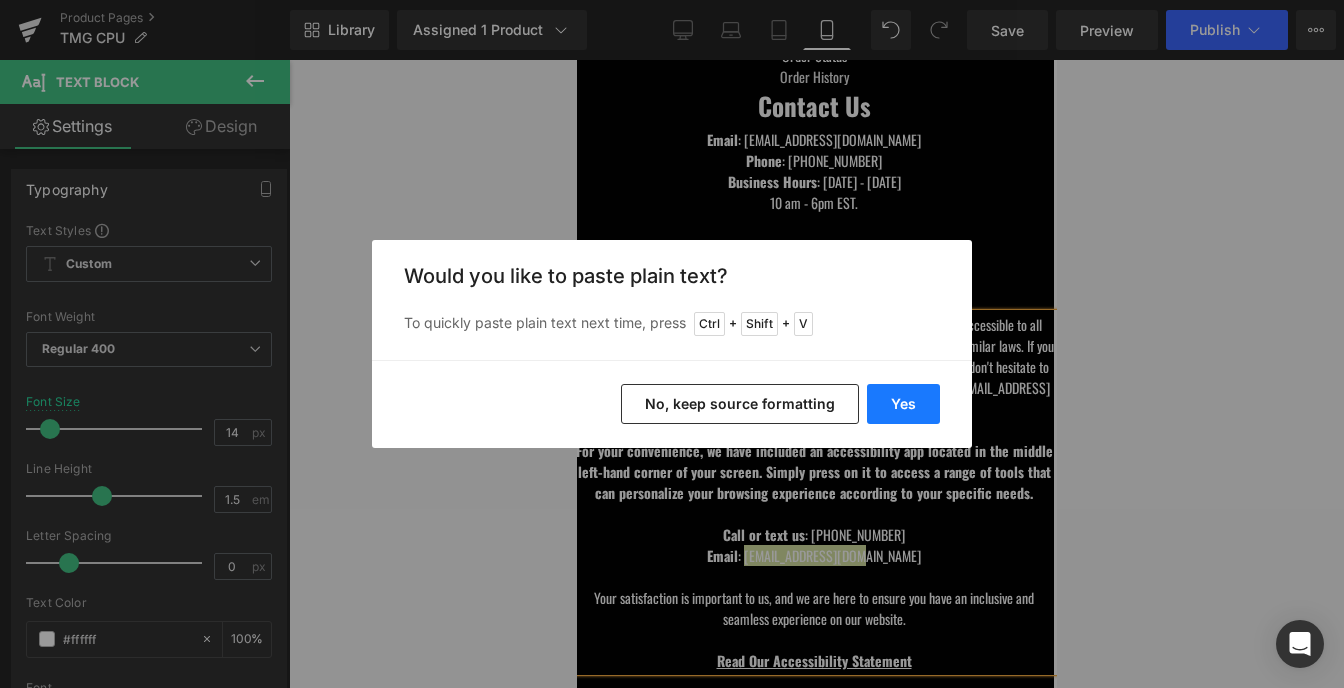 click on "Yes" at bounding box center (903, 404) 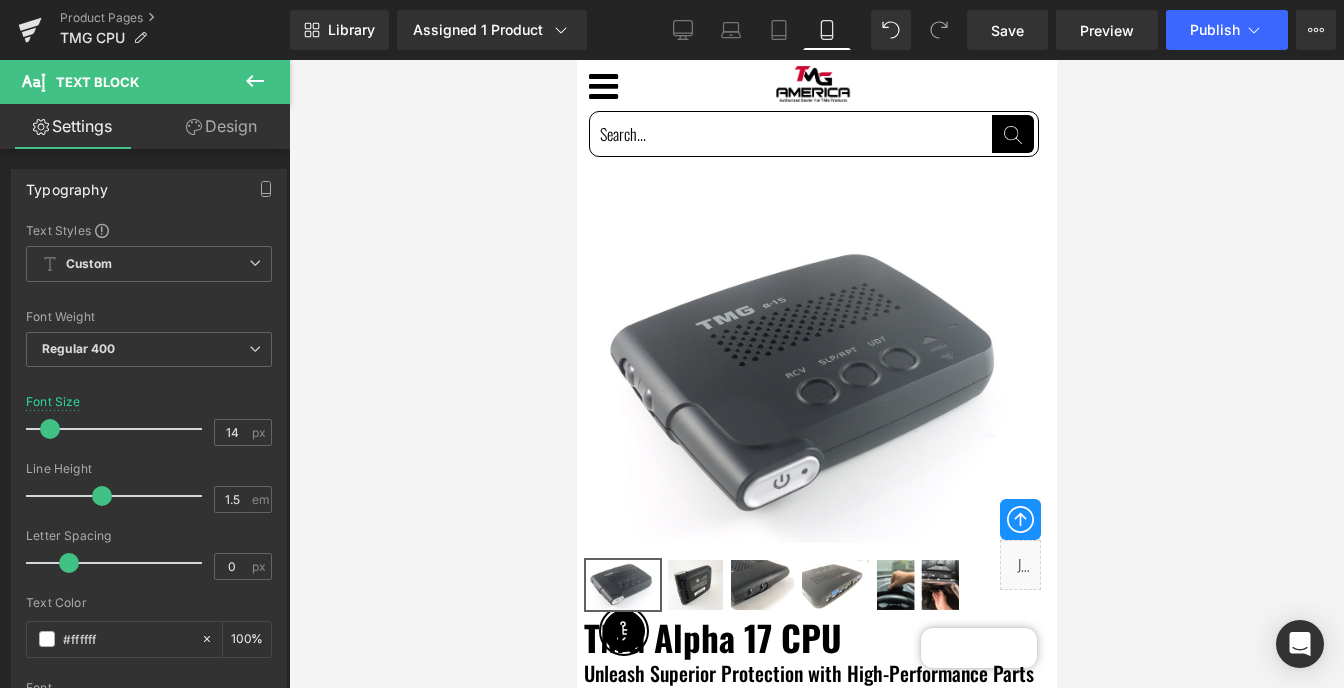 scroll, scrollTop: 0, scrollLeft: 0, axis: both 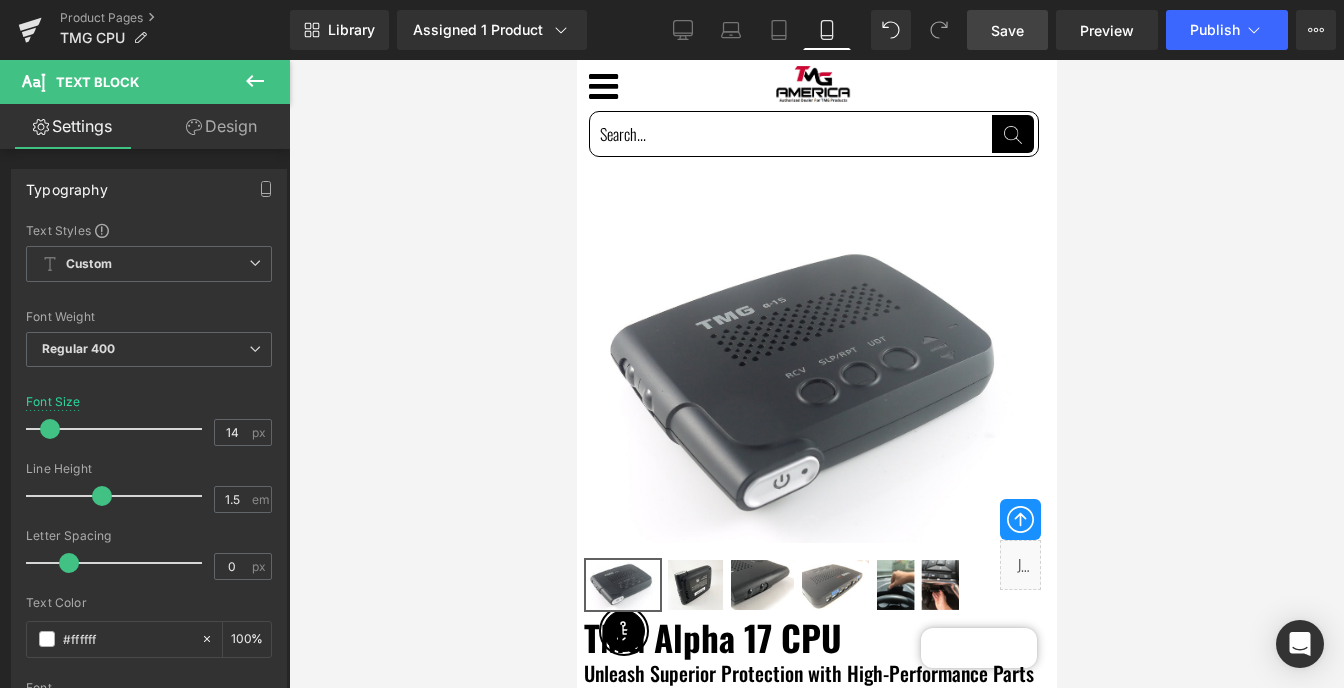 click on "Save" at bounding box center (1007, 30) 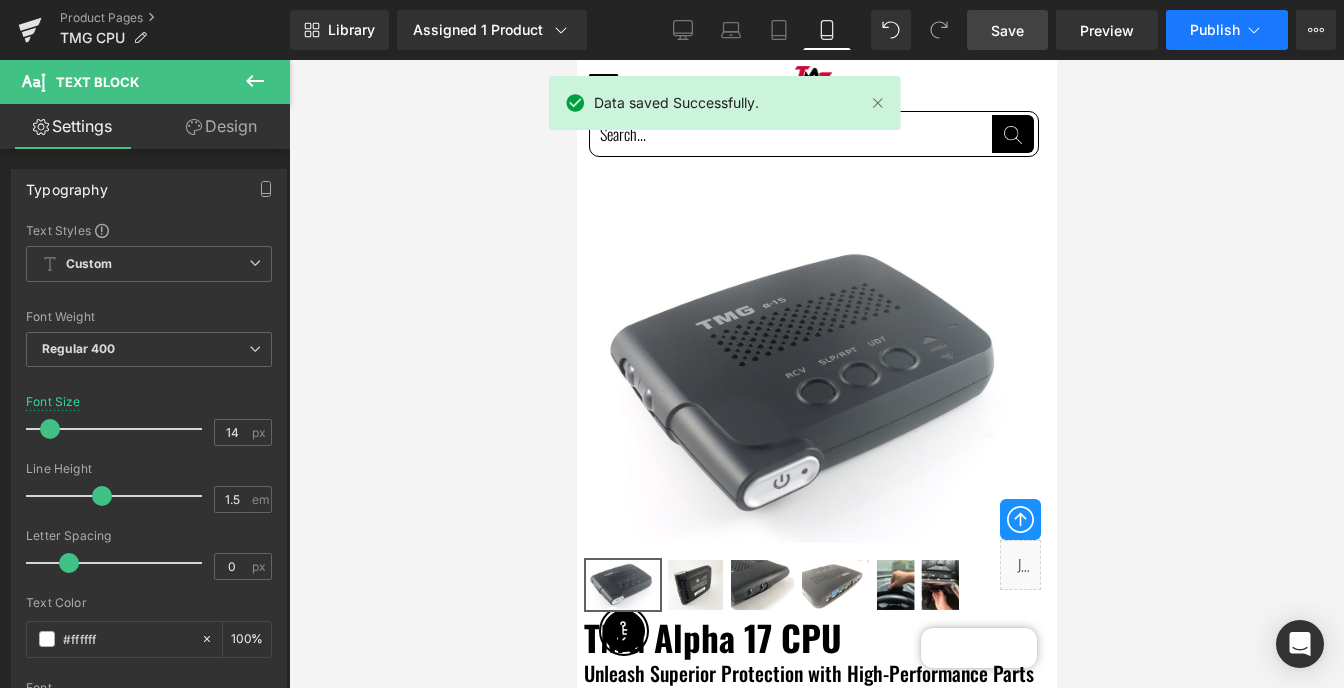 click on "Publish" at bounding box center (1215, 30) 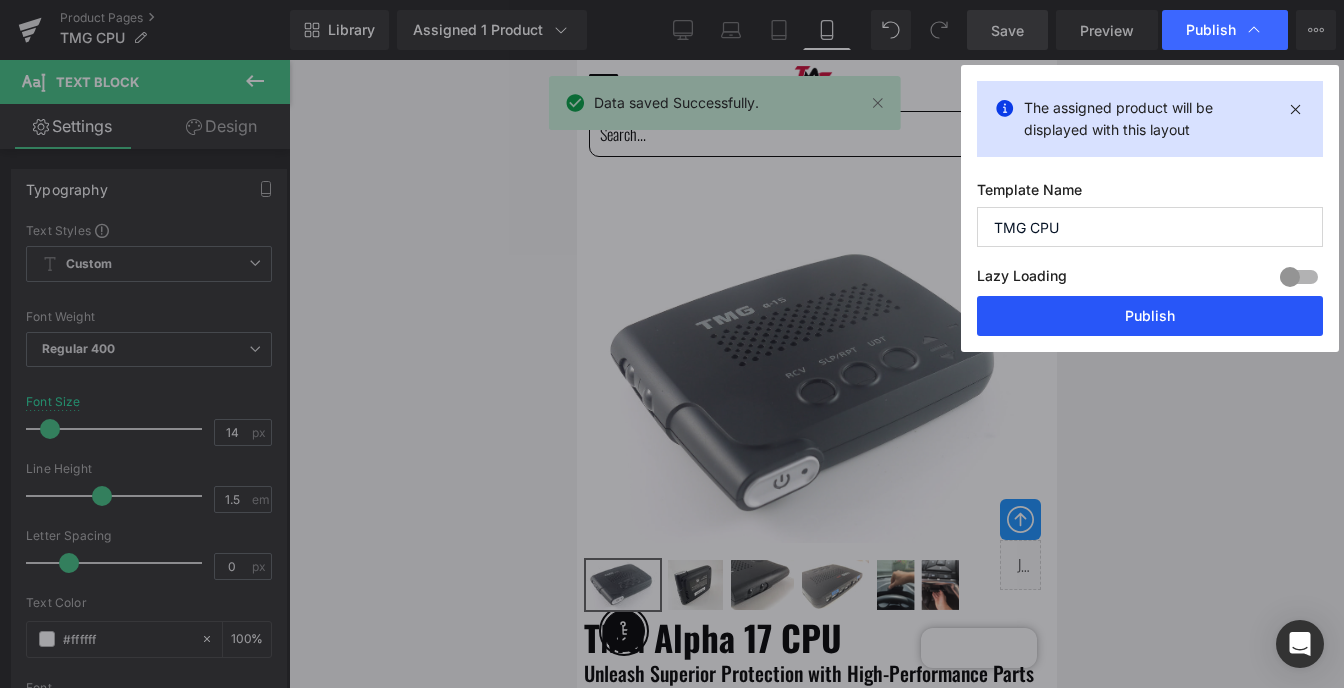 drag, startPoint x: 1107, startPoint y: 311, endPoint x: 292, endPoint y: 157, distance: 829.42206 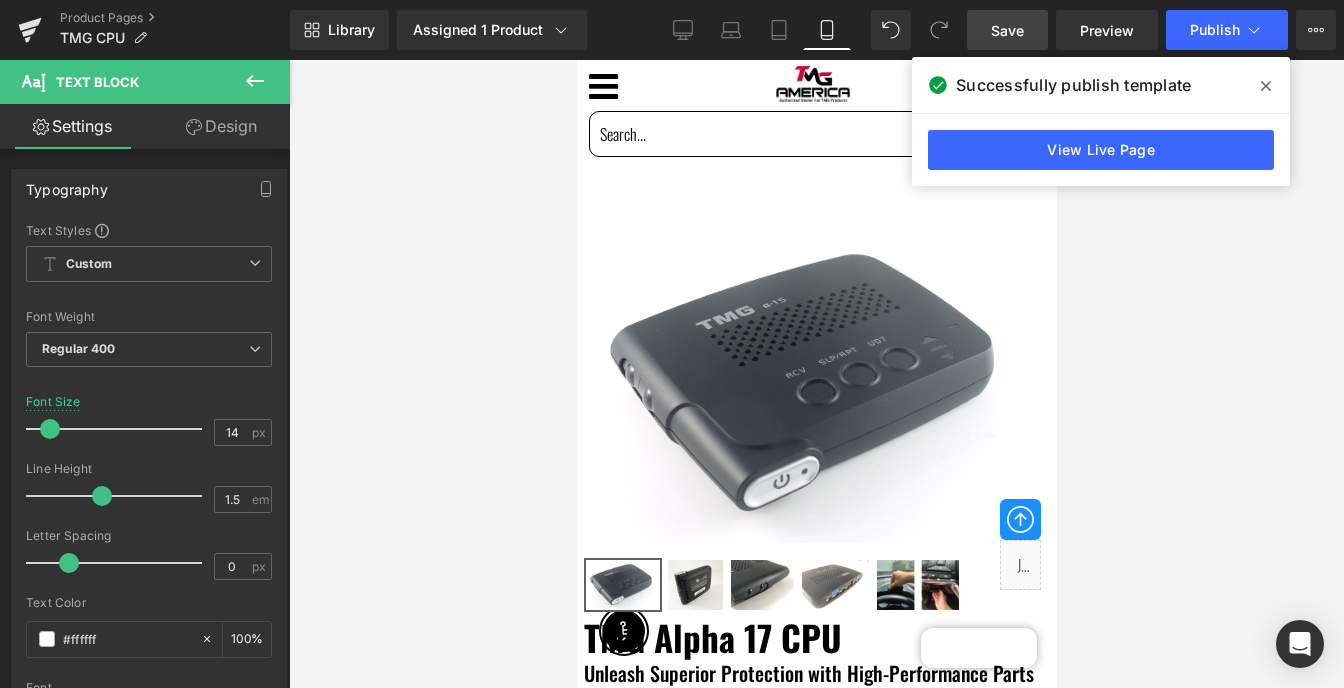 click at bounding box center [1266, 86] 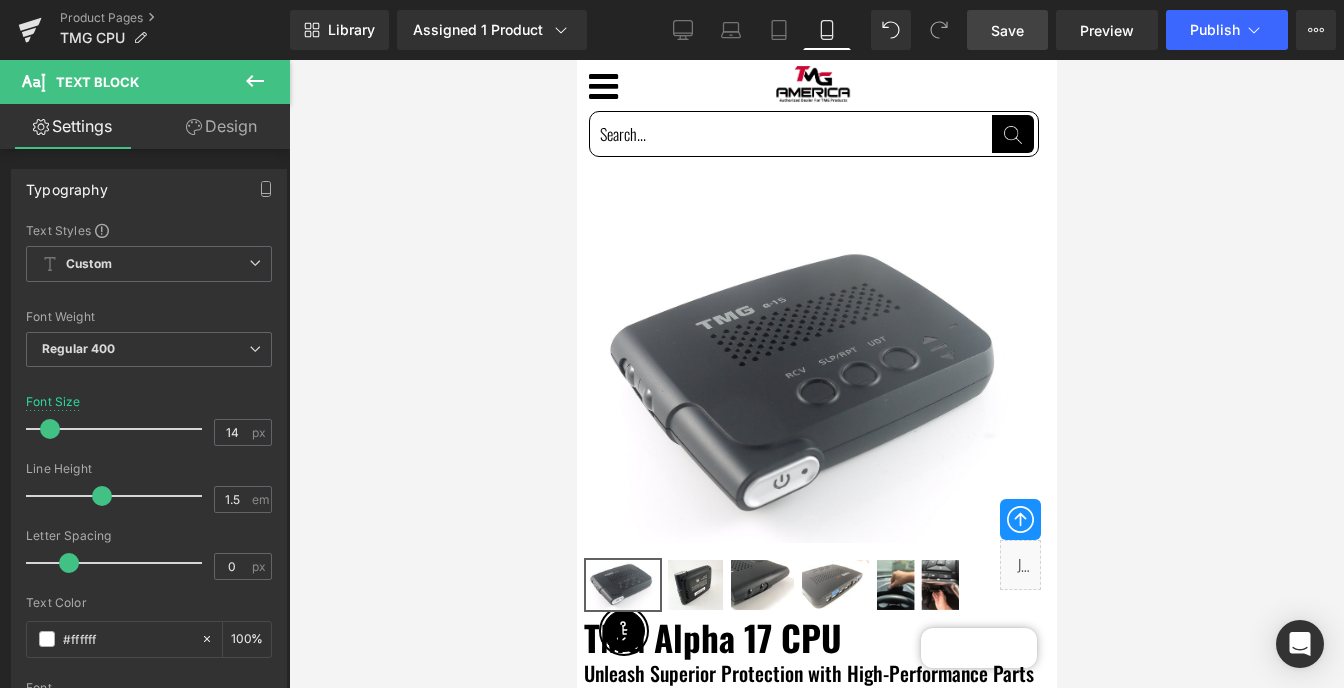 click 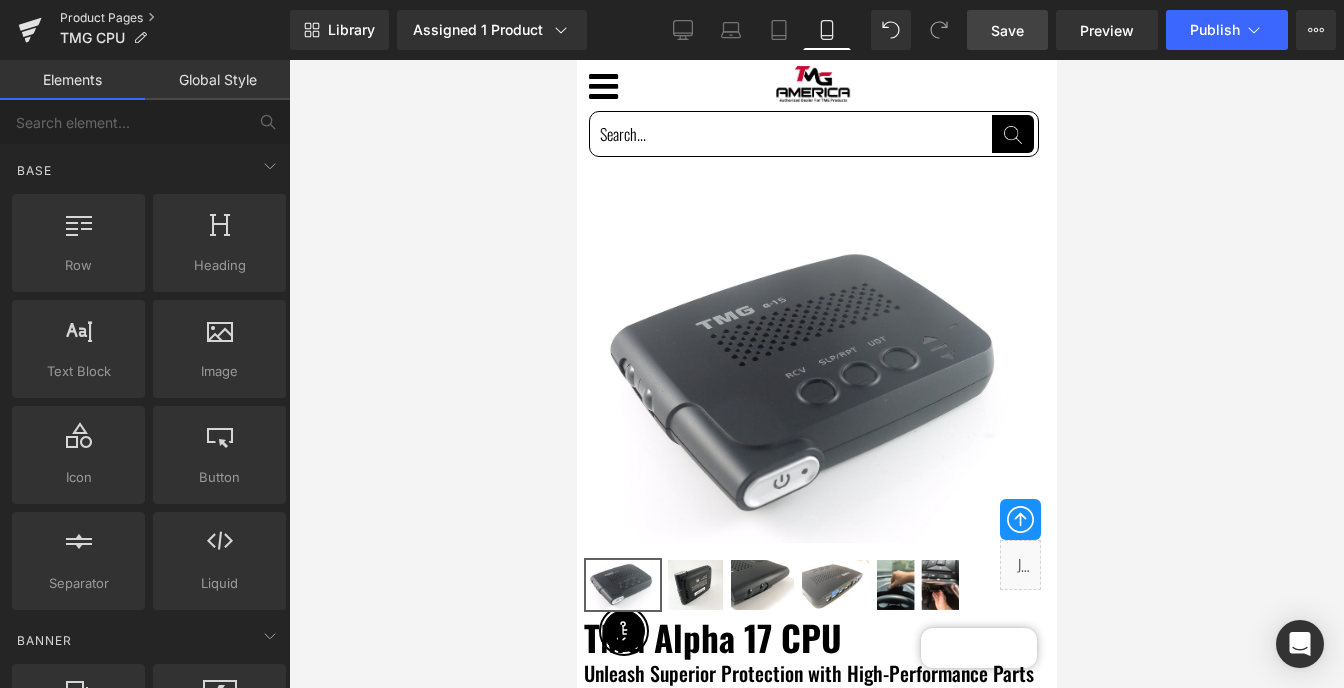 click on "Product Pages" at bounding box center (175, 18) 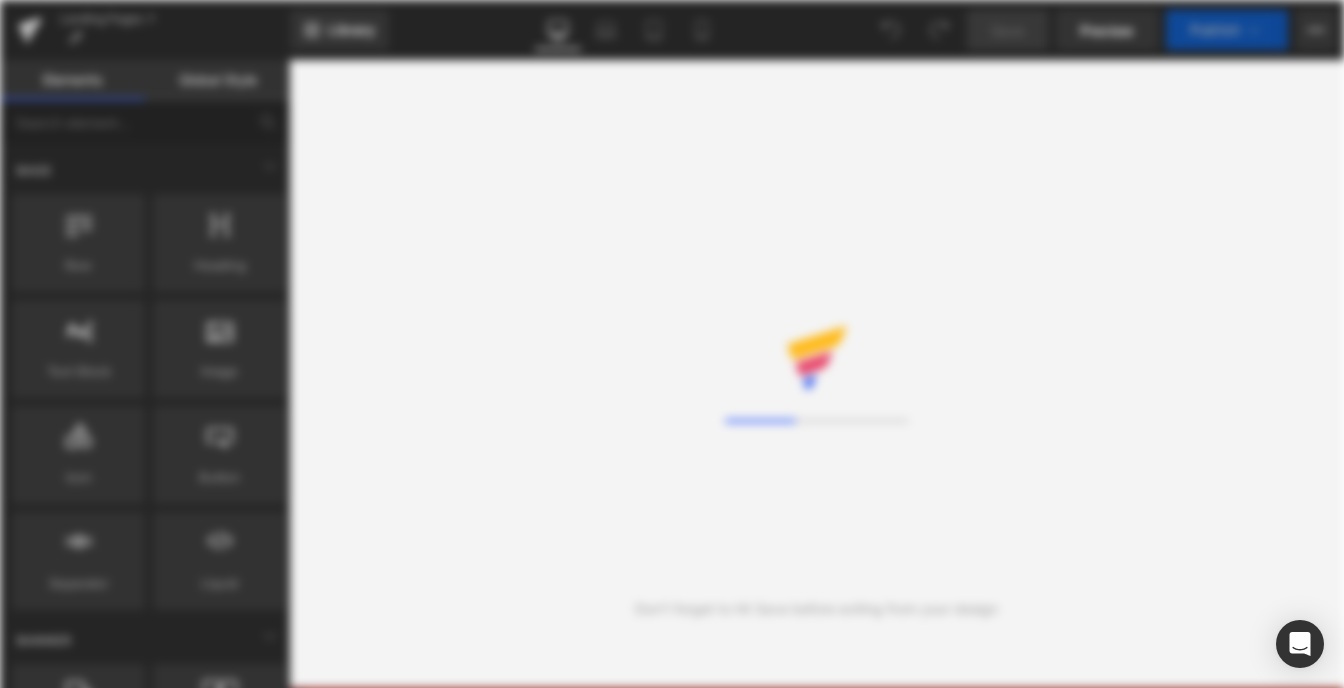 scroll, scrollTop: 0, scrollLeft: 0, axis: both 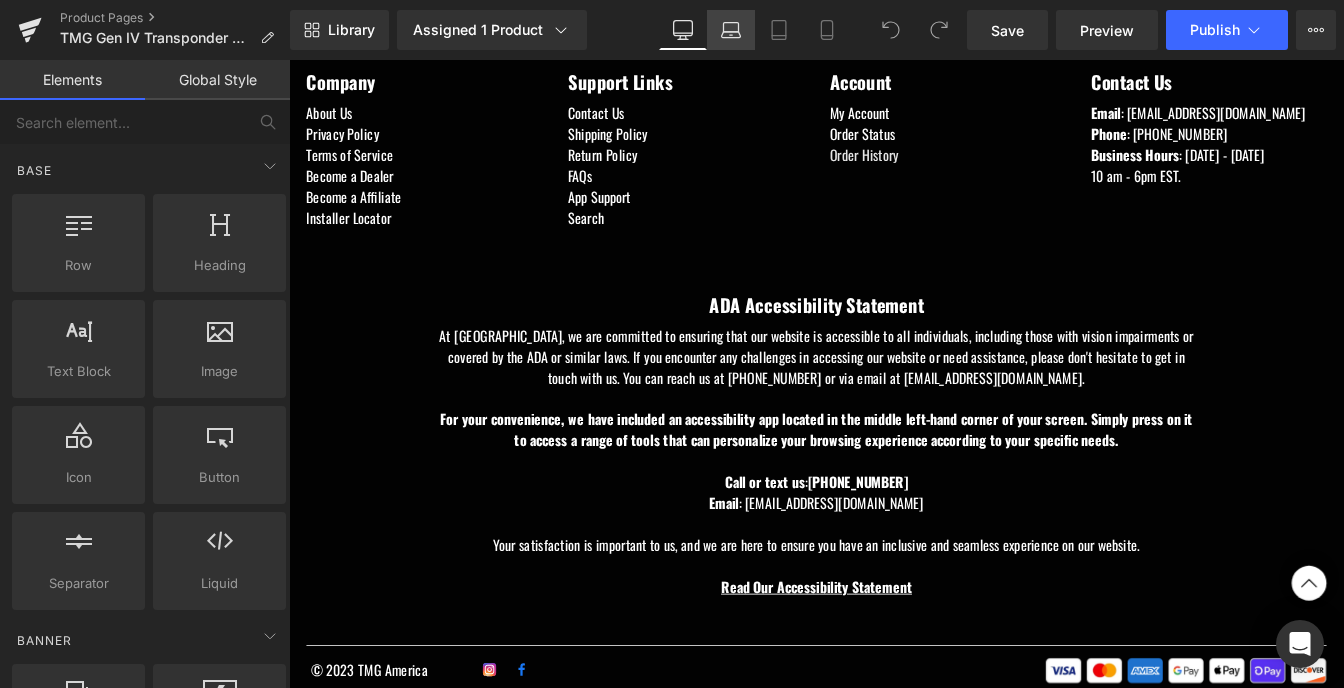 click 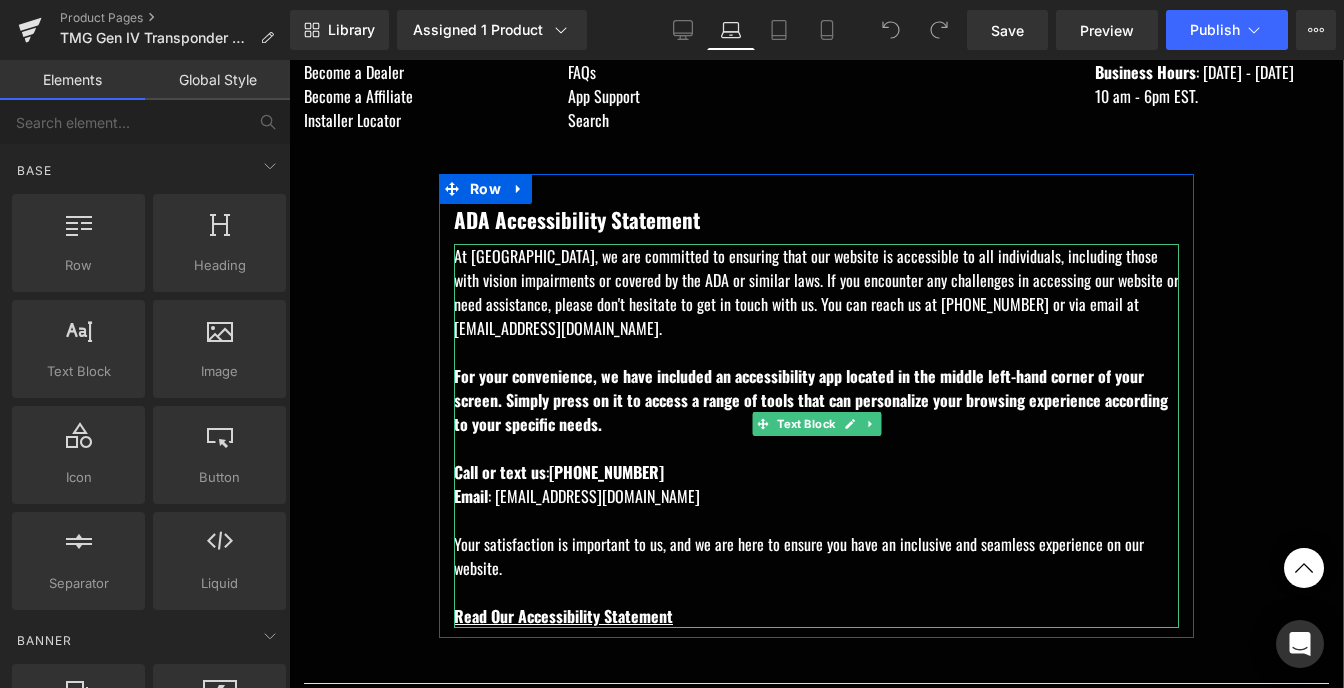 scroll, scrollTop: 2608, scrollLeft: 0, axis: vertical 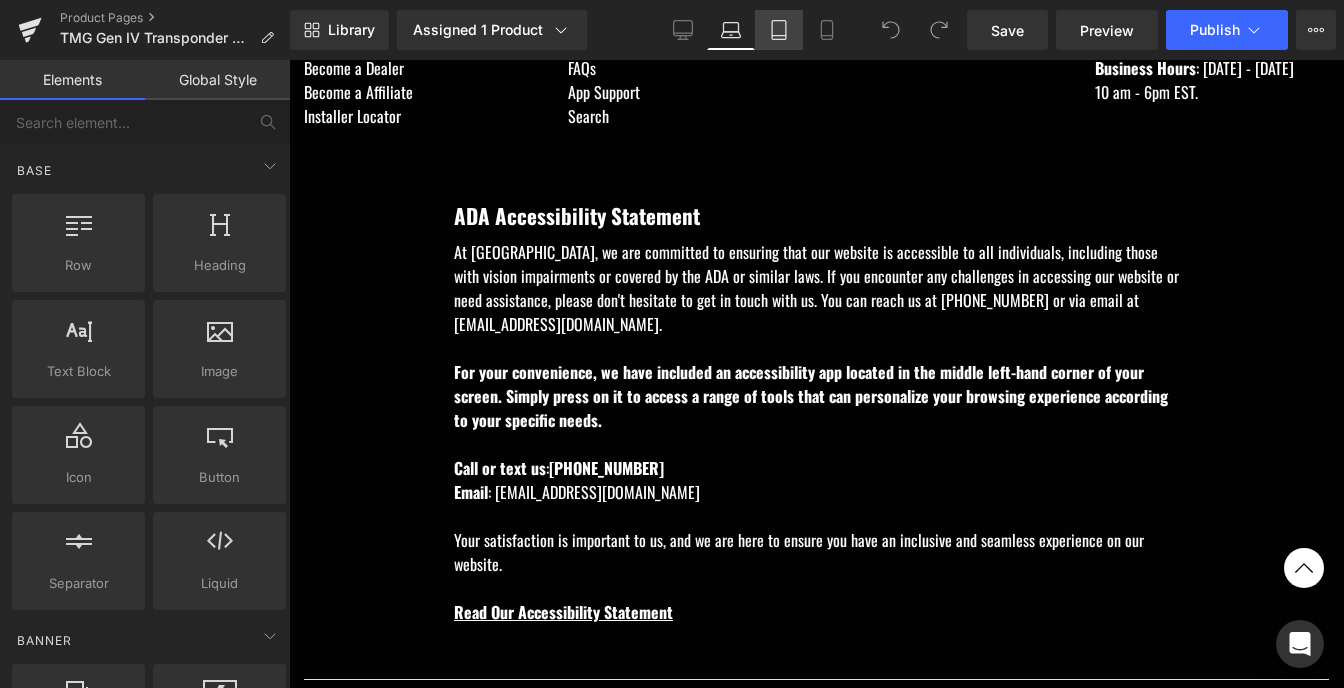 click on "Tablet" at bounding box center [779, 30] 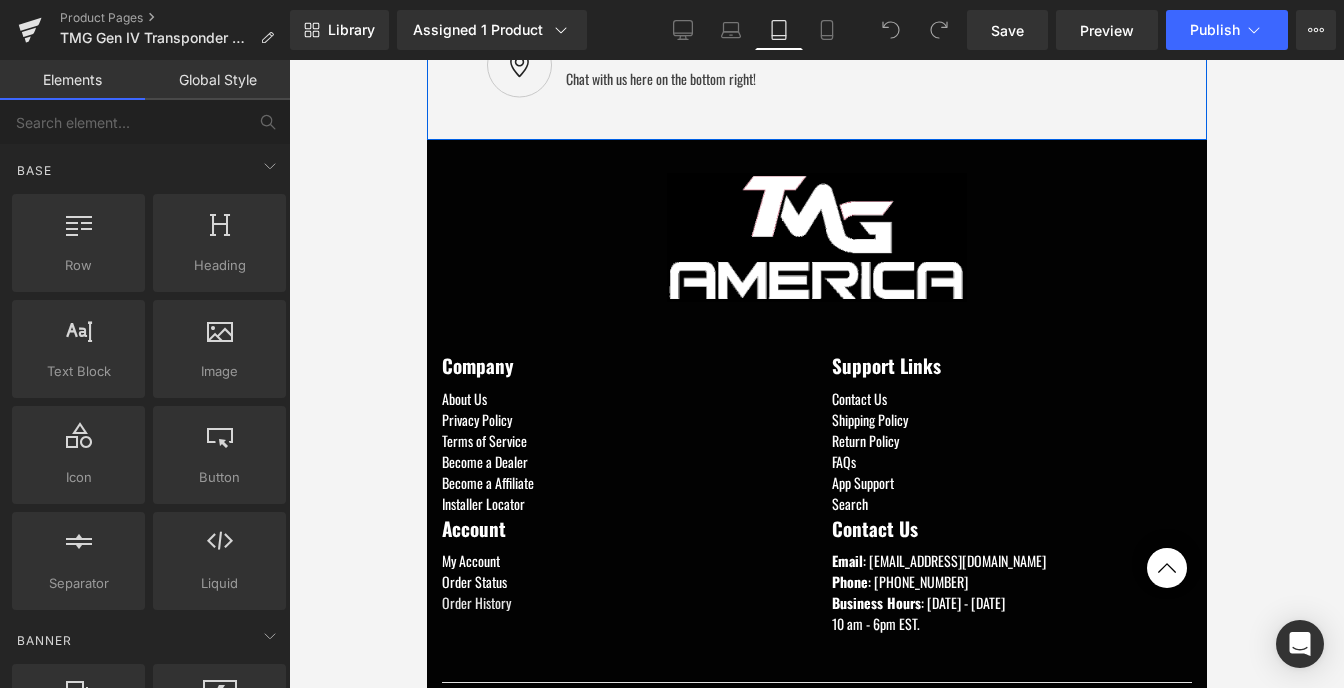 scroll, scrollTop: 2383, scrollLeft: 0, axis: vertical 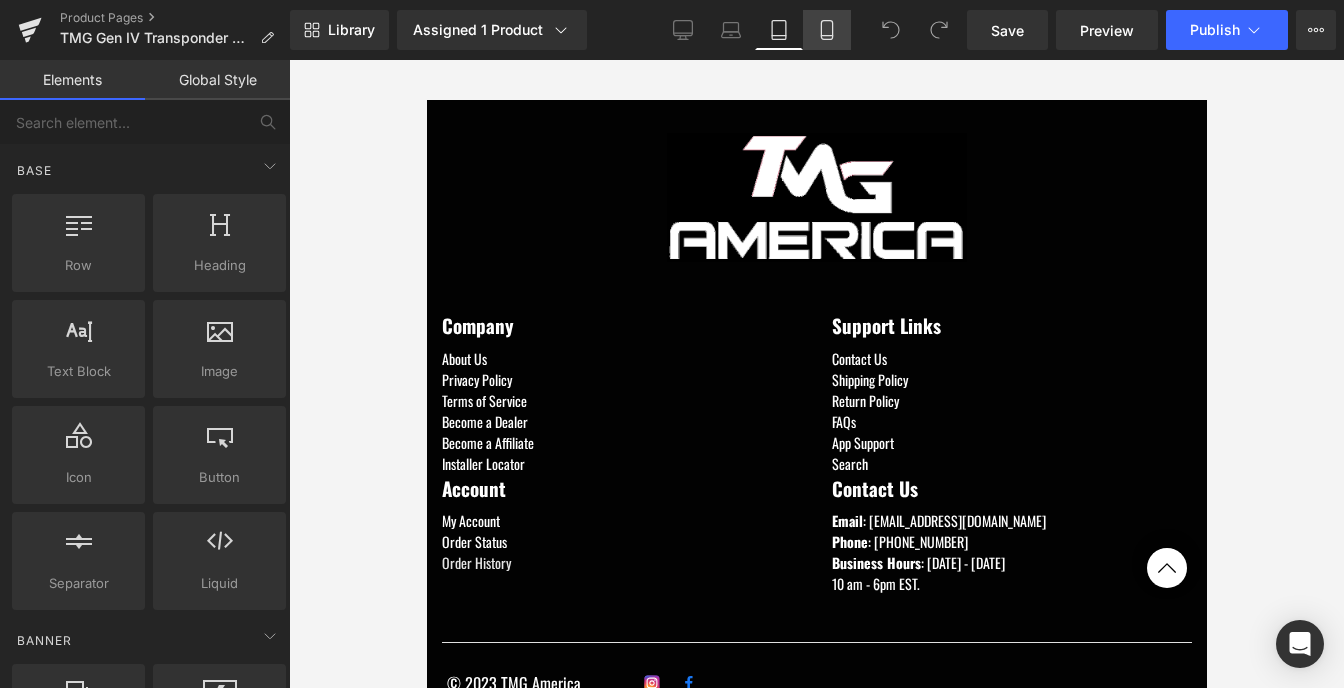 click 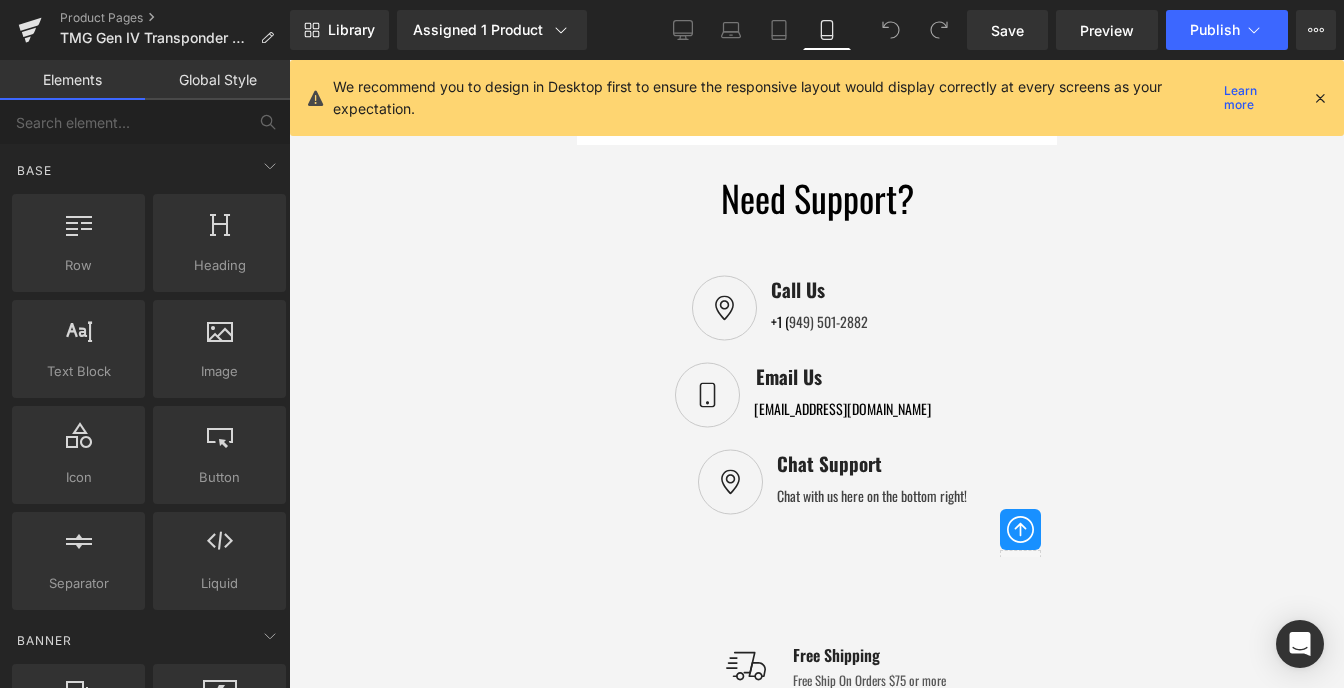 scroll, scrollTop: 2896, scrollLeft: 0, axis: vertical 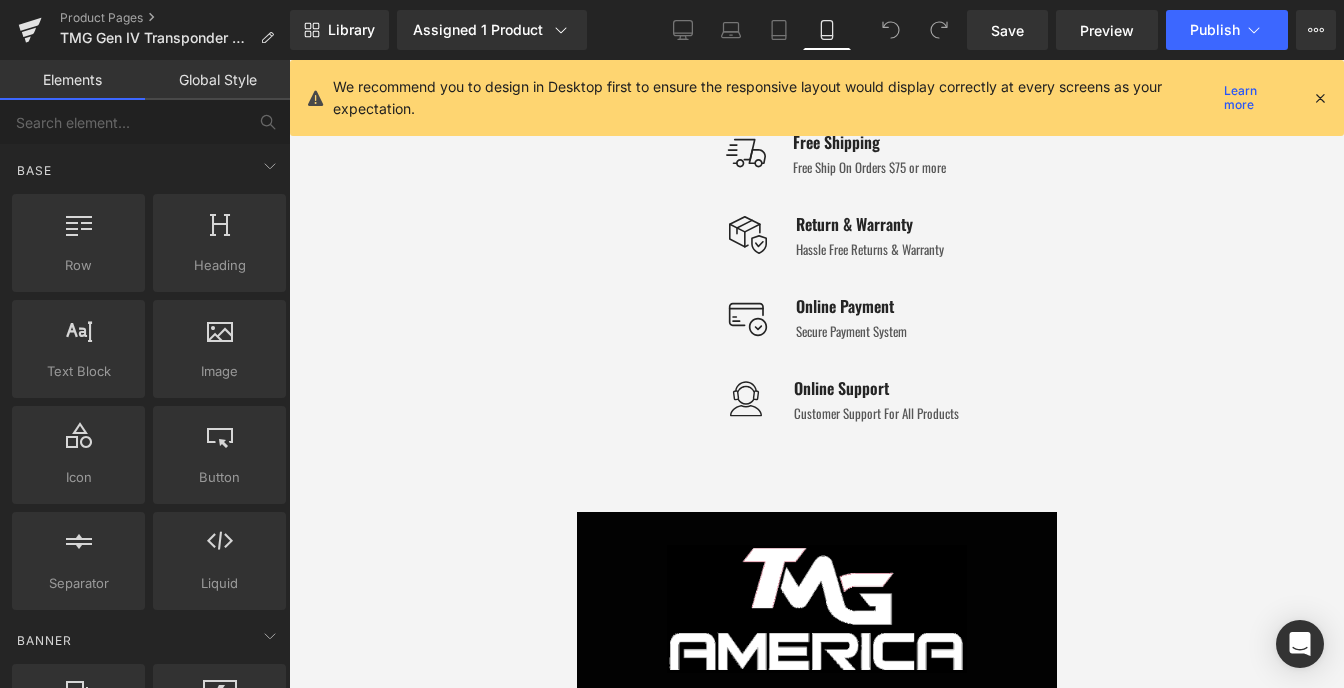 click at bounding box center [1320, 98] 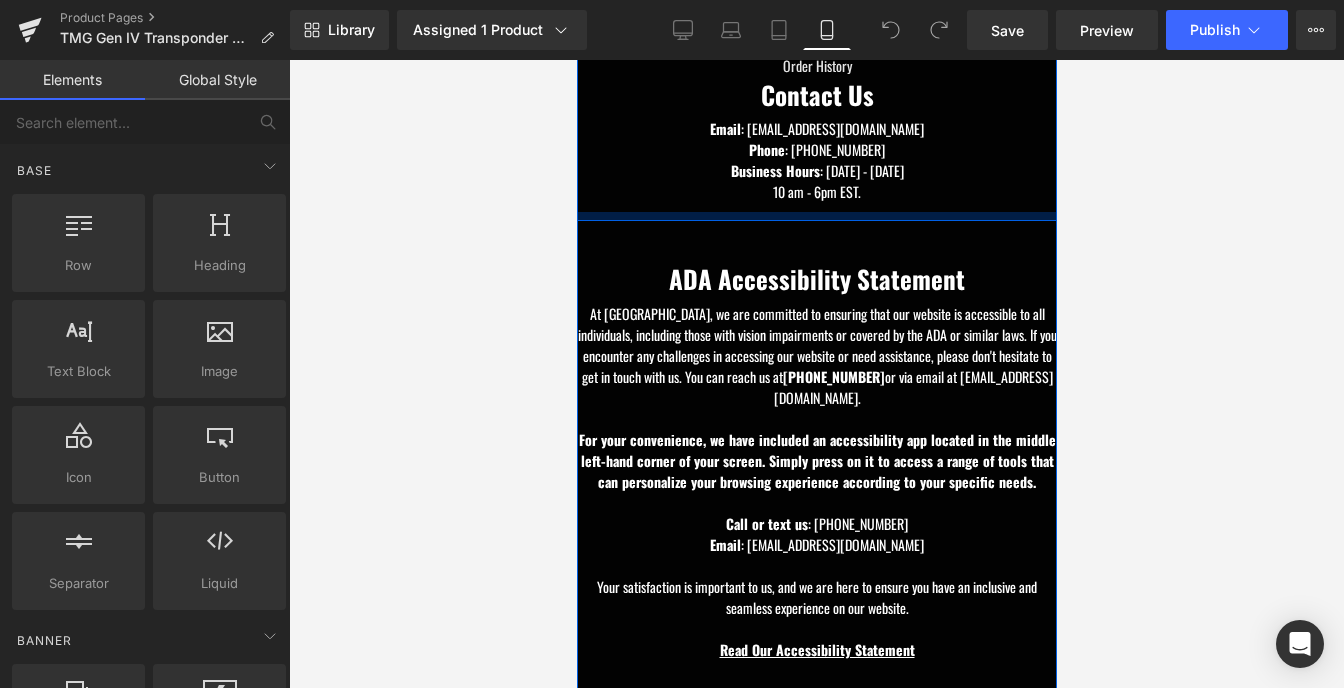 scroll, scrollTop: 3996, scrollLeft: 0, axis: vertical 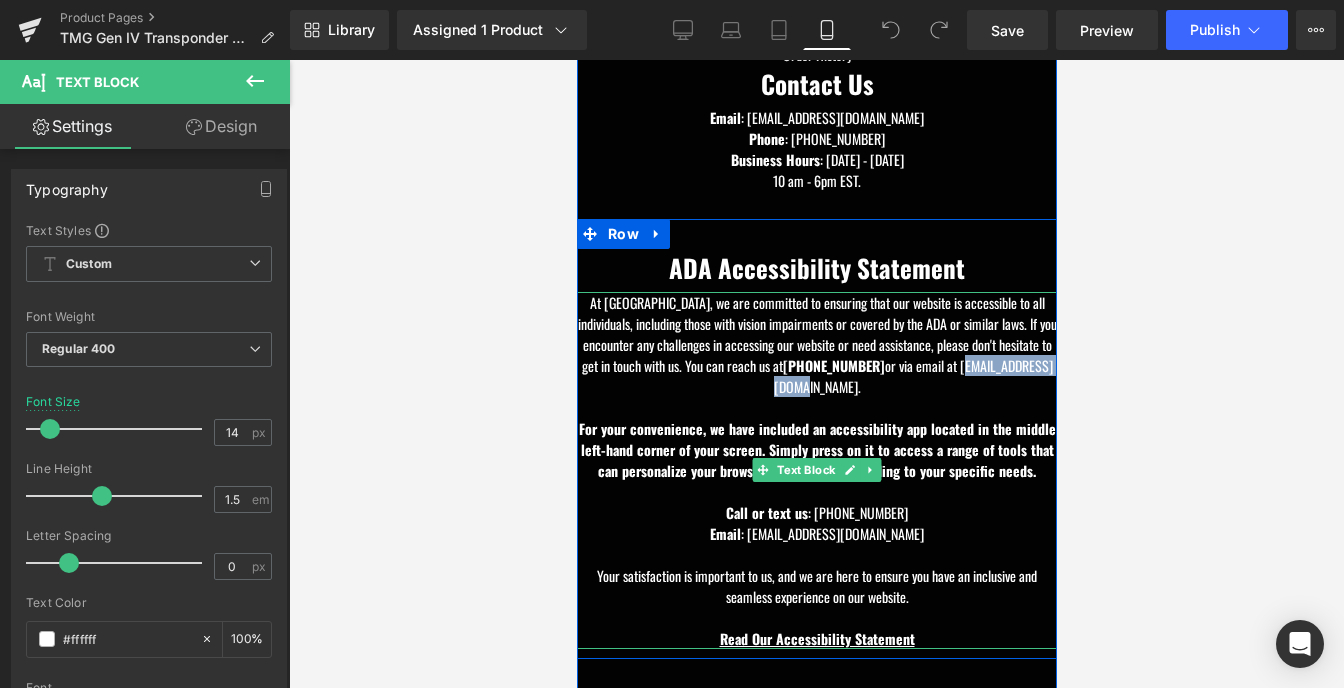 drag, startPoint x: 860, startPoint y: 402, endPoint x: 749, endPoint y: 409, distance: 111.220505 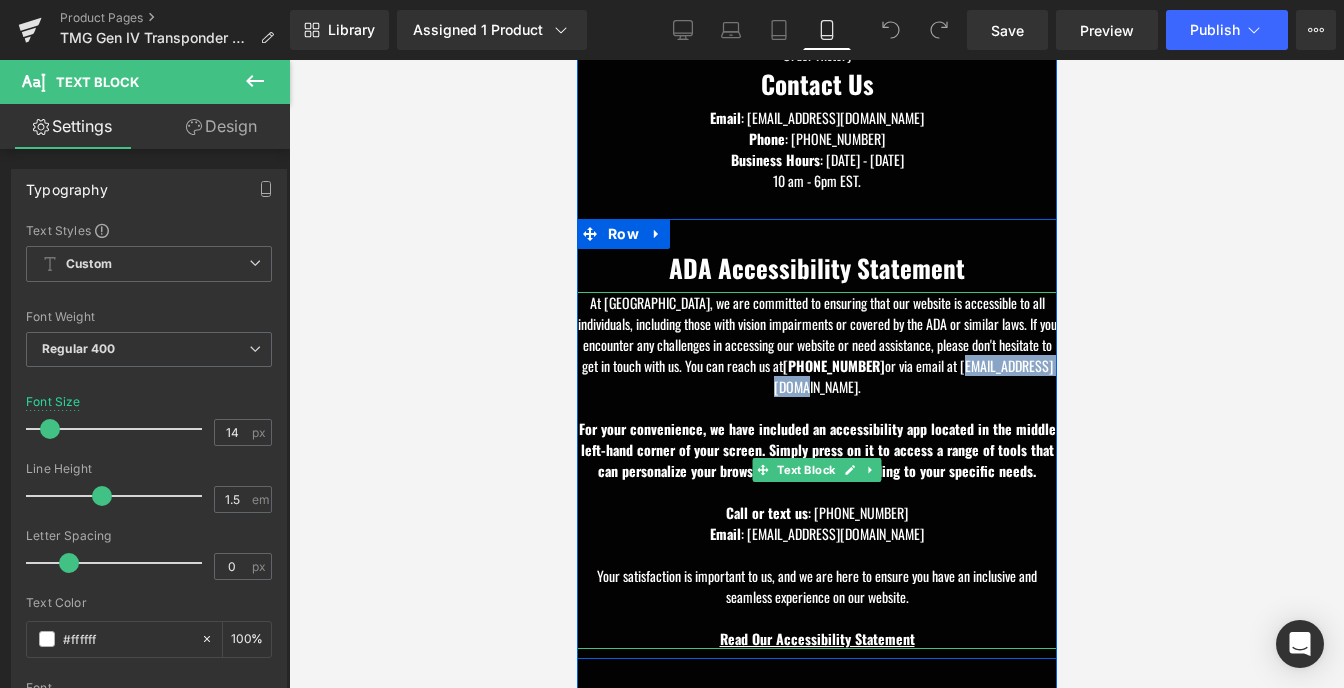 click on "At [GEOGRAPHIC_DATA], we are committed to ensuring that our website is accessible to all individuals, including those with vision impairments or covered by the ADA or similar laws. If you encounter any challenges in accessing our website or need assistance, please don't hesitate to get in touch with us. You can reach us at  [PHONE_NUMBER]  or via email at [EMAIL_ADDRESS][DOMAIN_NAME]." at bounding box center [816, 344] 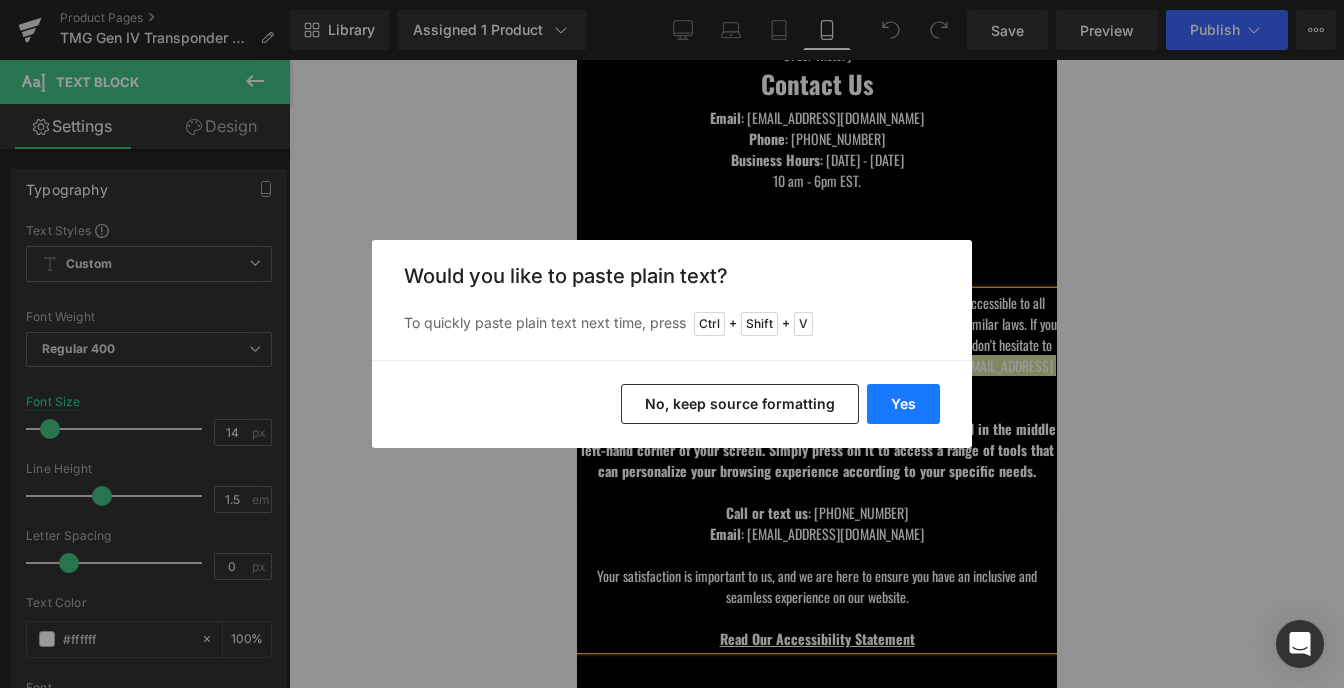 click on "Yes" at bounding box center [903, 404] 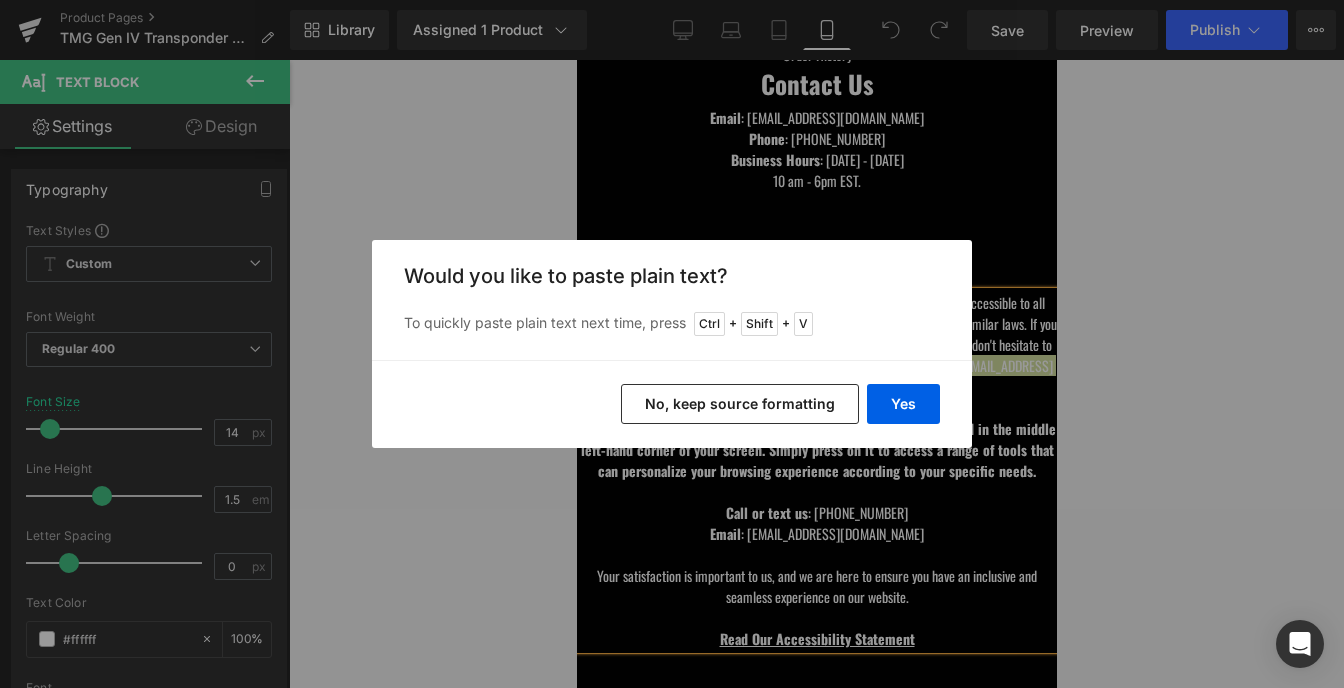 type 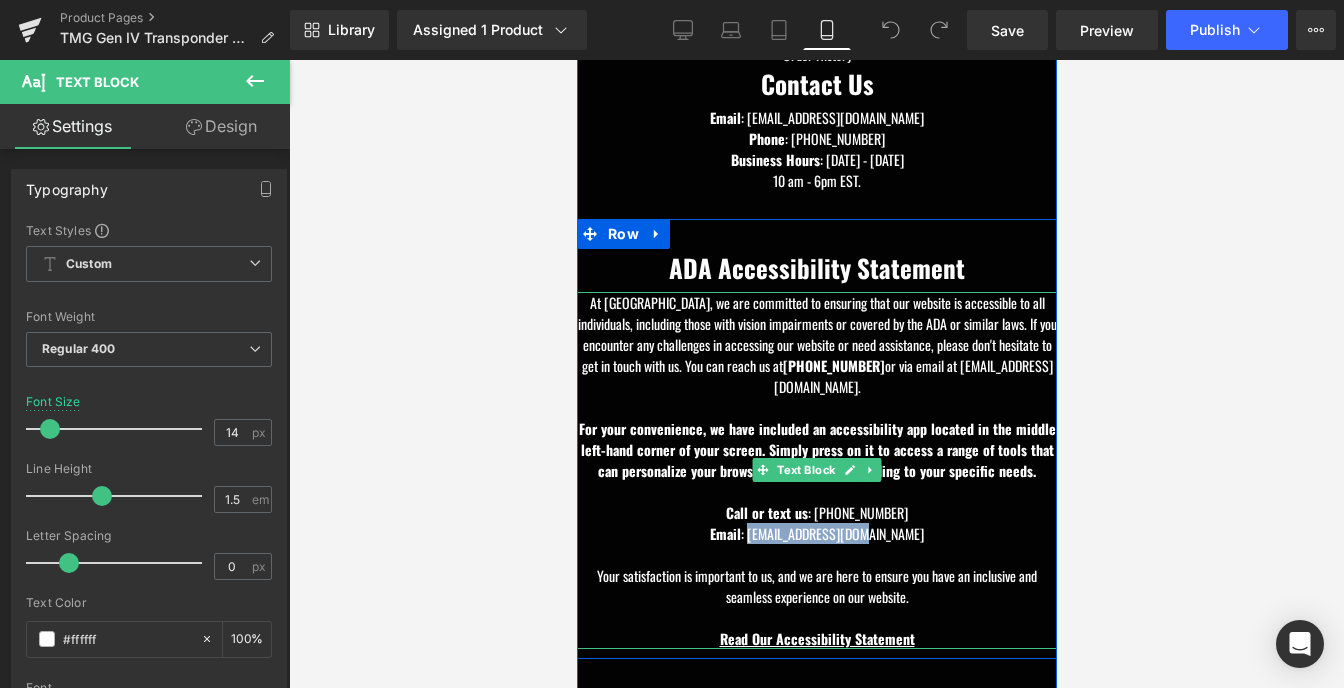 drag, startPoint x: 881, startPoint y: 549, endPoint x: 764, endPoint y: 554, distance: 117.10679 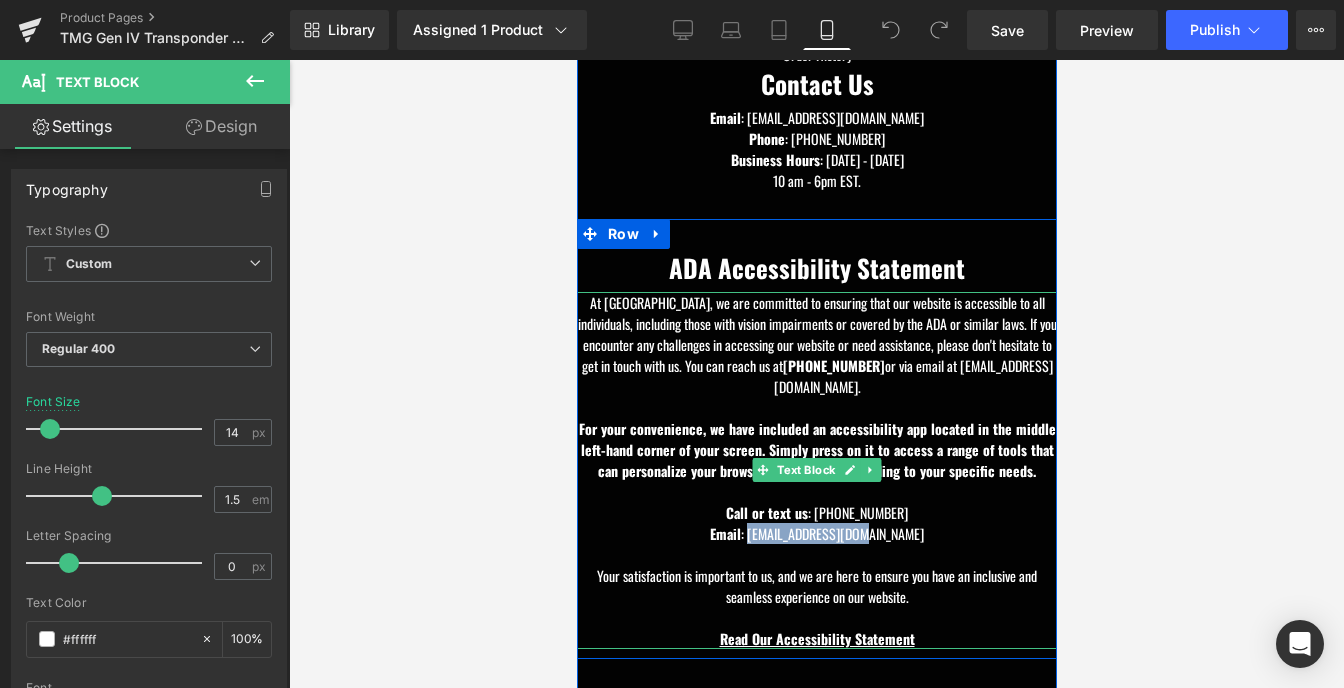 click on "Email : [EMAIL_ADDRESS][DOMAIN_NAME]" at bounding box center (816, 533) 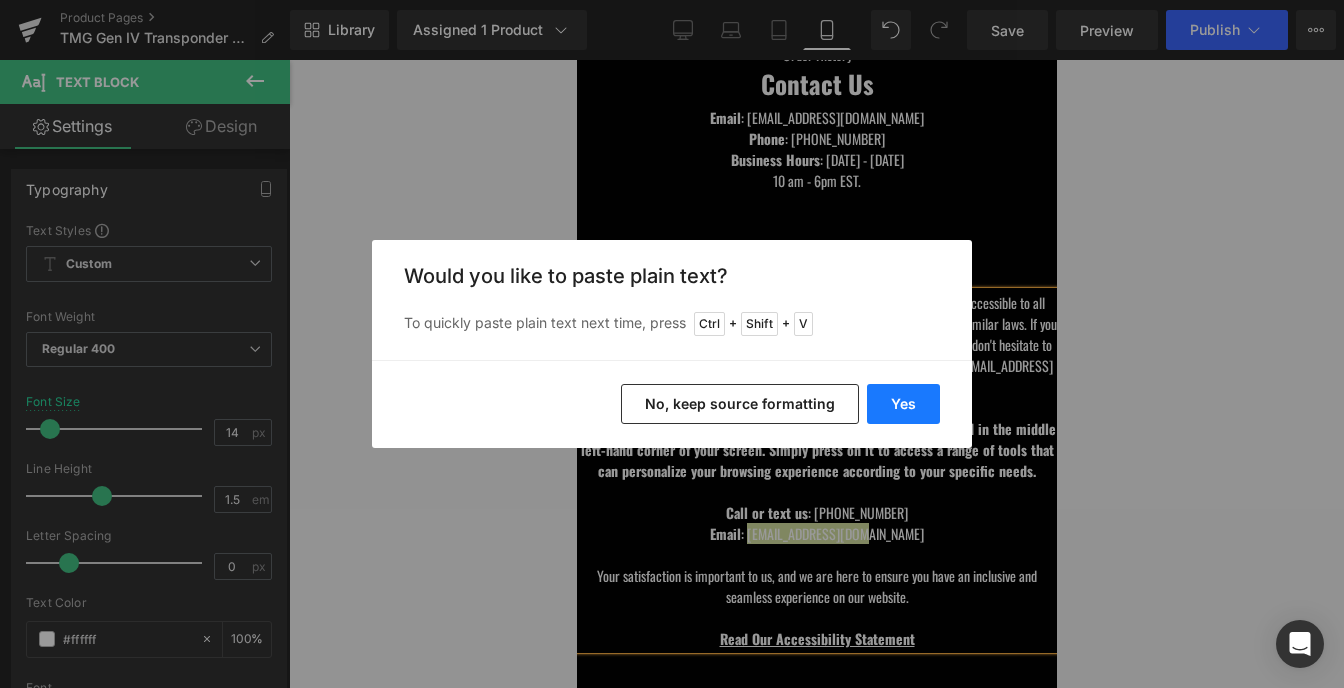 drag, startPoint x: 323, startPoint y: 338, endPoint x: 900, endPoint y: 398, distance: 580.1112 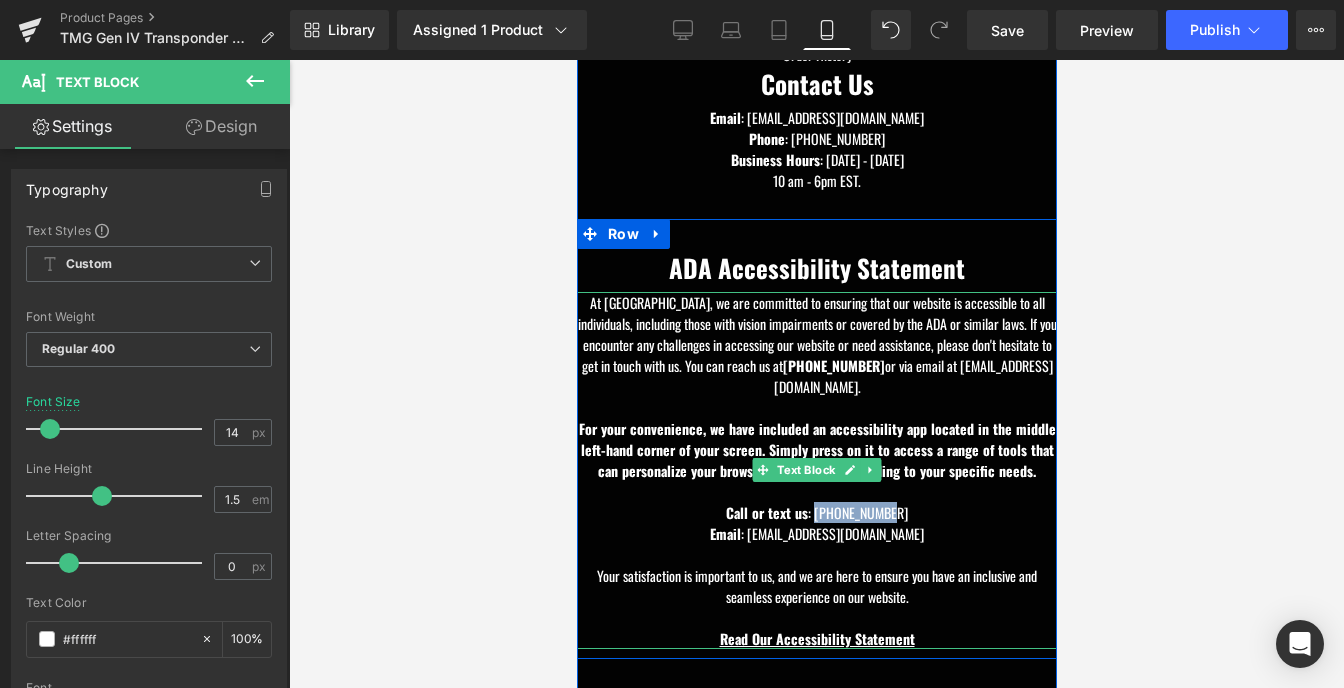 drag, startPoint x: 814, startPoint y: 525, endPoint x: 887, endPoint y: 528, distance: 73.061615 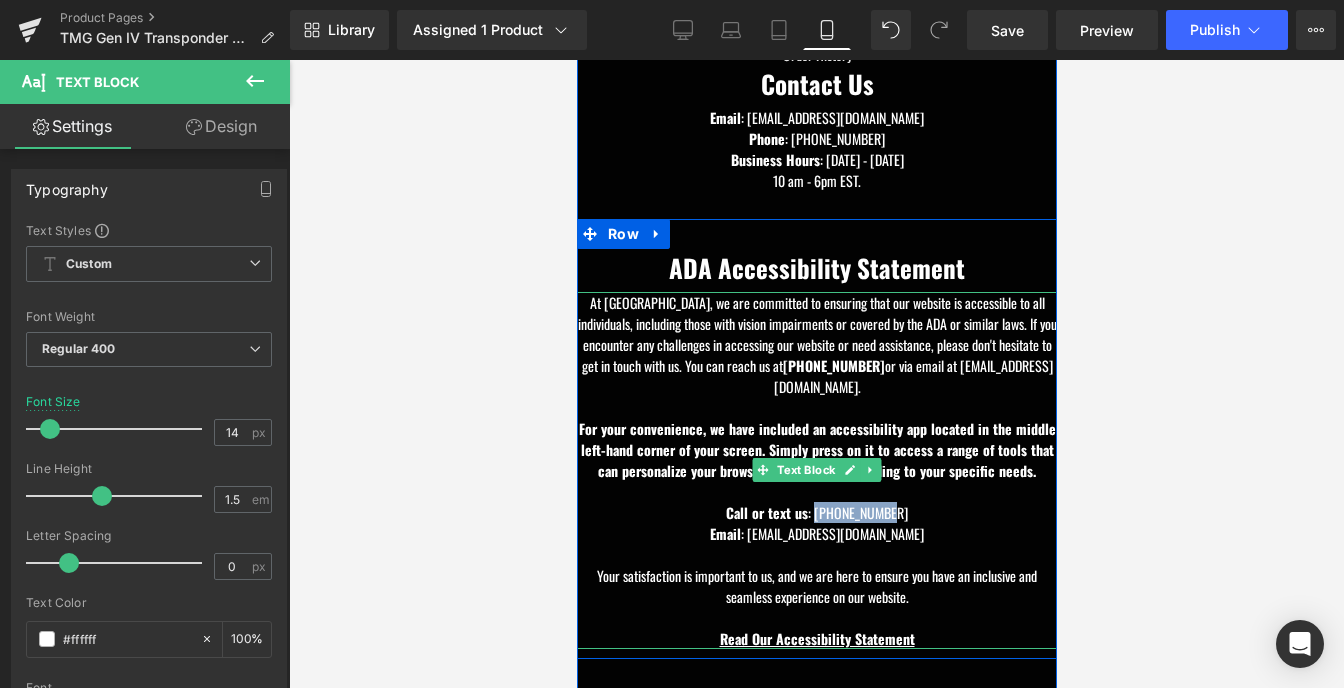 click on "For your convenience, we have included an accessibility app located in the middle left-hand corner of your screen. Simply press on it to access a range of tools that can personalize your browsing experience according to your specific needs. Call or text us : [PHONE_NUMBER]" at bounding box center [816, 470] 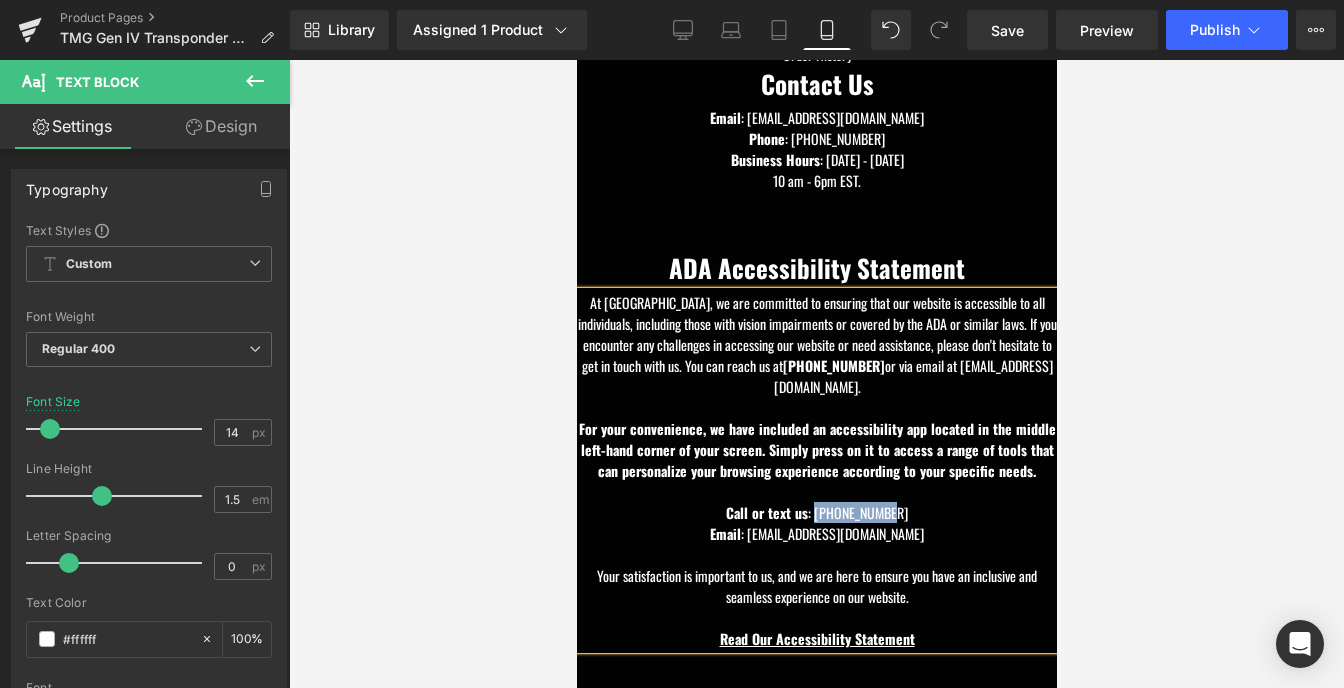 drag, startPoint x: 813, startPoint y: 525, endPoint x: 887, endPoint y: 532, distance: 74.330345 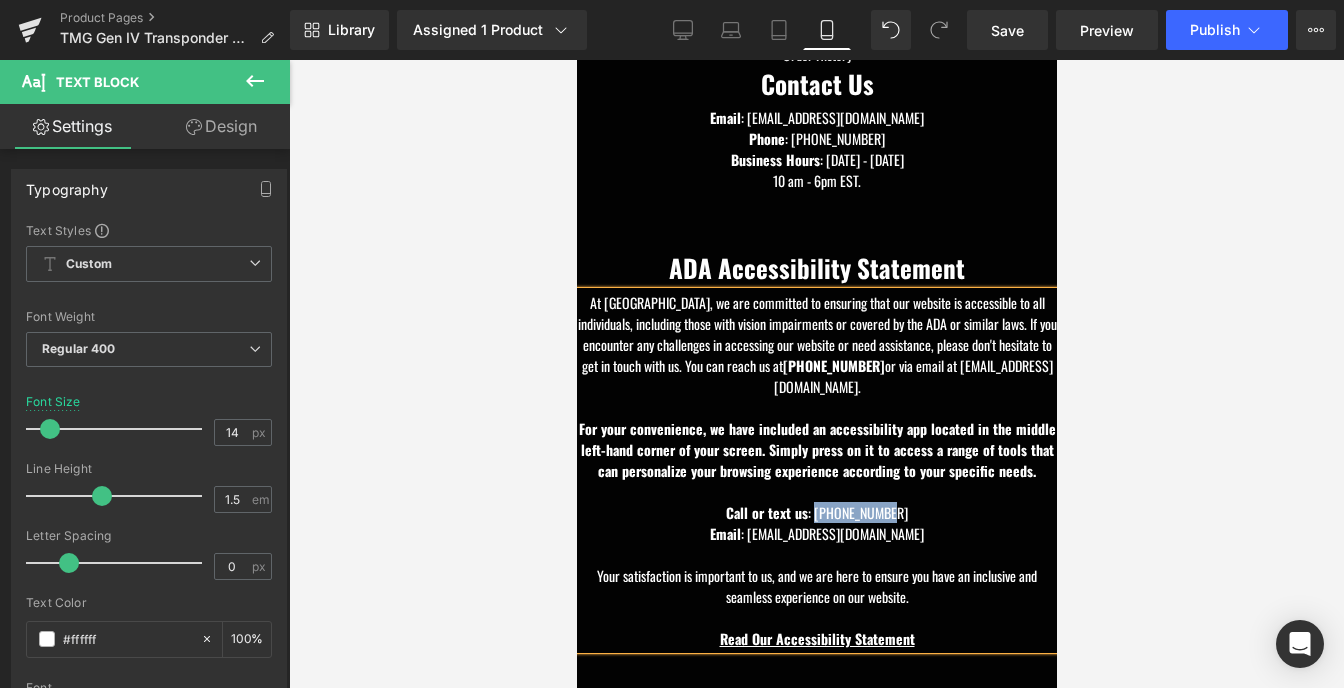 click on "For your convenience, we have included an accessibility app located in the middle left-hand corner of your screen. Simply press on it to access a range of tools that can personalize your browsing experience according to your specific needs. Call or text us : 949-501-2882" at bounding box center (816, 470) 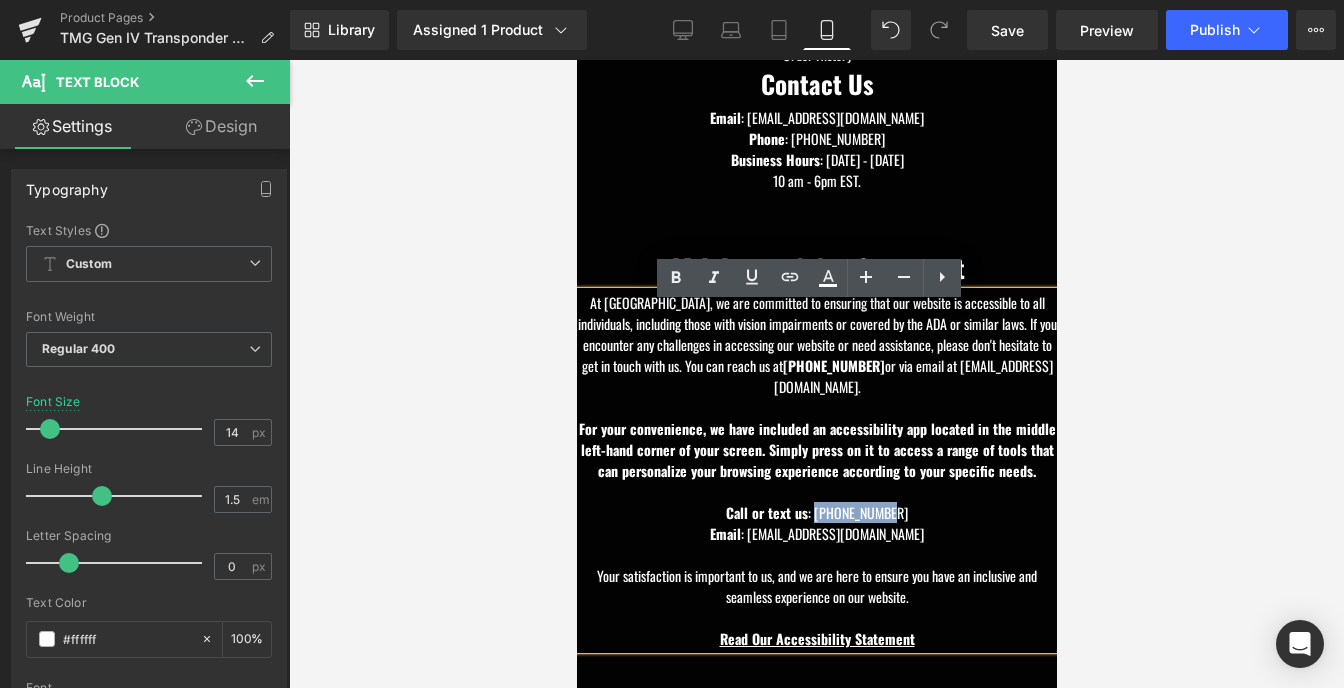 copy on "[PHONE_NUMBER]" 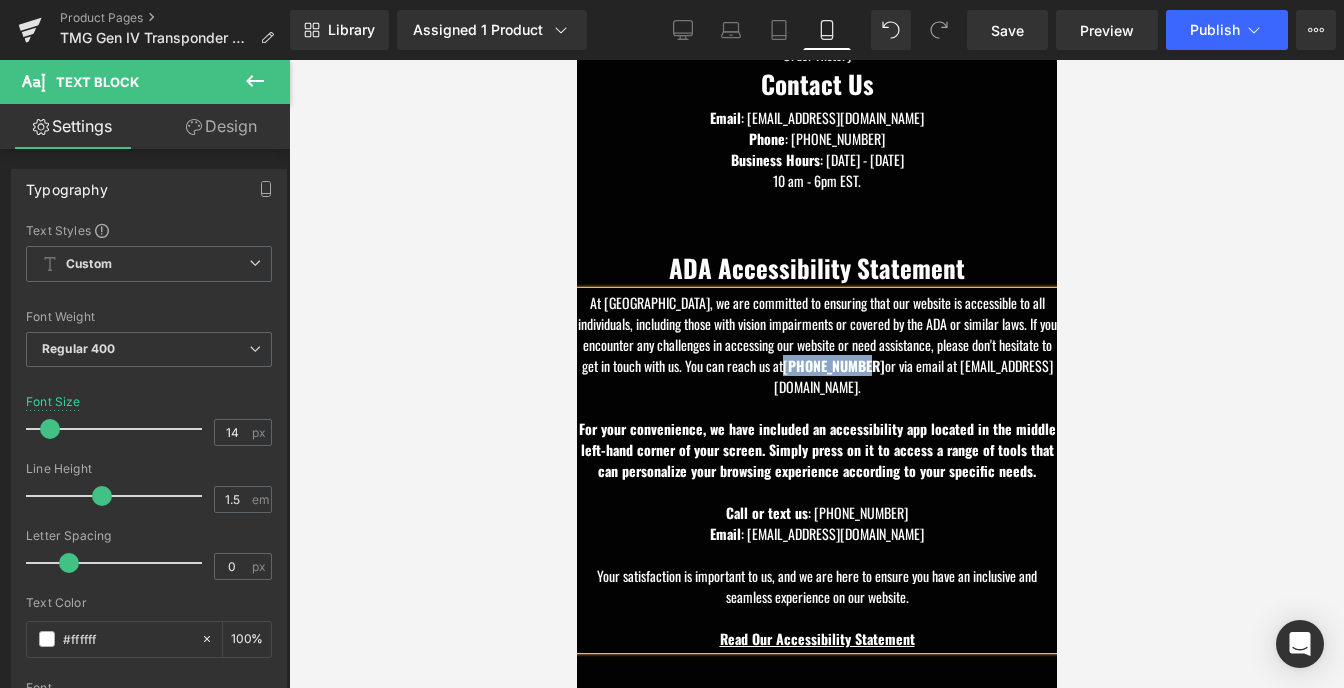 drag, startPoint x: 834, startPoint y: 381, endPoint x: 913, endPoint y: 388, distance: 79.30952 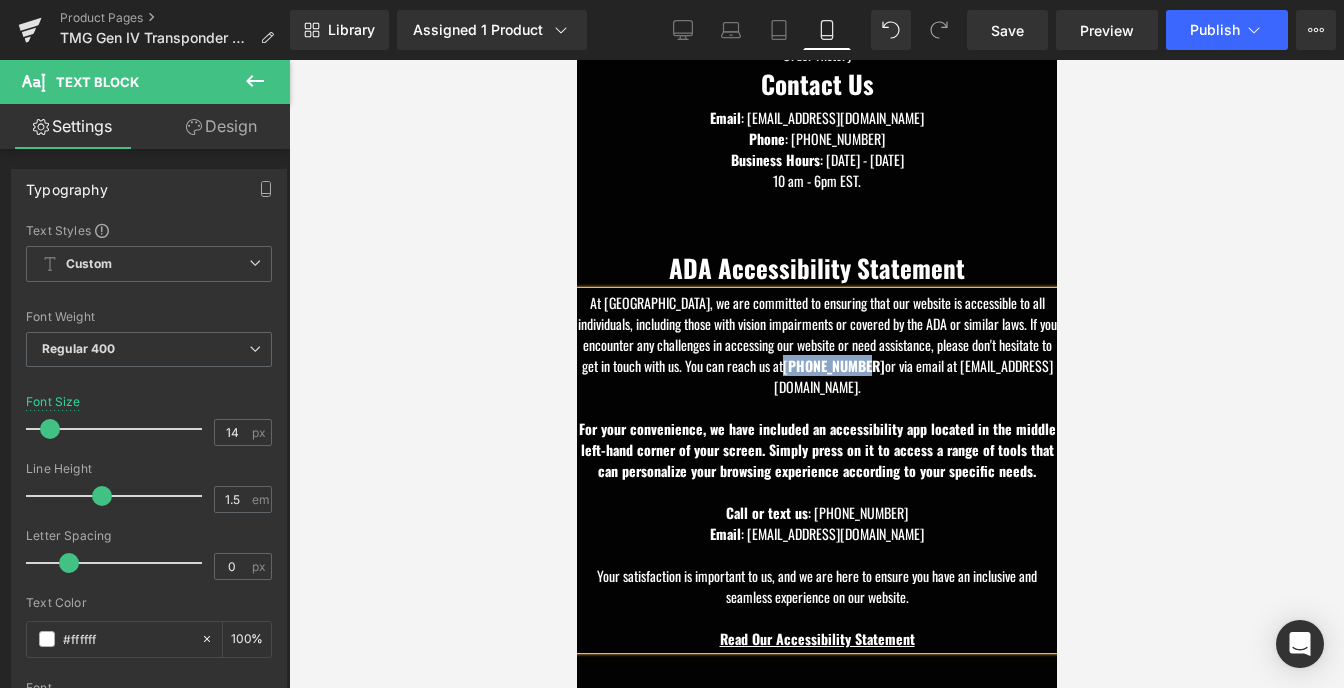 click on "[PHONE_NUMBER]" at bounding box center [833, 365] 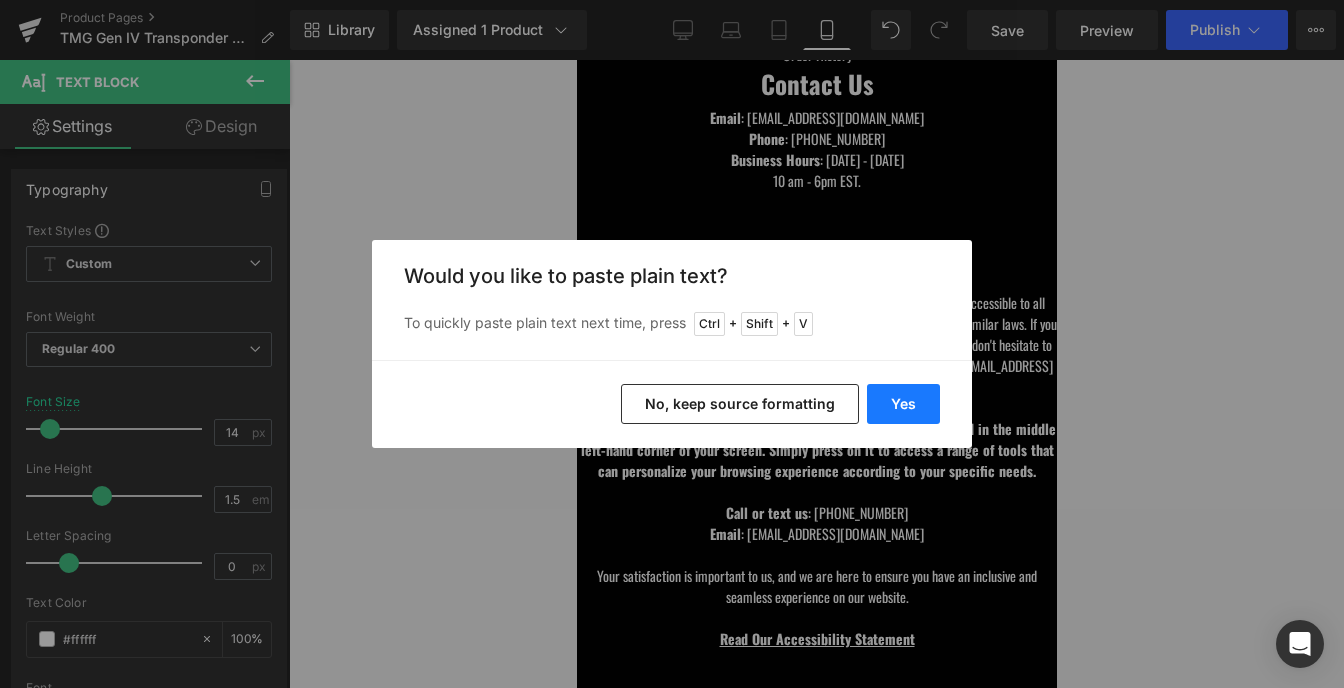 drag, startPoint x: 894, startPoint y: 408, endPoint x: 318, endPoint y: 353, distance: 578.61993 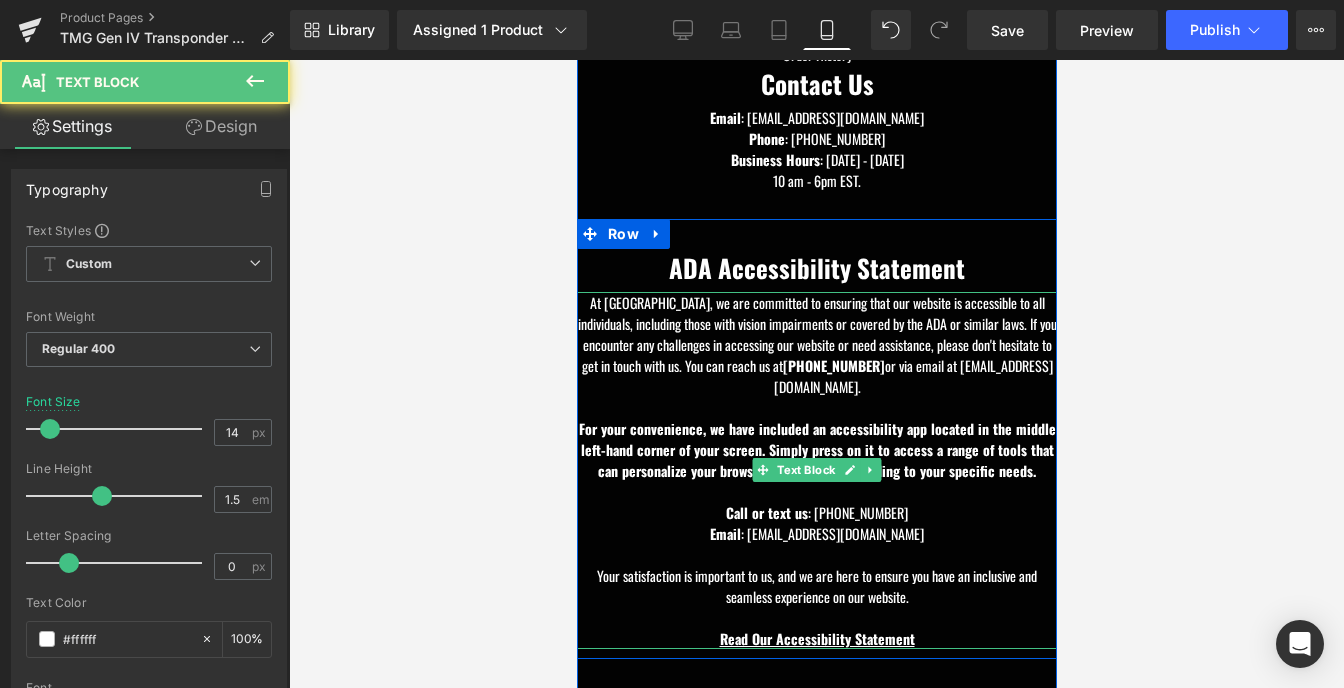 click on "For your convenience, we have included an accessibility app located in the middle left-hand corner of your screen. Simply press on it to access a range of tools that can personalize your browsing experience according to your specific needs." at bounding box center (816, 449) 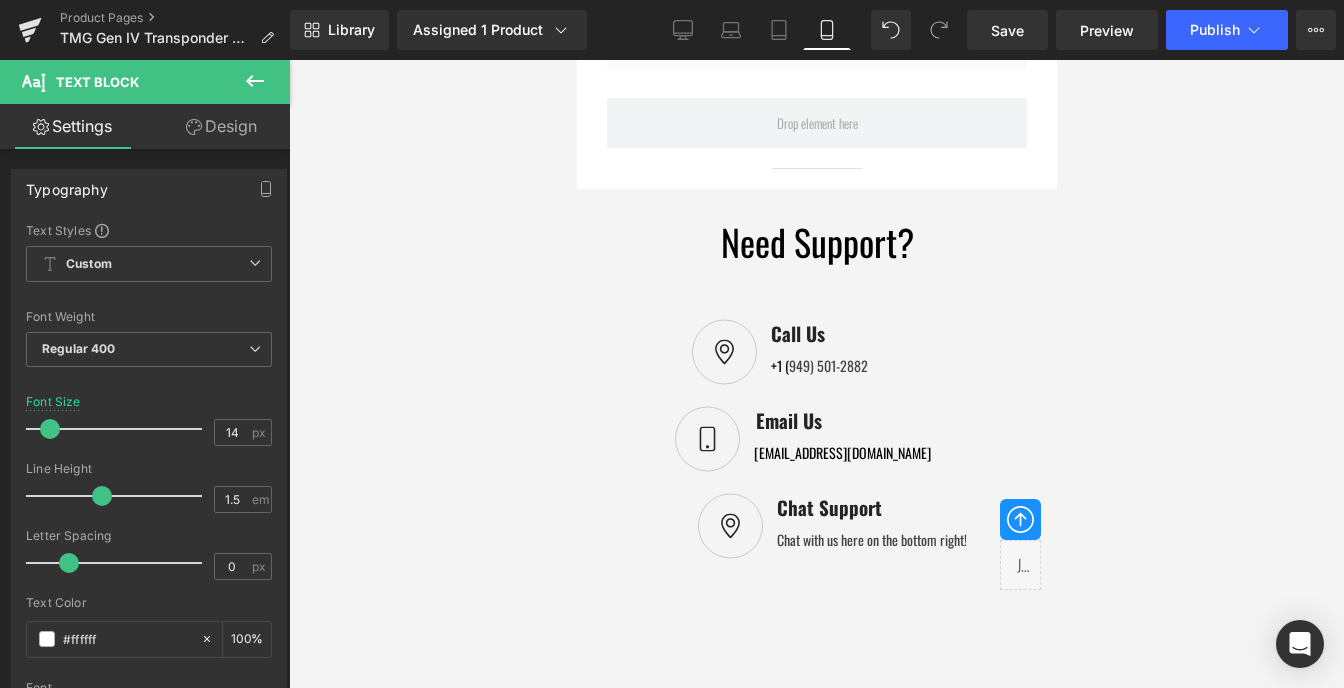 scroll, scrollTop: 2296, scrollLeft: 0, axis: vertical 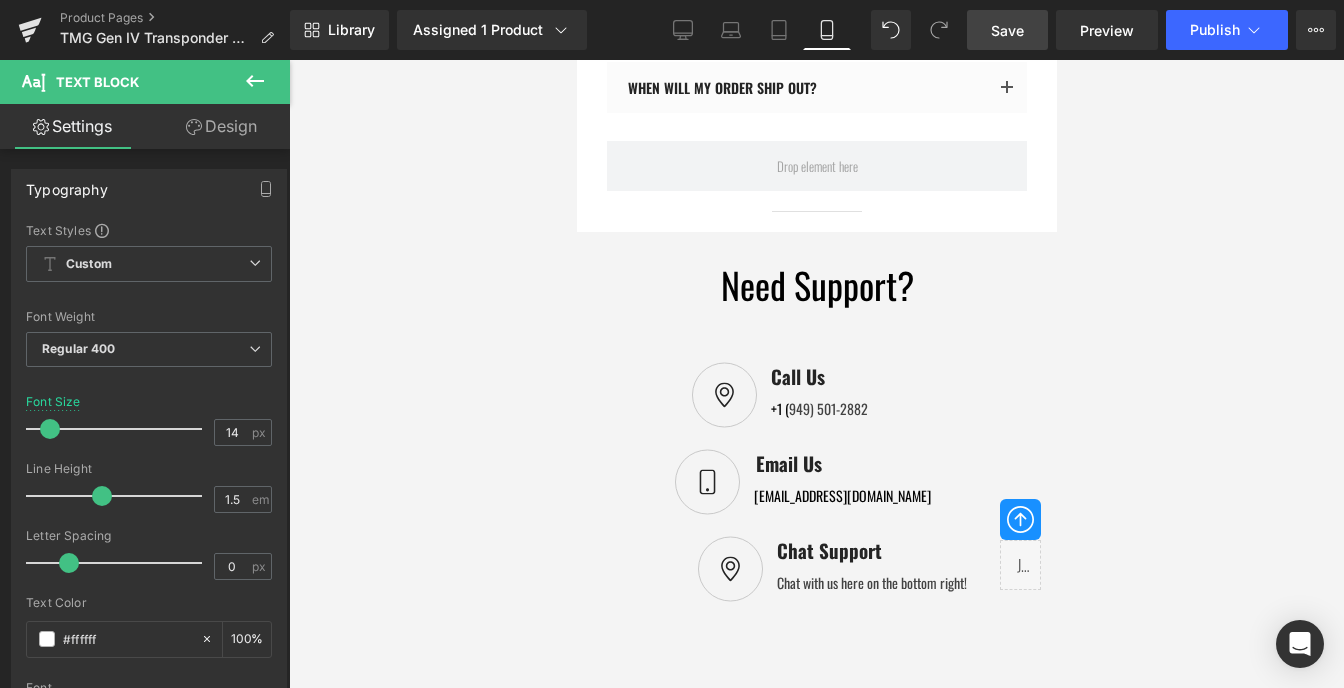 click on "Save" at bounding box center [1007, 30] 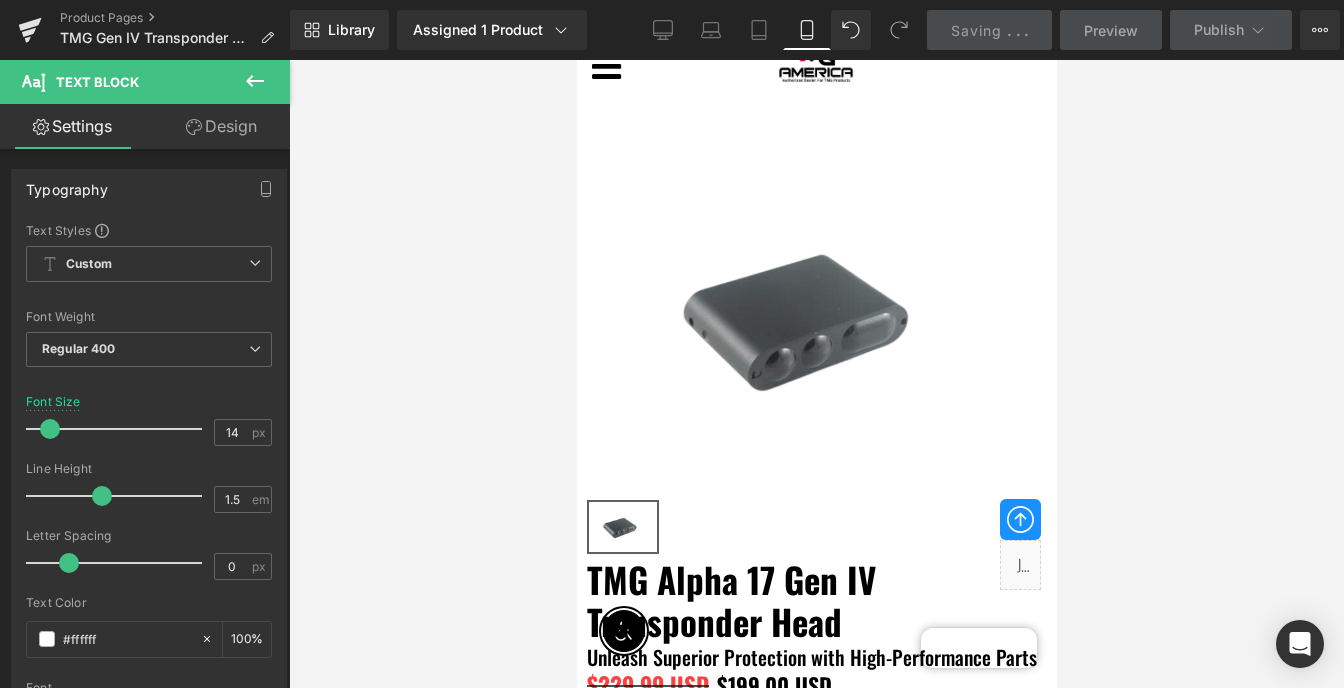scroll, scrollTop: 0, scrollLeft: 0, axis: both 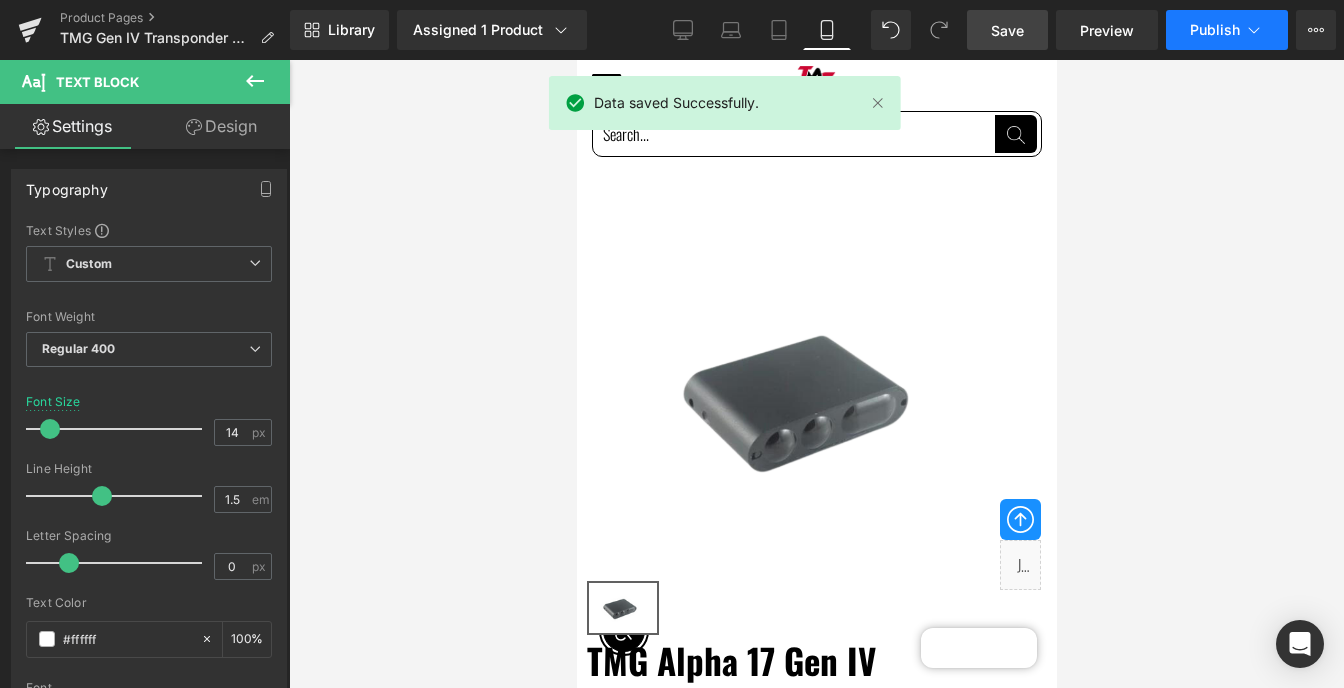 click on "Publish" at bounding box center [1227, 30] 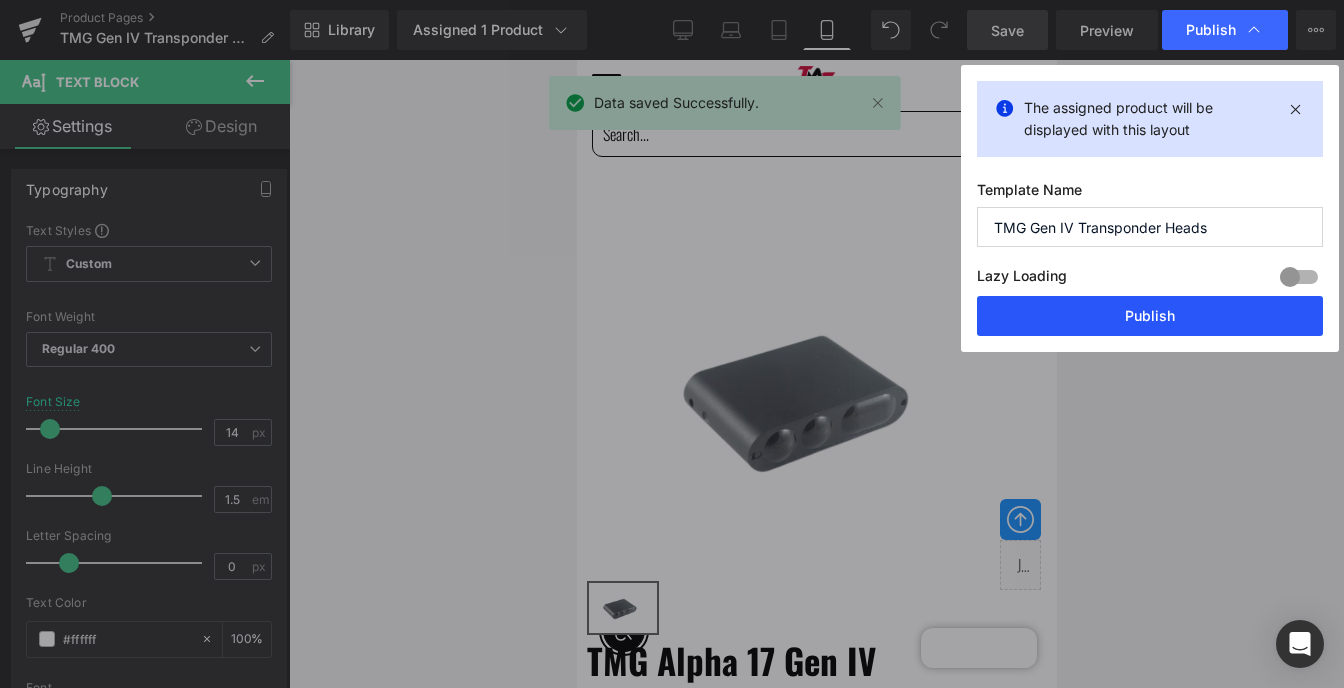 click on "Publish" at bounding box center (1150, 316) 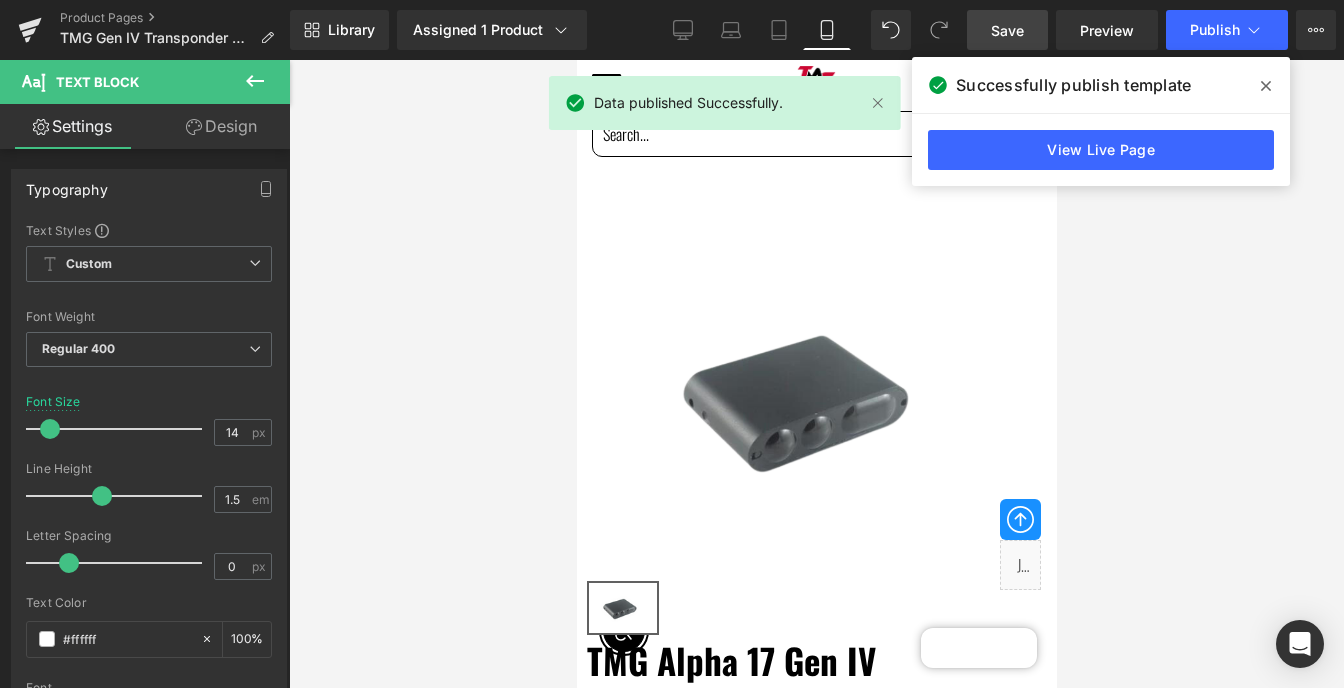 click 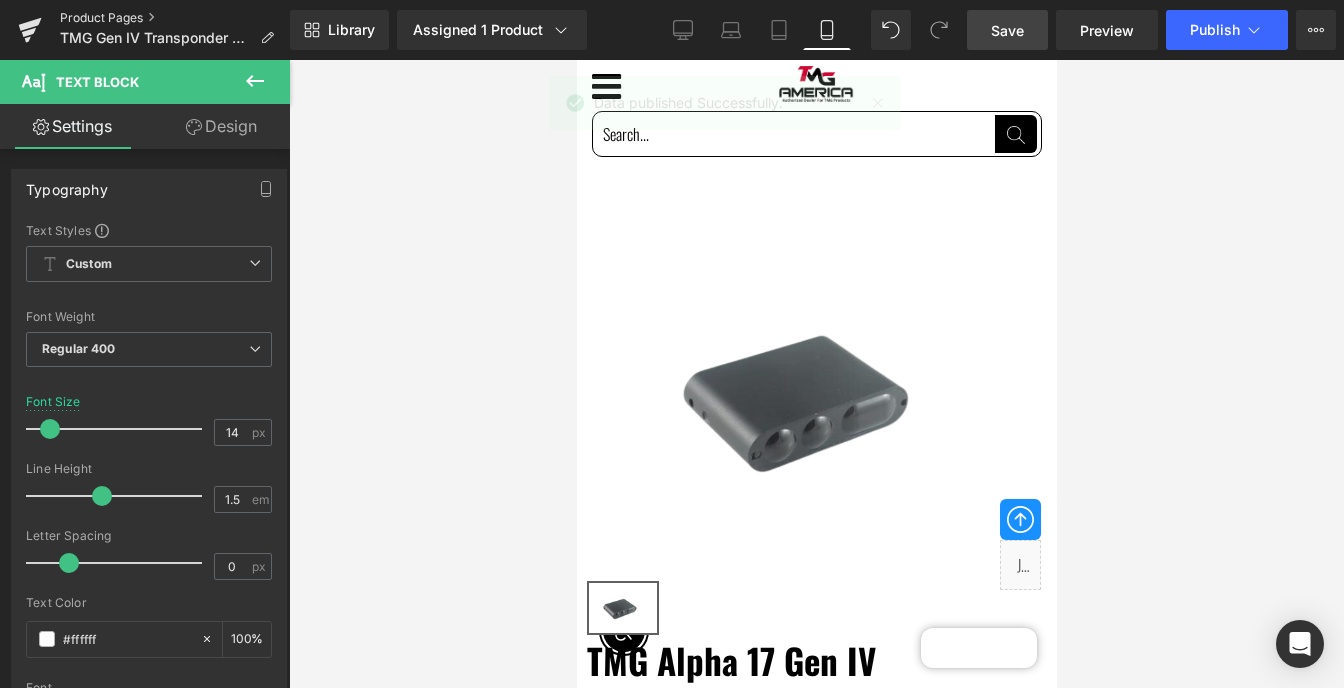 click on "Product Pages" at bounding box center [175, 18] 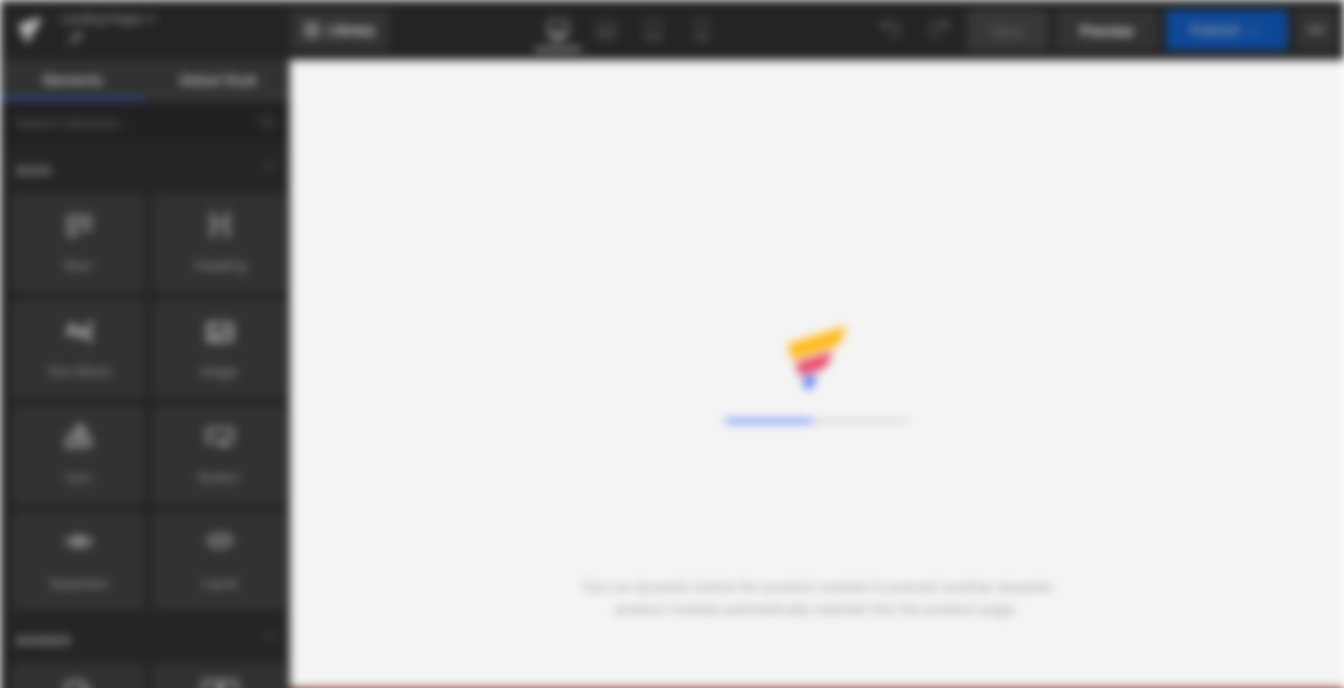 scroll, scrollTop: 0, scrollLeft: 0, axis: both 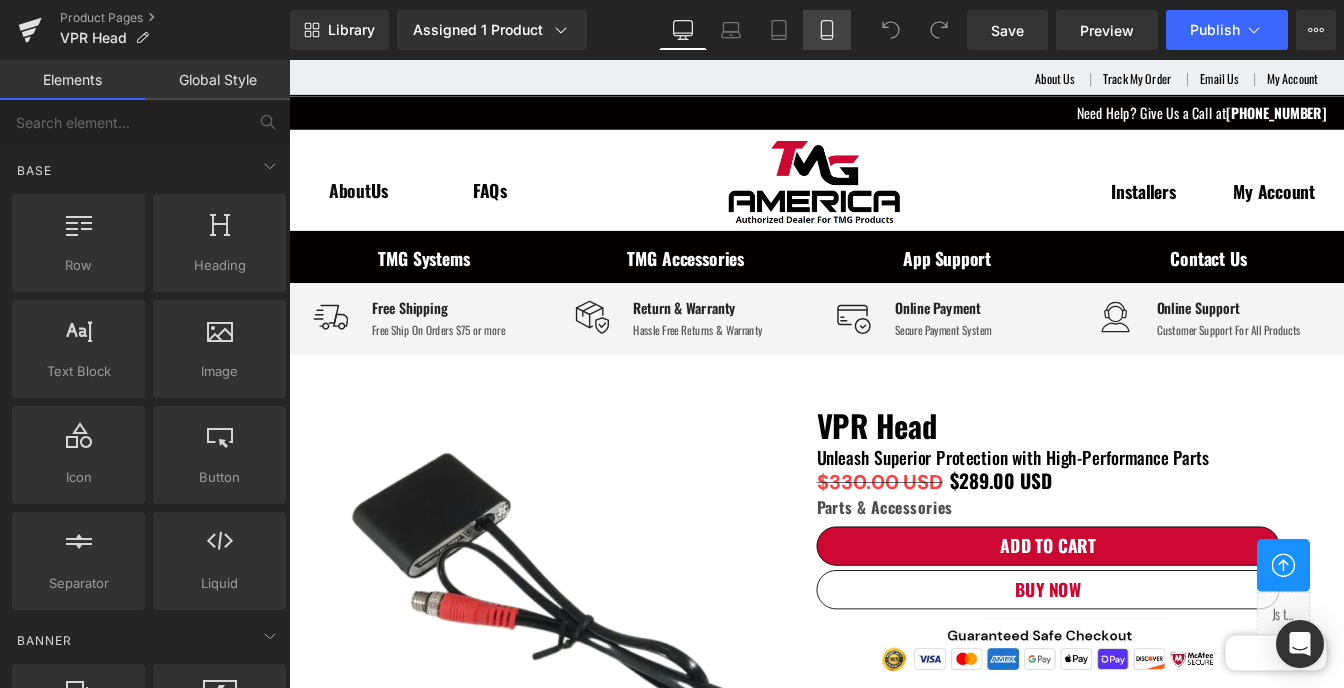 click 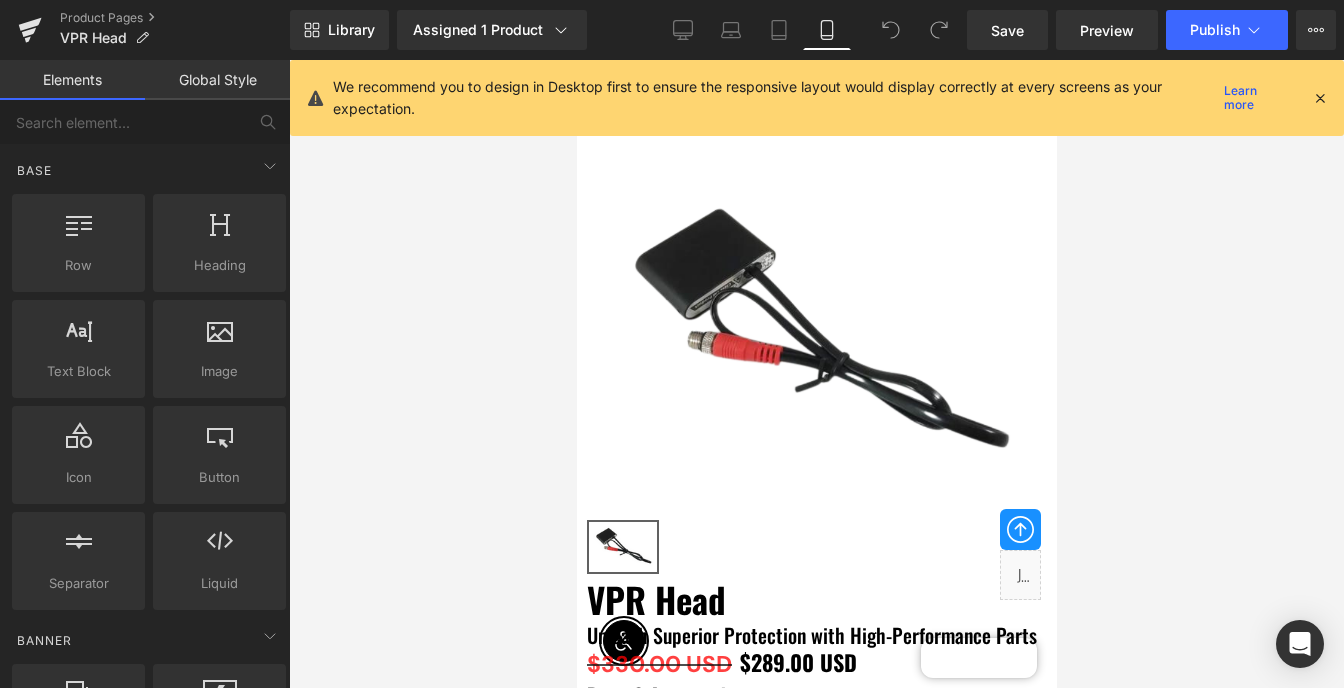 scroll, scrollTop: 108, scrollLeft: 0, axis: vertical 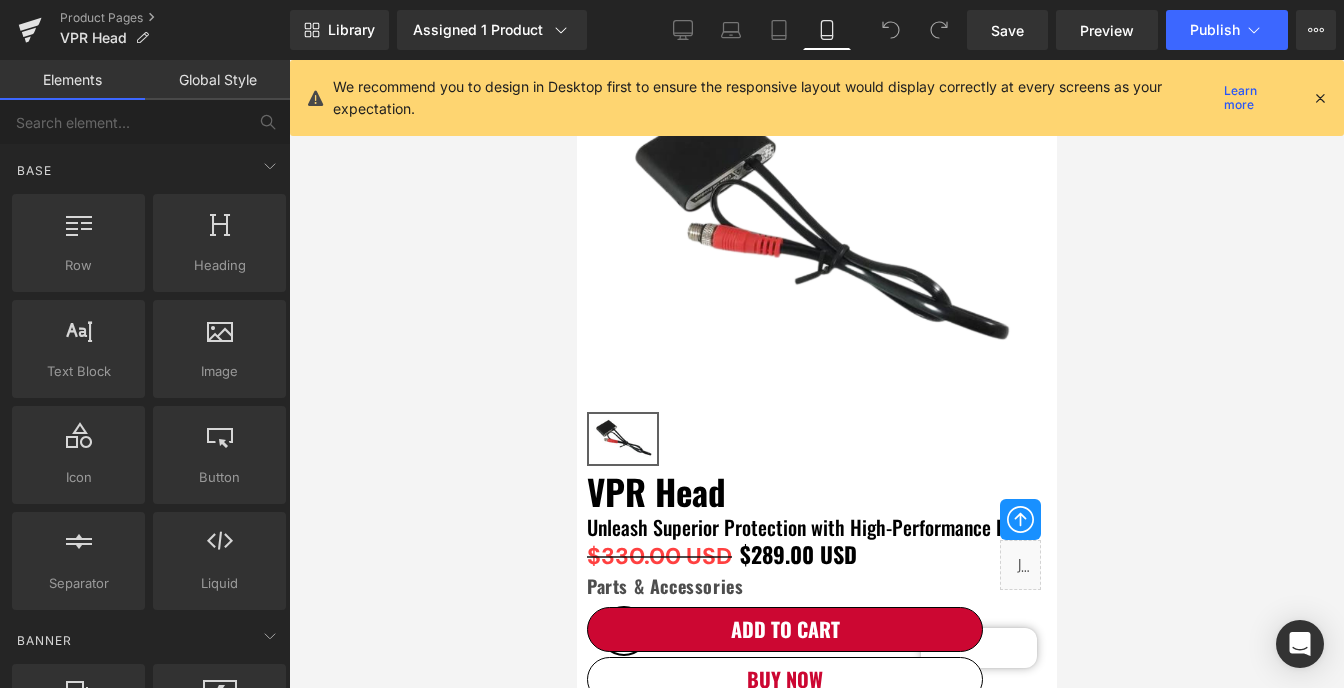 click at bounding box center (1320, 98) 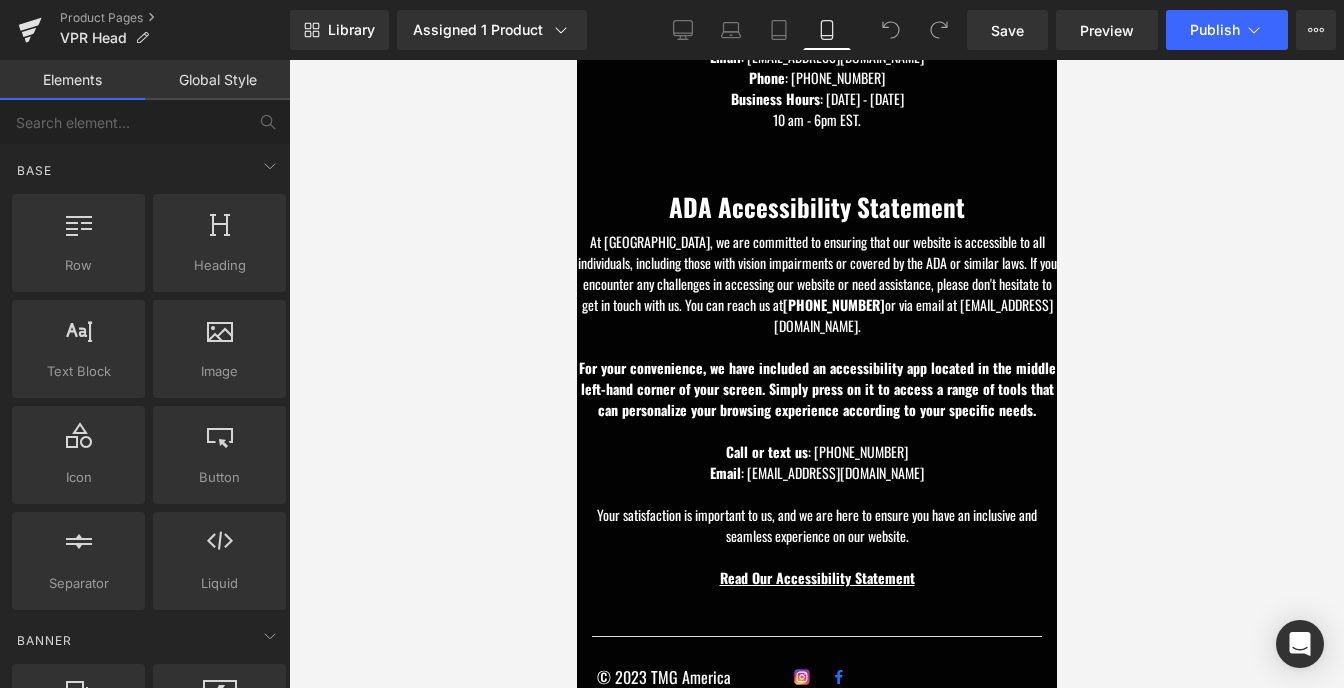 scroll, scrollTop: 4008, scrollLeft: 0, axis: vertical 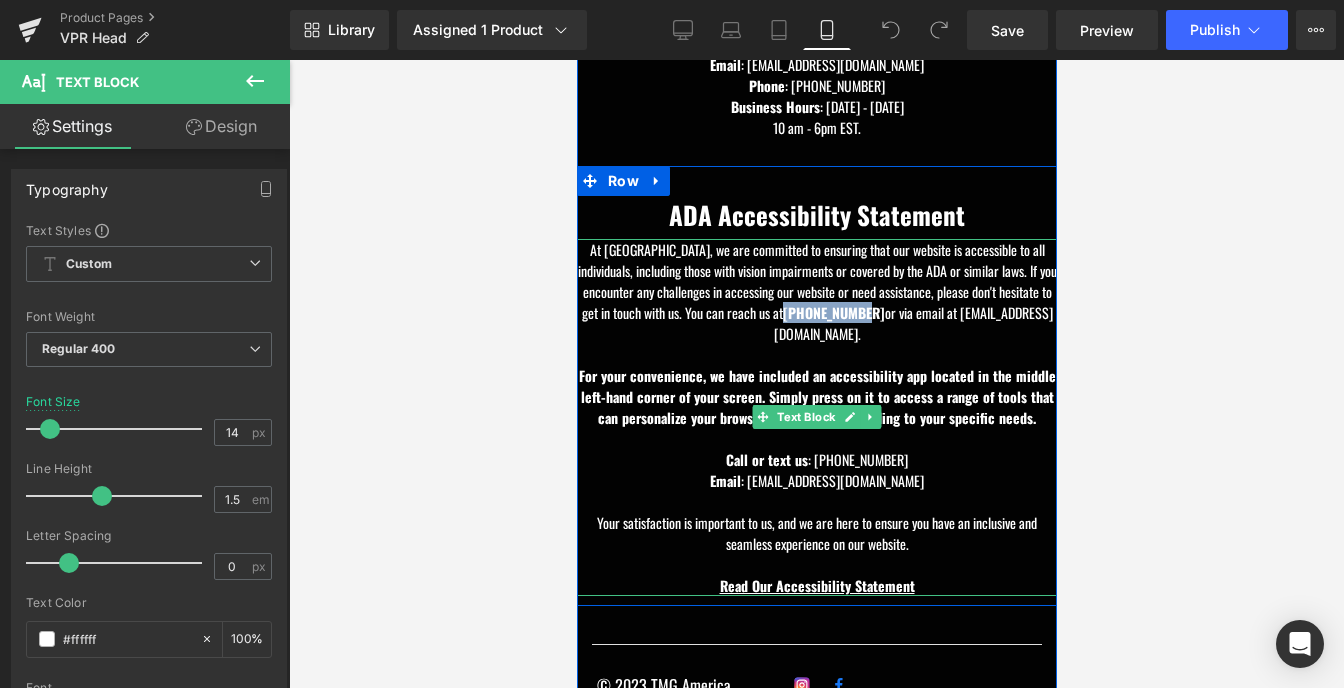 drag, startPoint x: 836, startPoint y: 329, endPoint x: 913, endPoint y: 330, distance: 77.00649 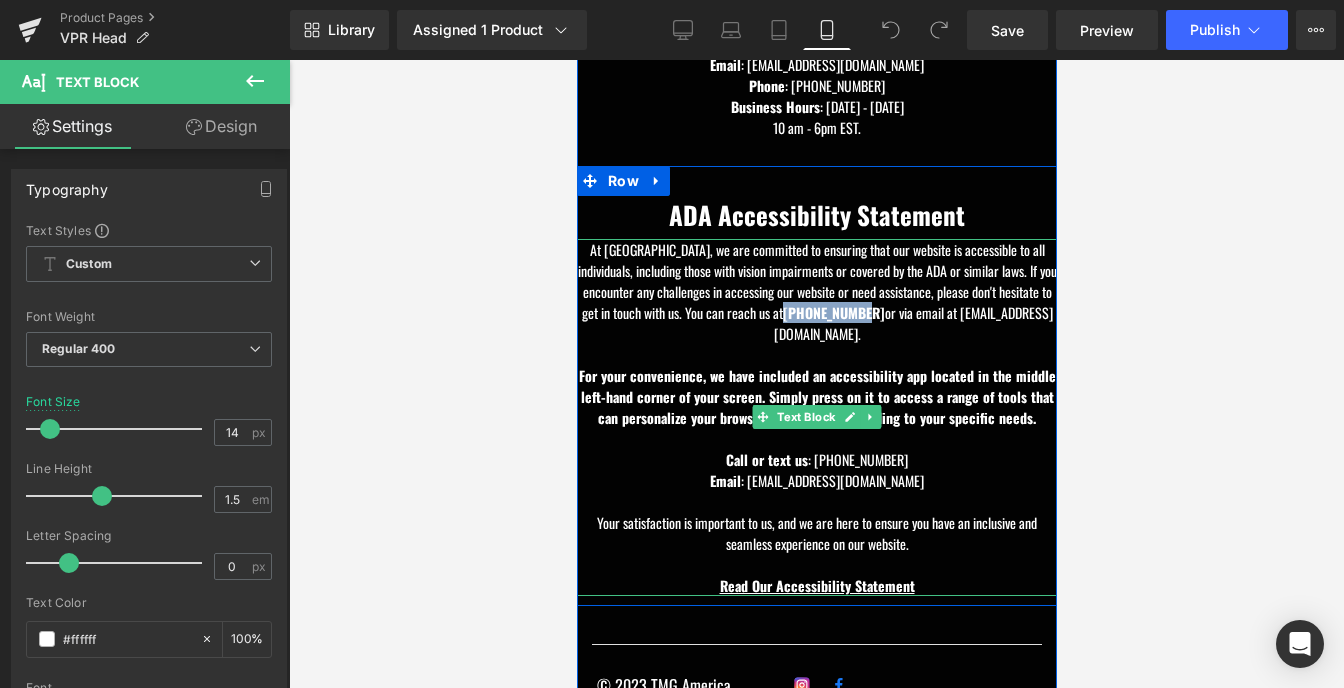 click on "[PHONE_NUMBER]" at bounding box center (833, 312) 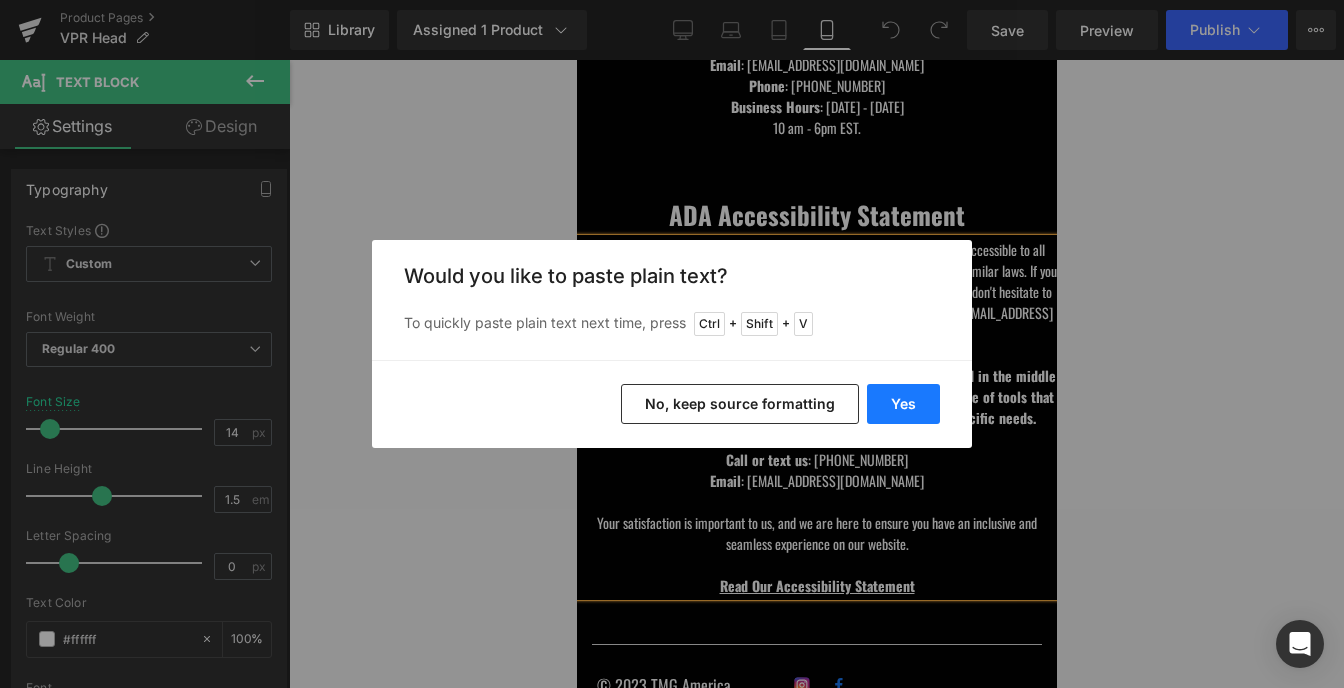 click on "Yes" at bounding box center [903, 404] 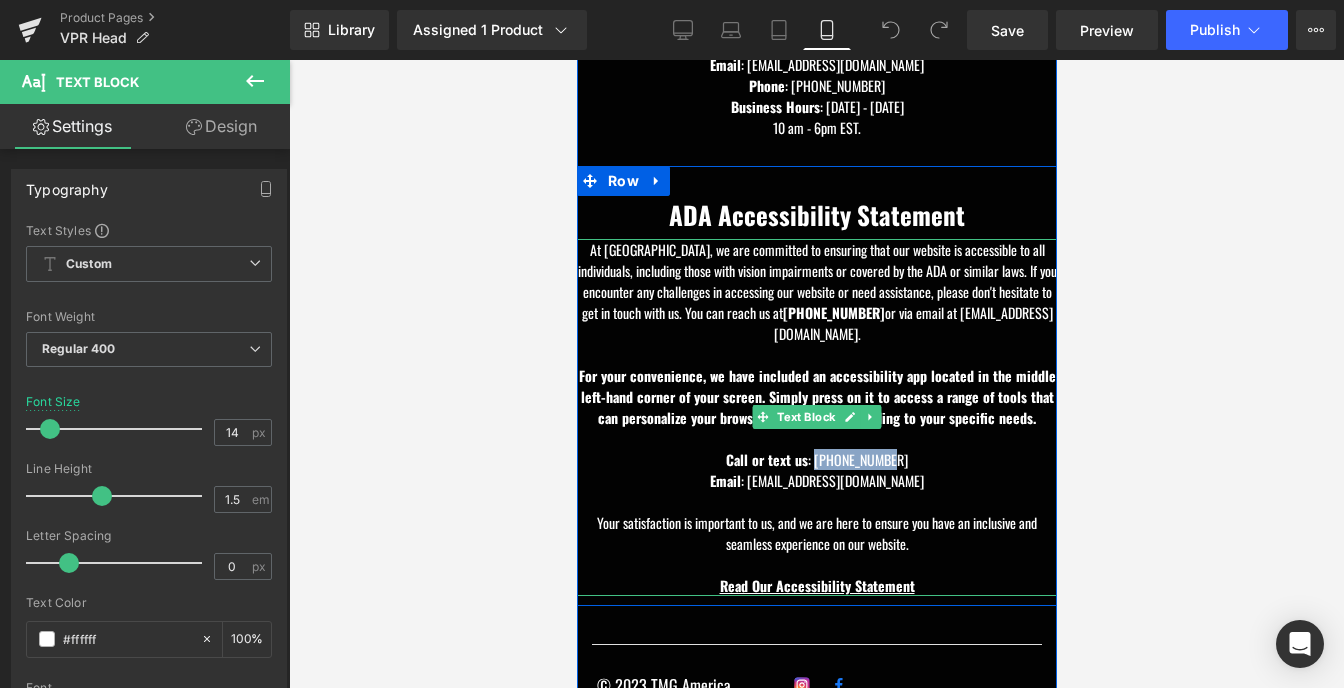 drag, startPoint x: 814, startPoint y: 473, endPoint x: 886, endPoint y: 472, distance: 72.00694 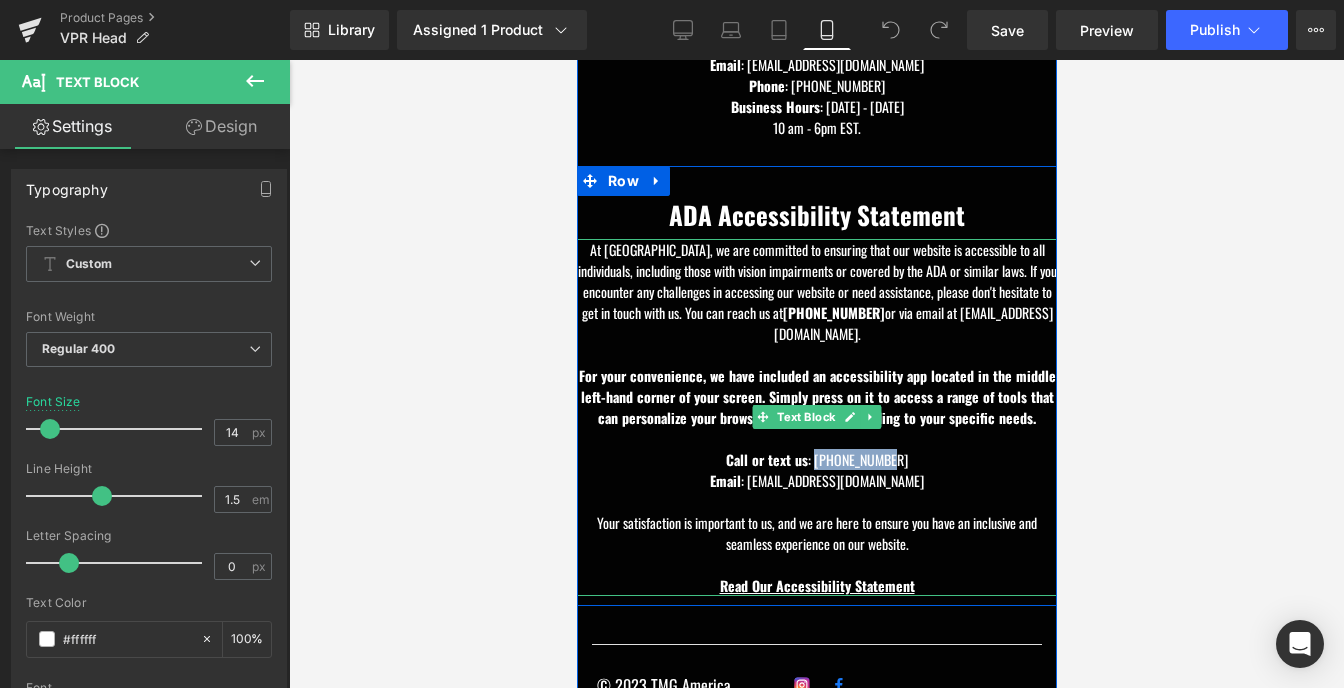 click on "For your convenience, we have included an accessibility app located in the middle left-hand corner of your screen. Simply press on it to access a range of tools that can personalize your browsing experience according to your specific needs. Call or text us : [PHONE_NUMBER]" at bounding box center [816, 417] 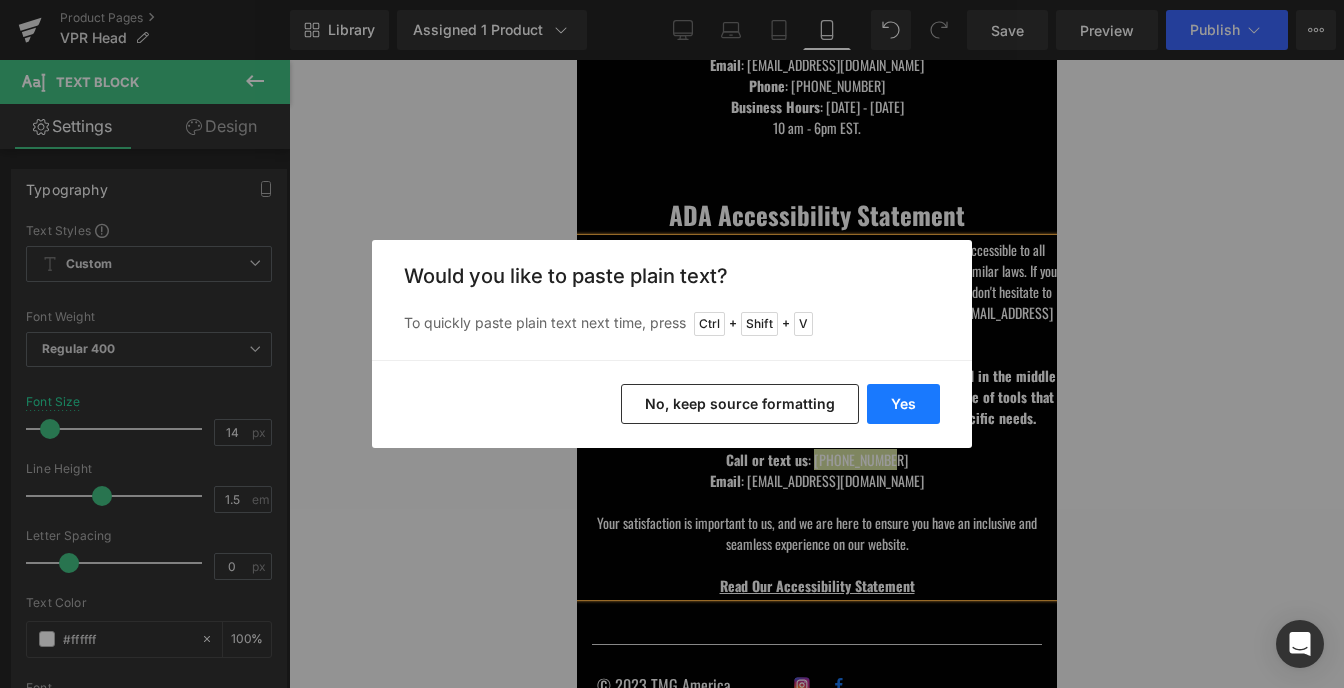 click on "Yes" at bounding box center [903, 404] 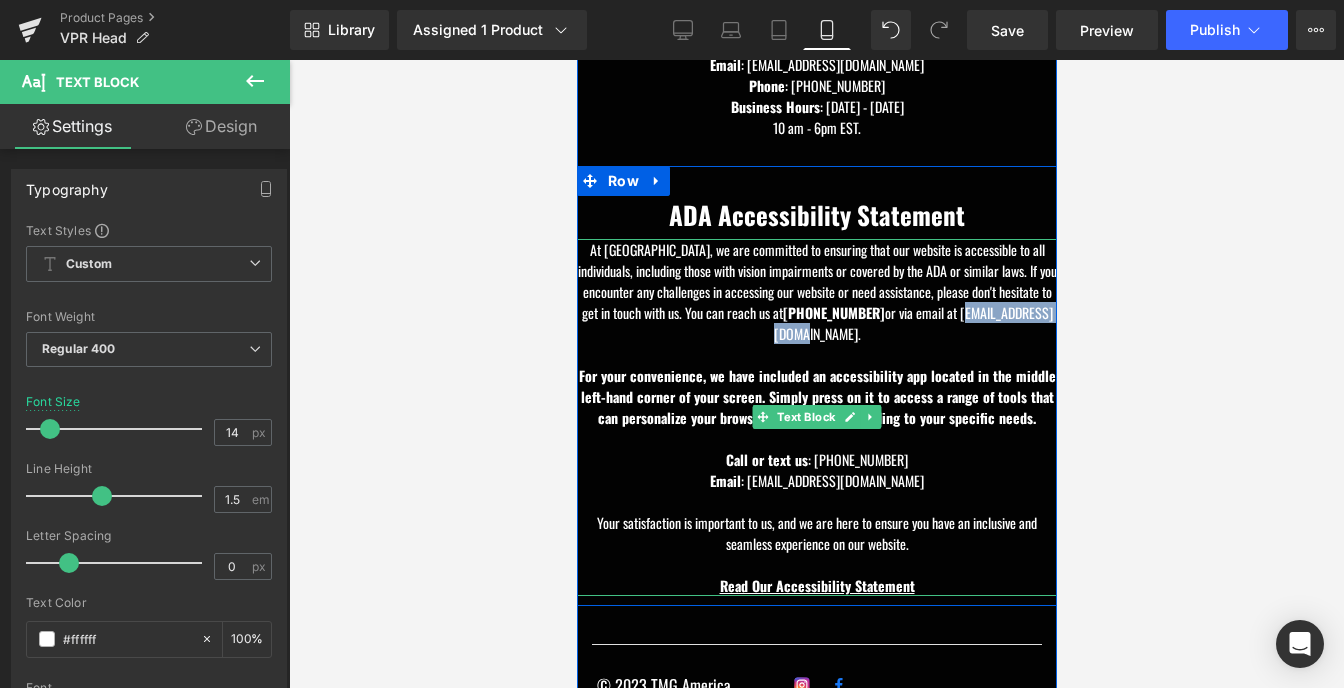 drag, startPoint x: 864, startPoint y: 348, endPoint x: 749, endPoint y: 356, distance: 115.27792 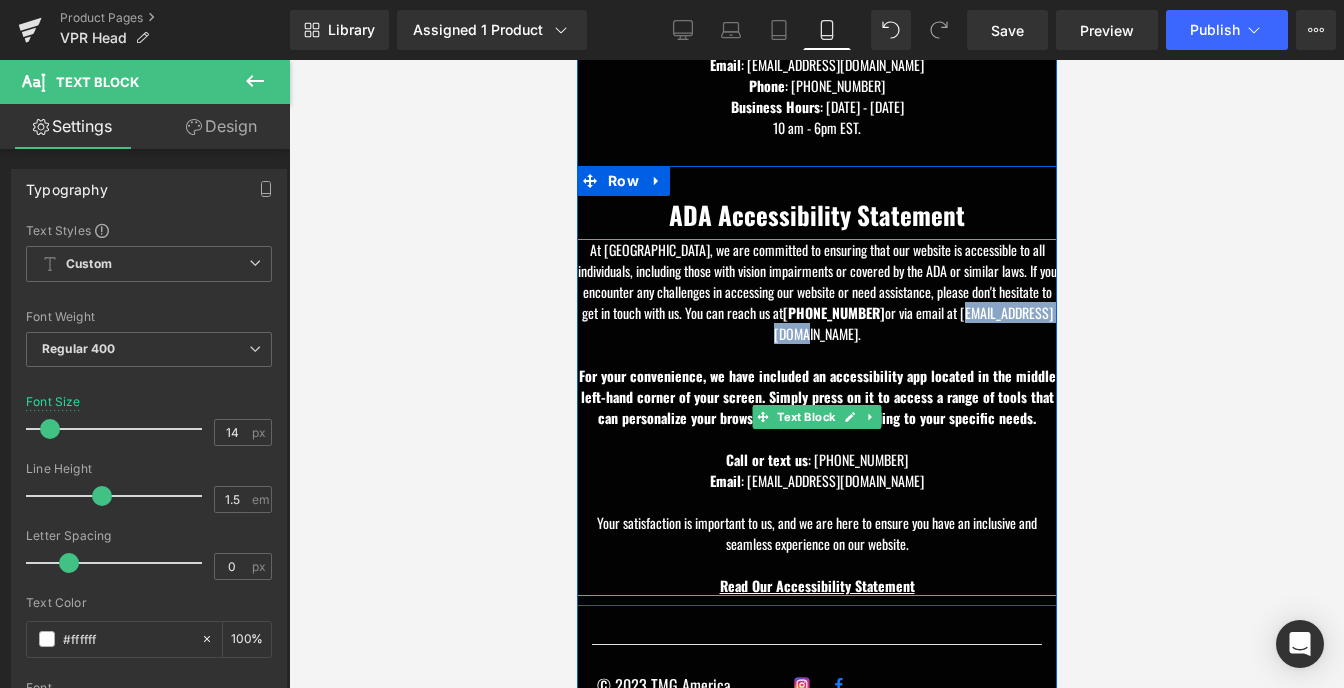 click on "At TMG America, we are committed to ensuring that our website is accessible to all individuals, including those with vision impairments or covered by the ADA or similar laws. If you encounter any challenges in accessing our website or need assistance, please don't hesitate to get in touch with us. You can reach us at  949-501-2882  or via email at info@tmgamerica.com." at bounding box center [816, 291] 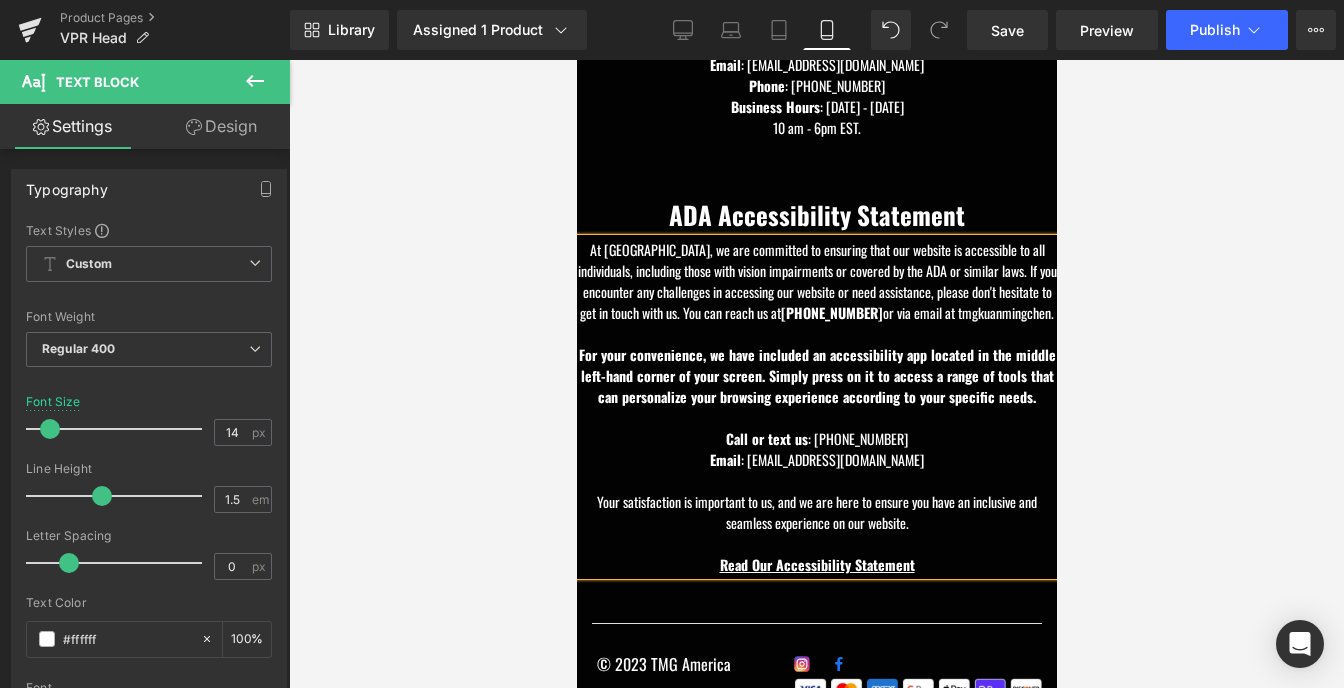 scroll, scrollTop: 0, scrollLeft: 3, axis: horizontal 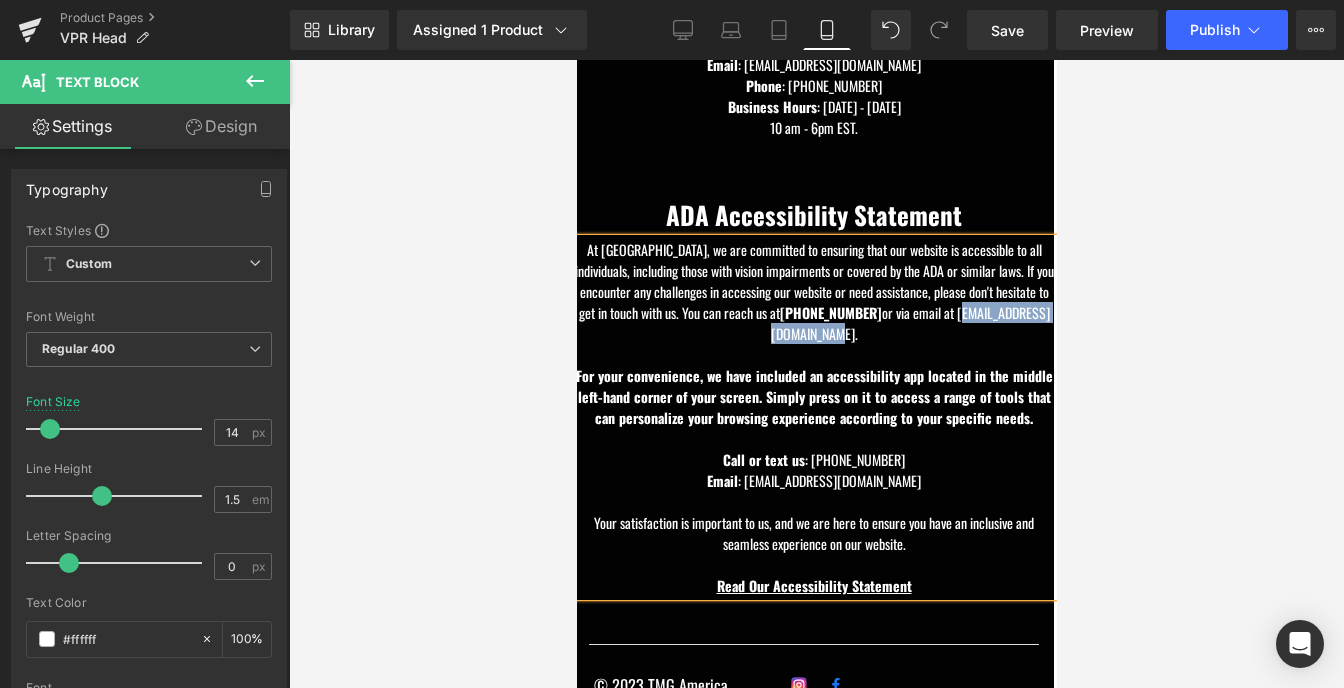drag, startPoint x: 878, startPoint y: 345, endPoint x: 725, endPoint y: 352, distance: 153.16005 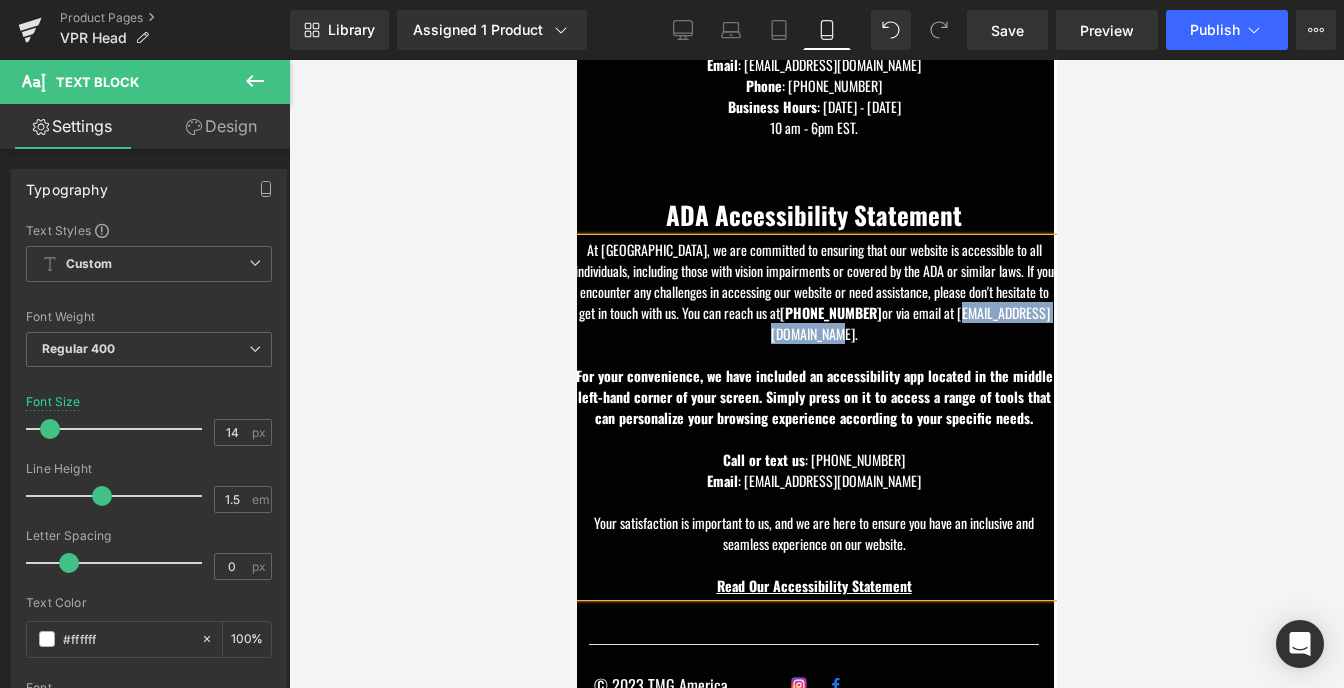 click on "At TMG America, we are committed to ensuring that our website is accessible to all individuals, including those with vision impairments or covered by the ADA or similar laws. If you encounter any challenges in accessing our website or need assistance, please don't hesitate to get in touch with us. You can reach us at  949-501-2882  or via email at tmgkuanmingchen@gmail.com." at bounding box center [813, 291] 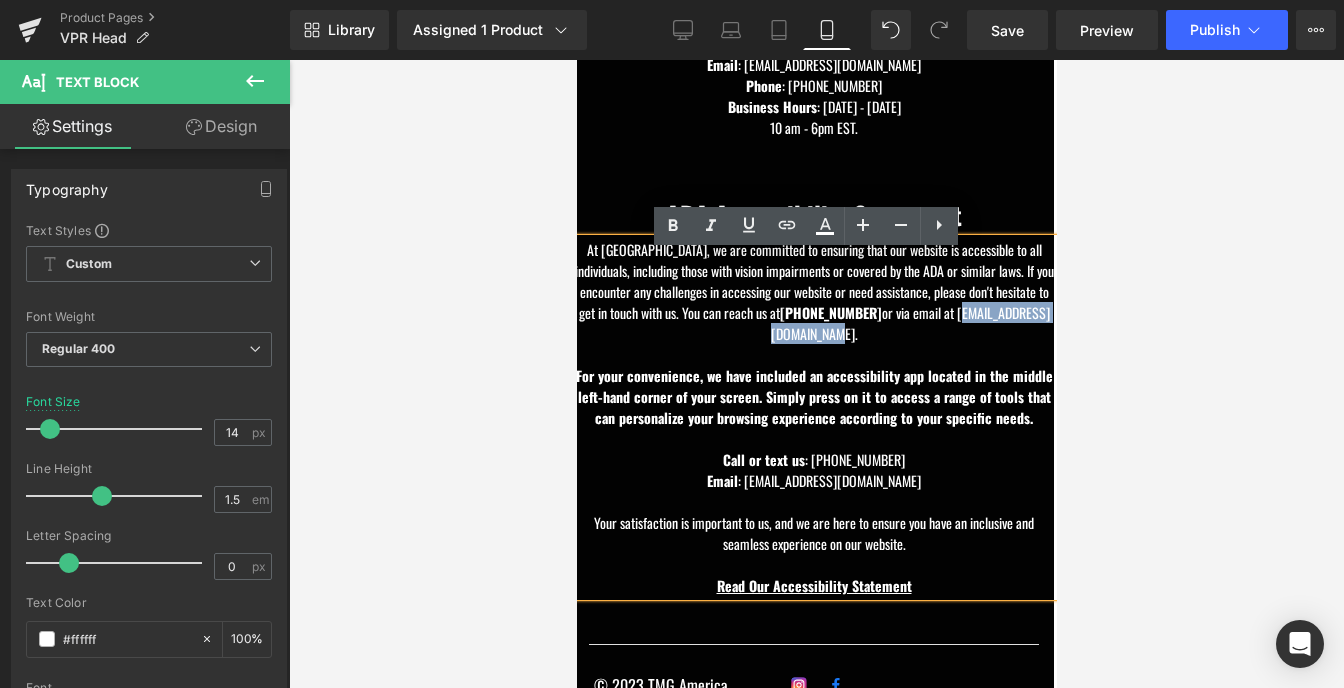 copy on "[EMAIL_ADDRESS][DOMAIN_NAME]" 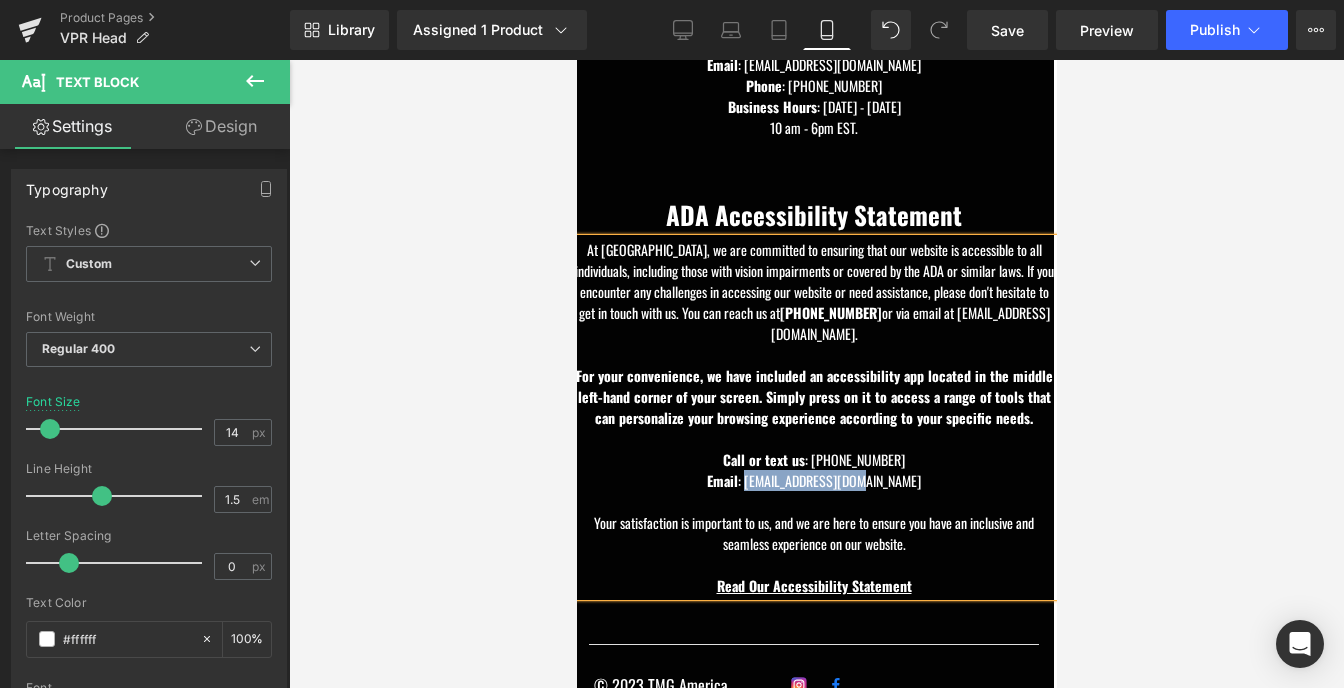 drag, startPoint x: 877, startPoint y: 495, endPoint x: 761, endPoint y: 501, distance: 116.15507 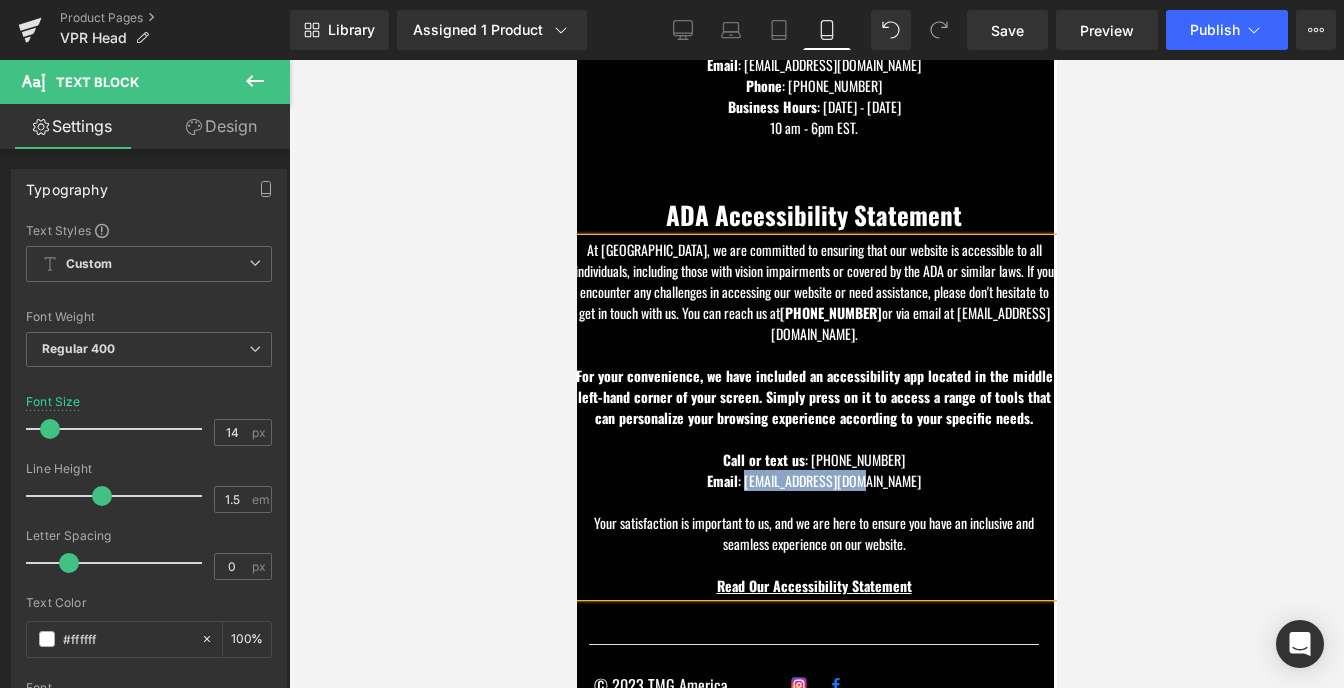 click on "Email : [EMAIL_ADDRESS][DOMAIN_NAME]" at bounding box center (813, 480) 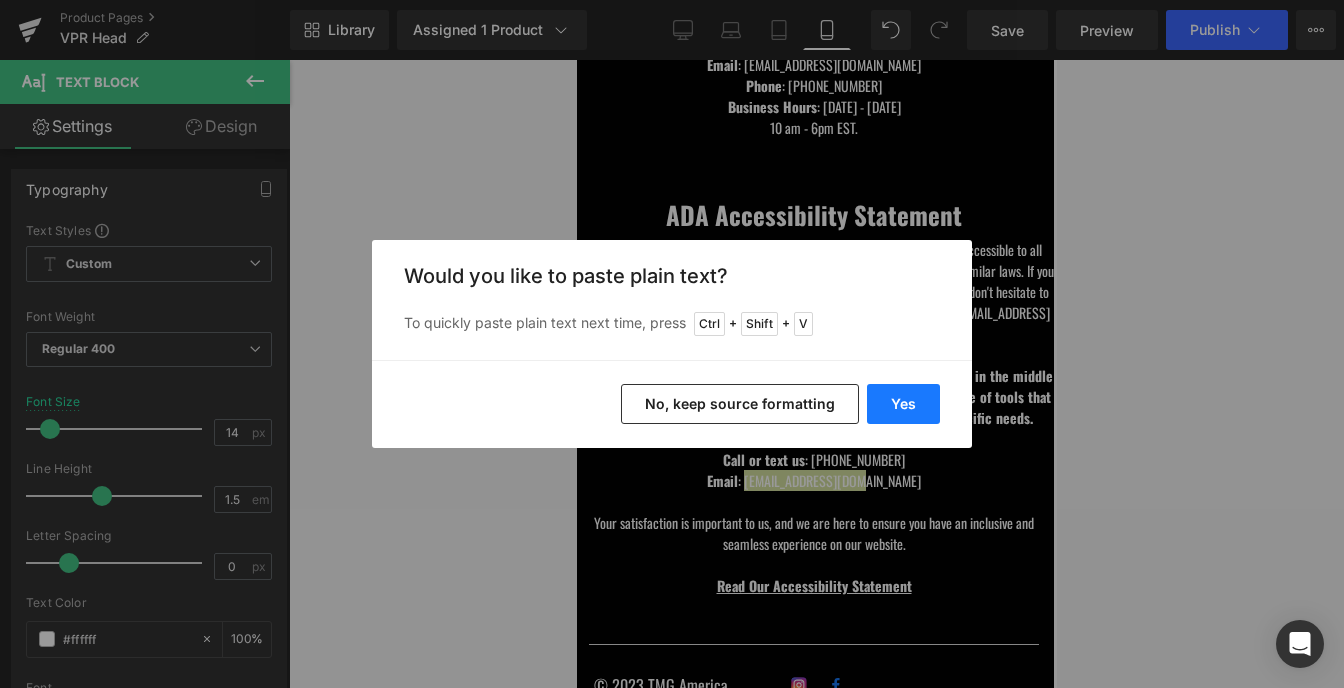 click on "Yes" at bounding box center (903, 404) 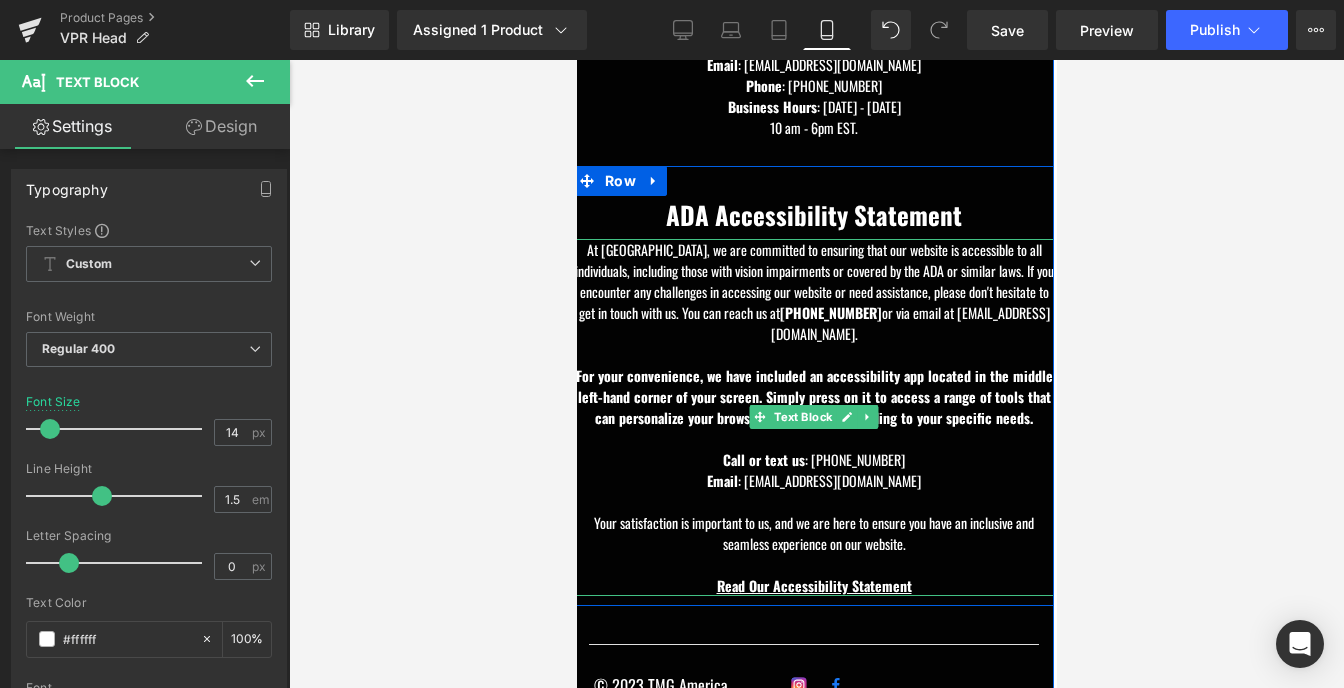 click on "Email : tmgkuanmingchen@gmail.com" at bounding box center [813, 480] 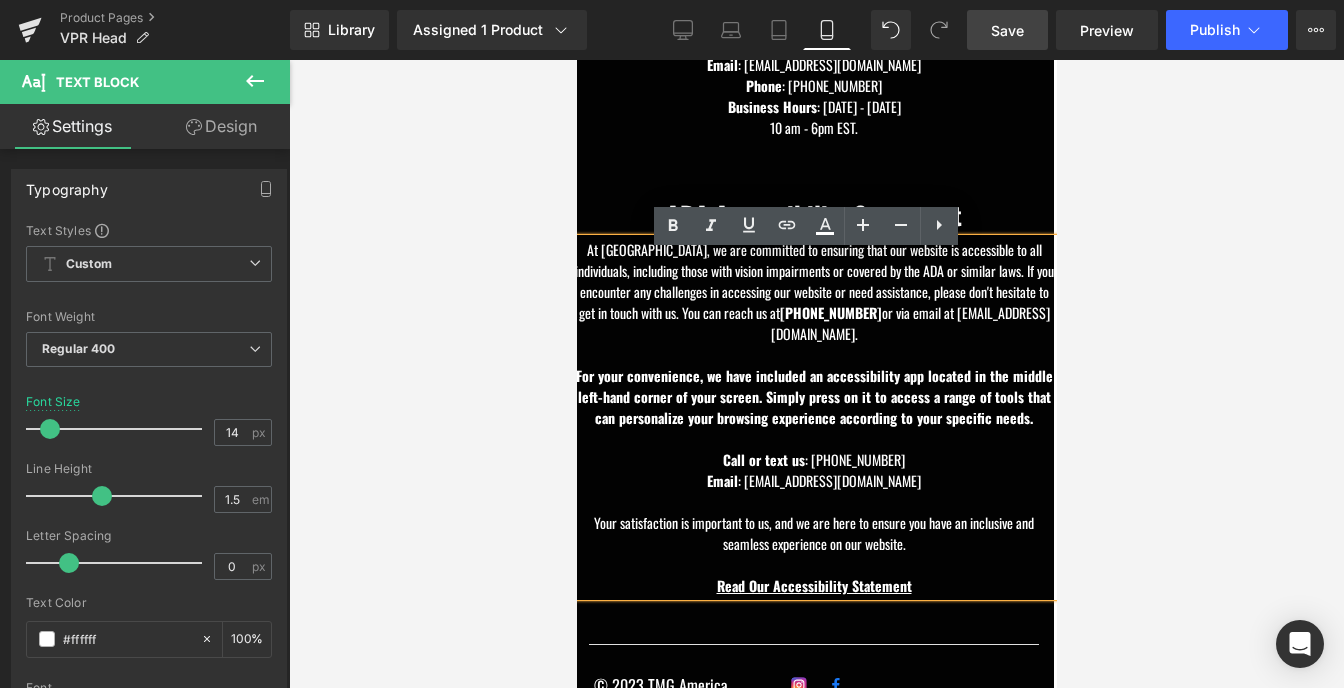 click on "Save" at bounding box center (1007, 30) 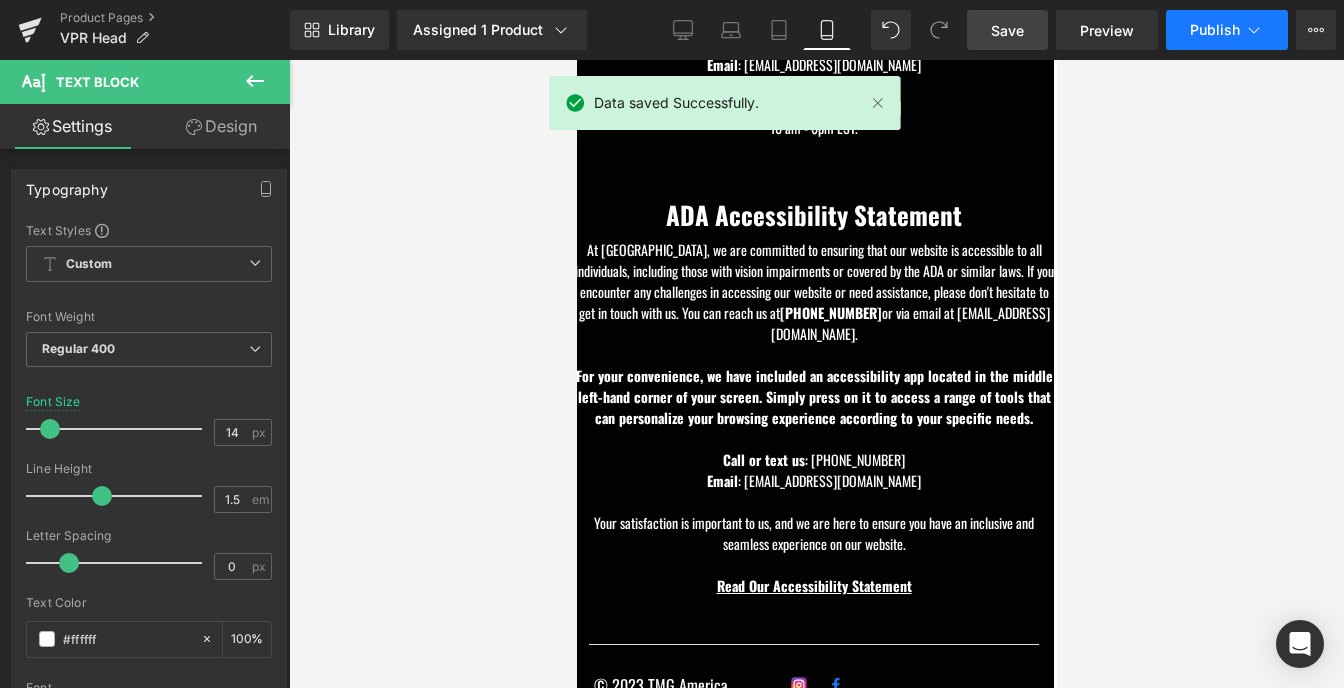 click on "Publish" at bounding box center [1215, 30] 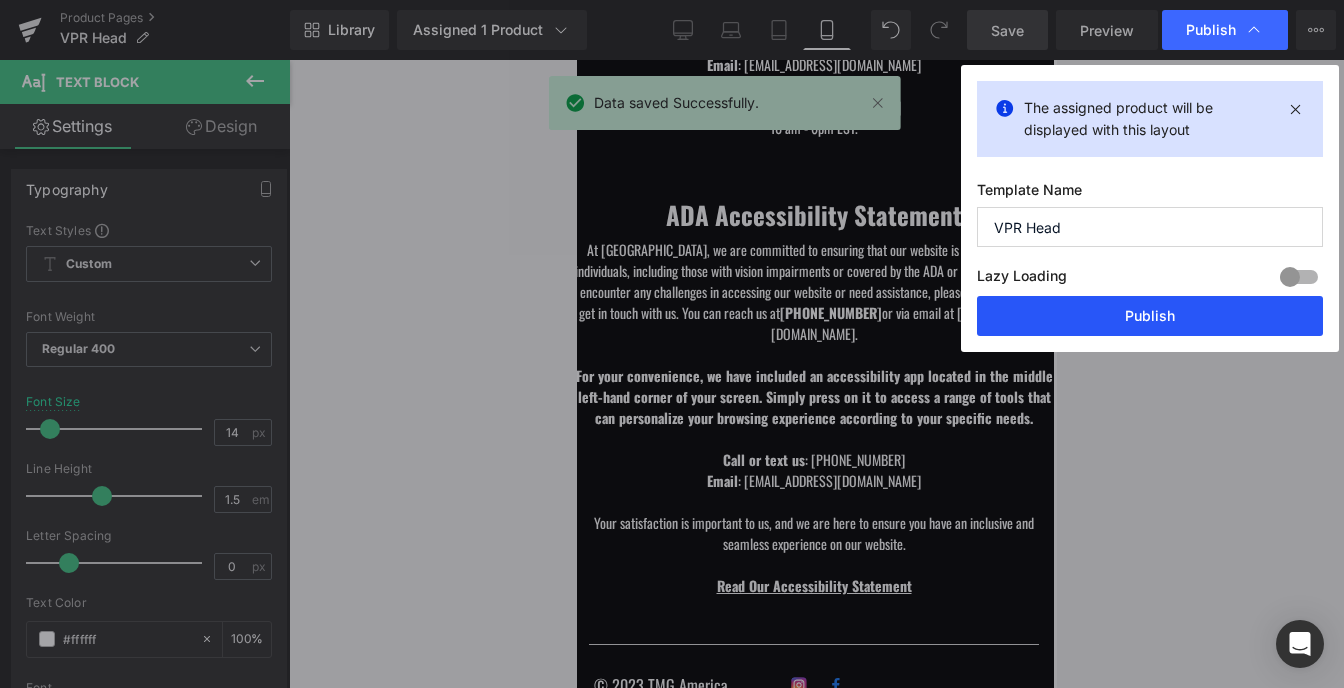 click on "Publish" at bounding box center (1150, 316) 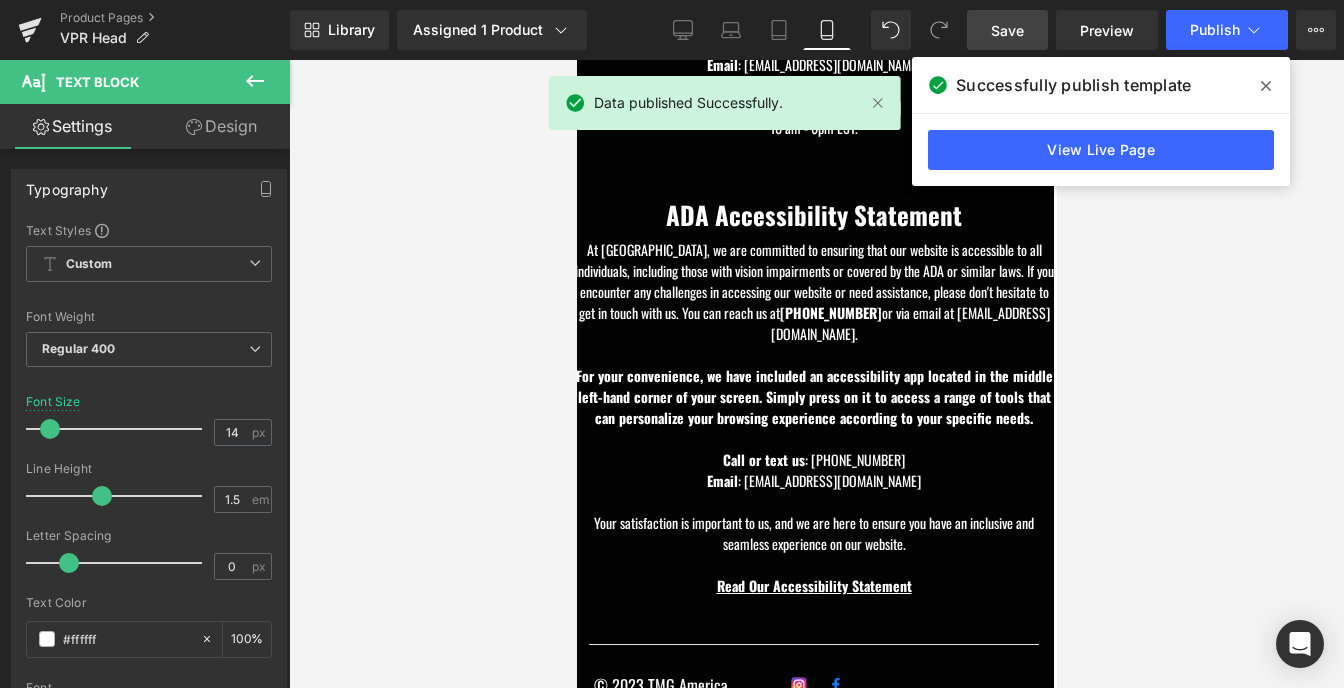 click 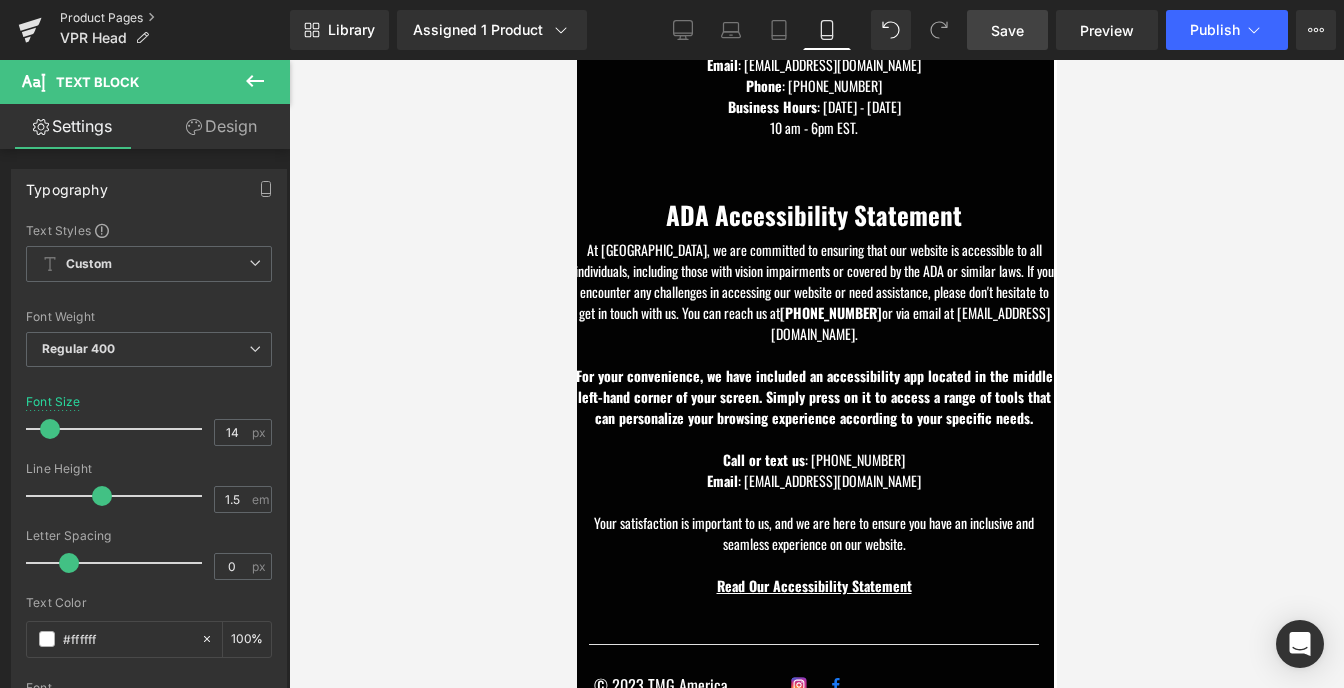 click on "Product Pages" at bounding box center [175, 18] 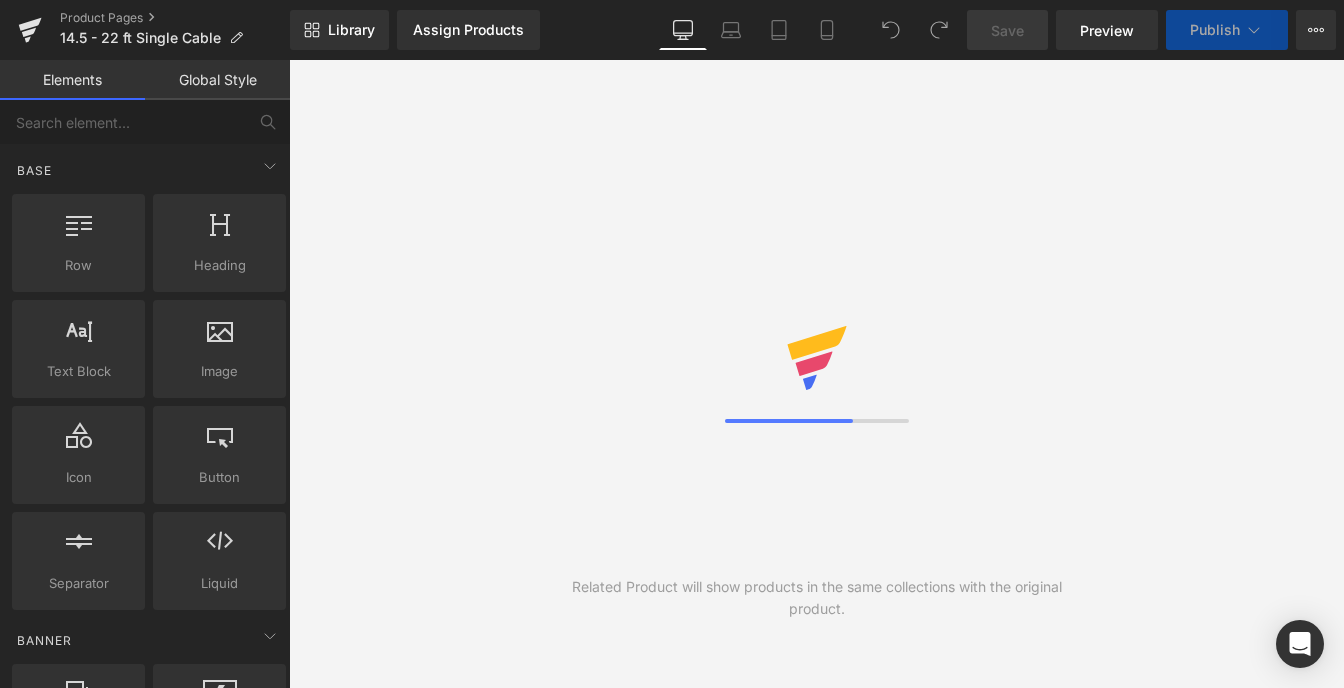 scroll, scrollTop: 0, scrollLeft: 0, axis: both 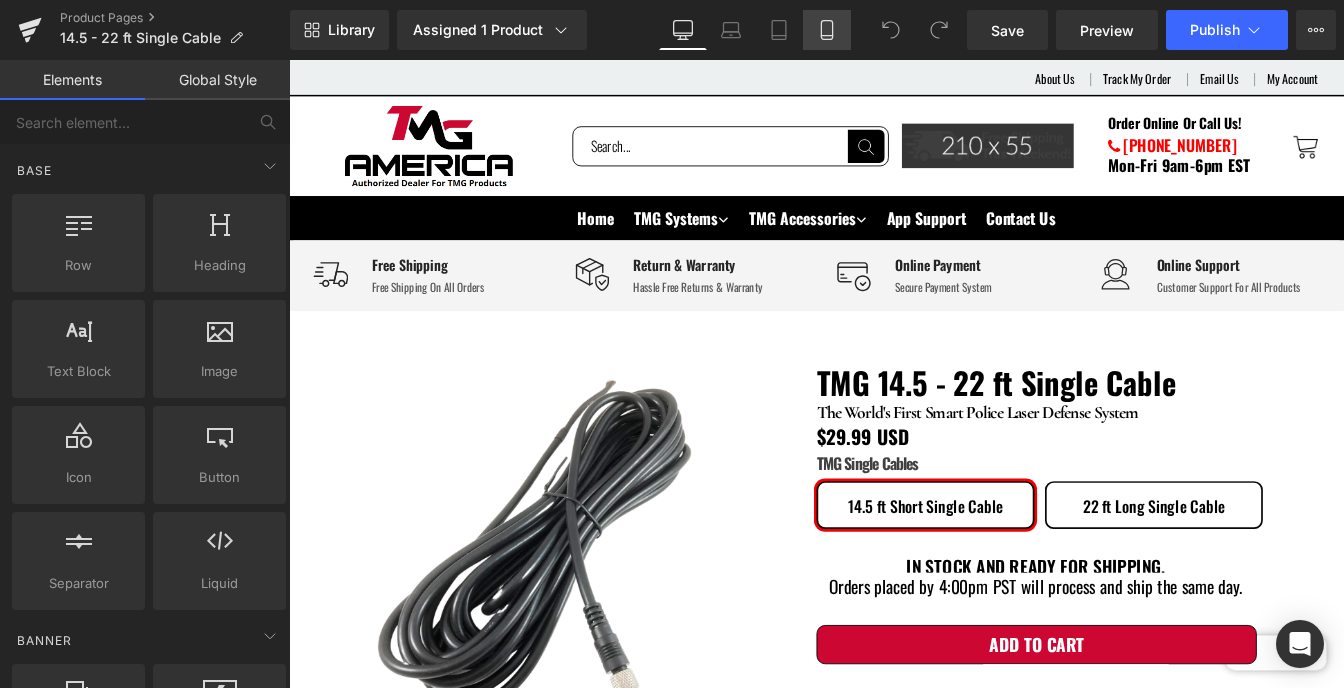 click 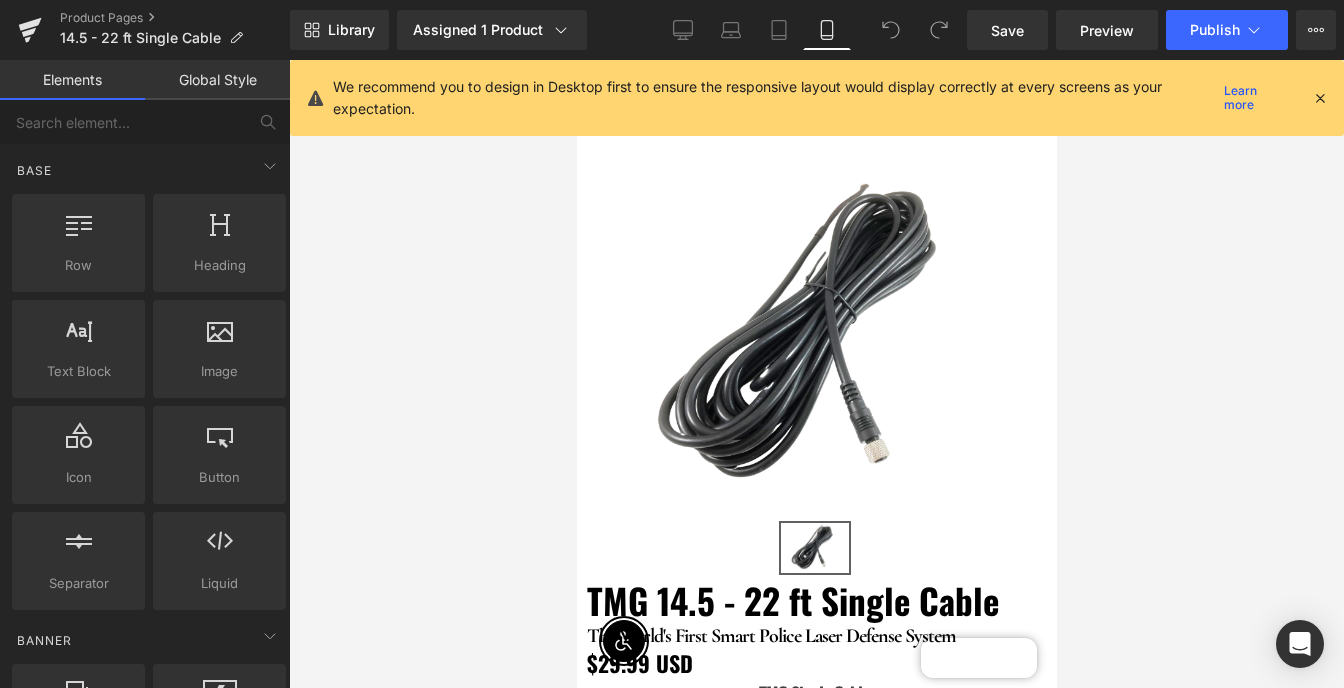 scroll, scrollTop: 108, scrollLeft: 0, axis: vertical 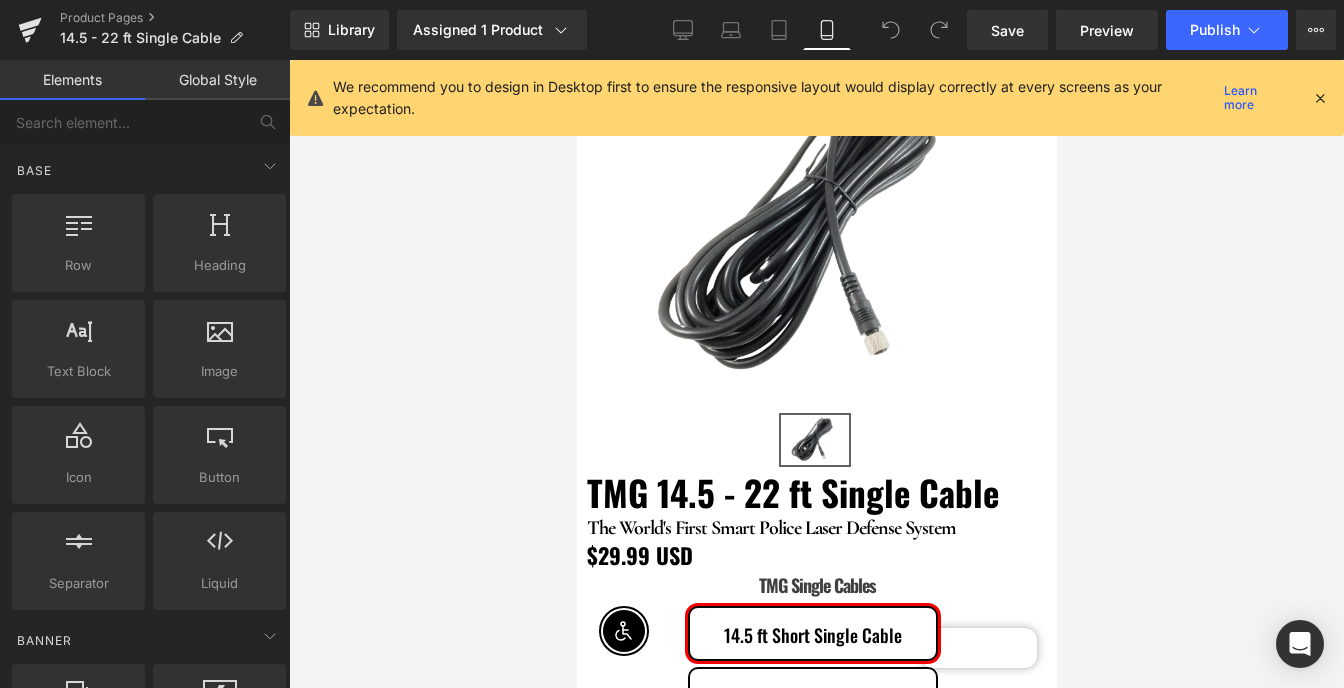 click at bounding box center [1320, 98] 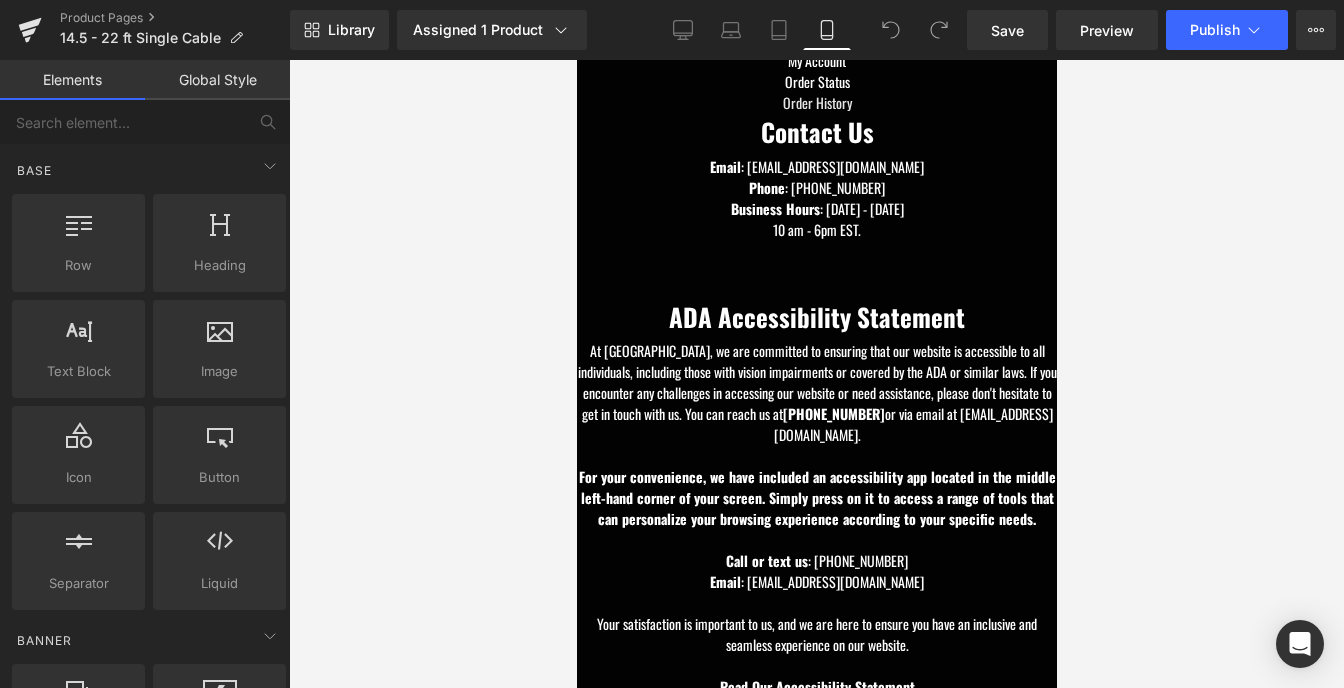 scroll, scrollTop: 4808, scrollLeft: 0, axis: vertical 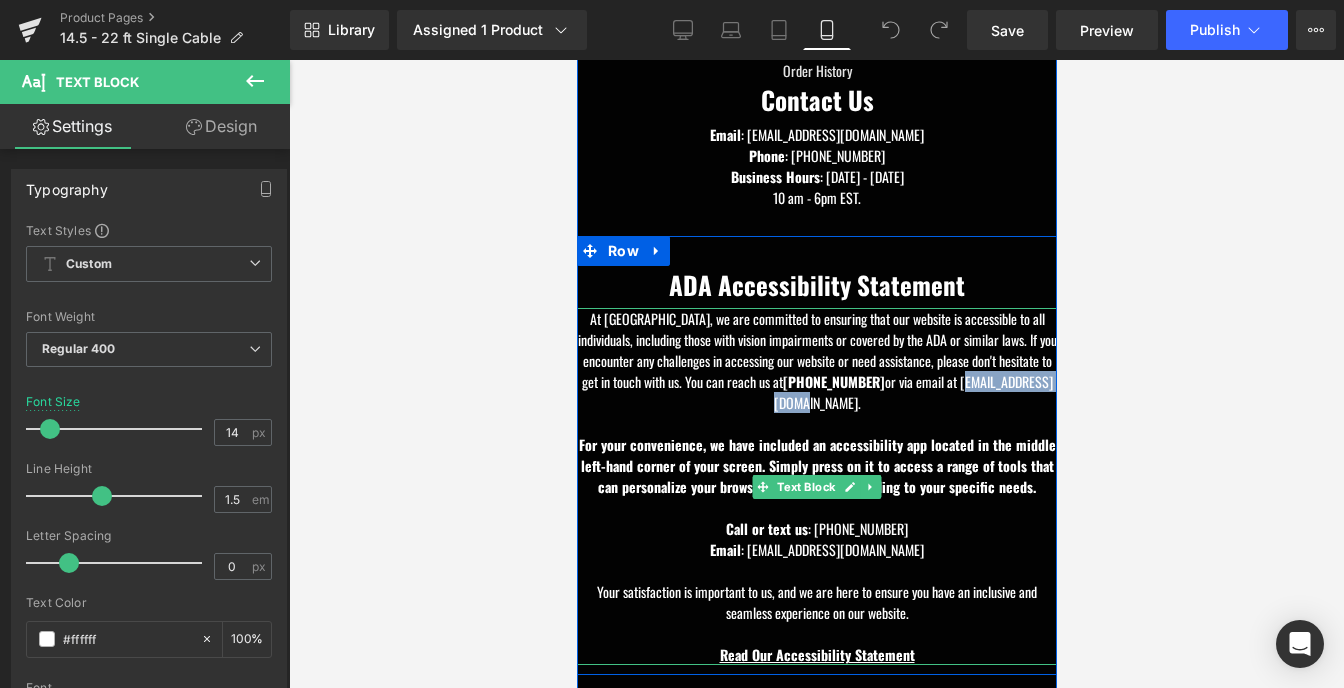 drag, startPoint x: 863, startPoint y: 369, endPoint x: 748, endPoint y: 369, distance: 115 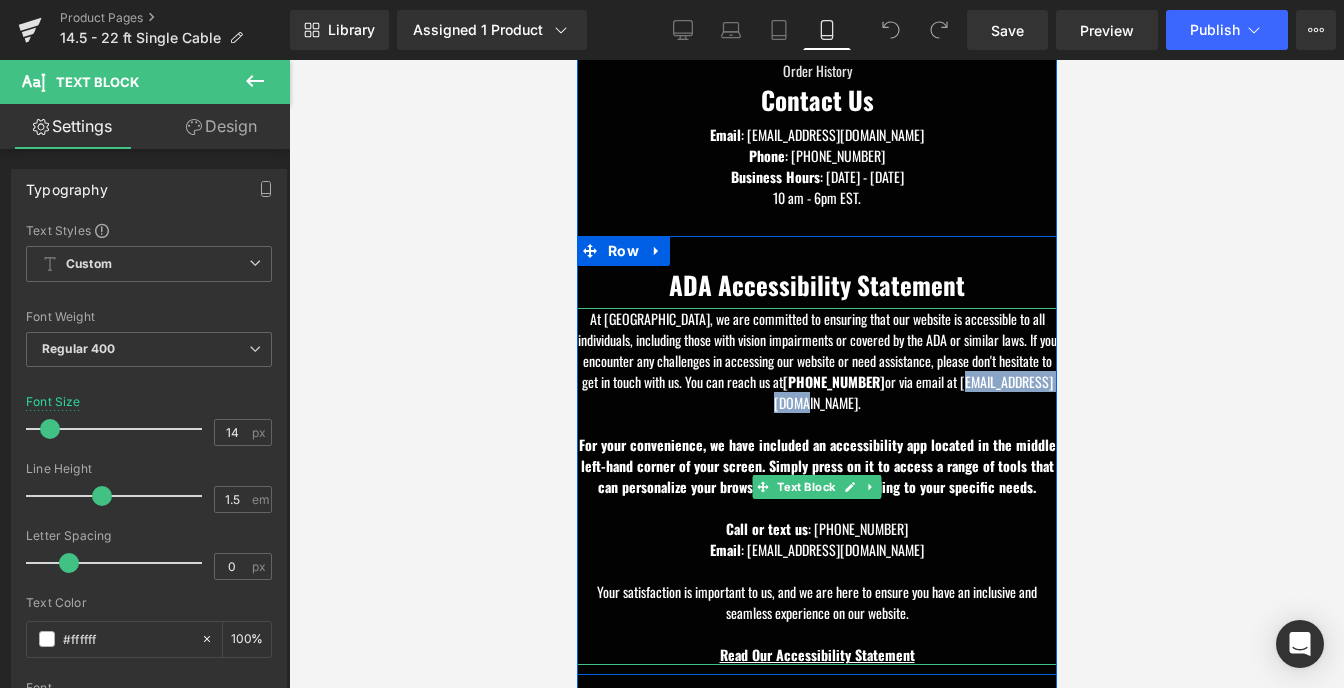 click on "At [GEOGRAPHIC_DATA], we are committed to ensuring that our website is accessible to all individuals, including those with vision impairments or covered by the ADA or similar laws. If you encounter any challenges in accessing our website or need assistance, please don't hesitate to get in touch with us. You can reach us at  [PHONE_NUMBER]  or via email at [EMAIL_ADDRESS][DOMAIN_NAME]." at bounding box center [816, 360] 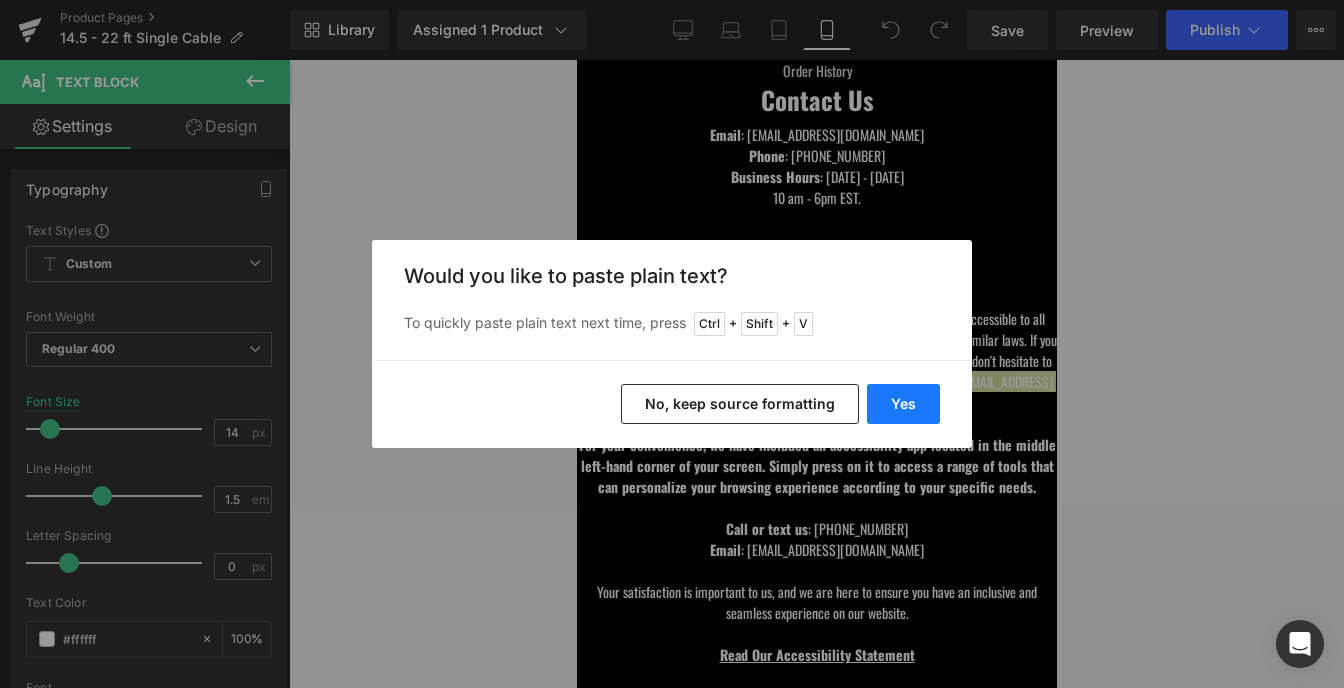 click on "Yes" at bounding box center (903, 404) 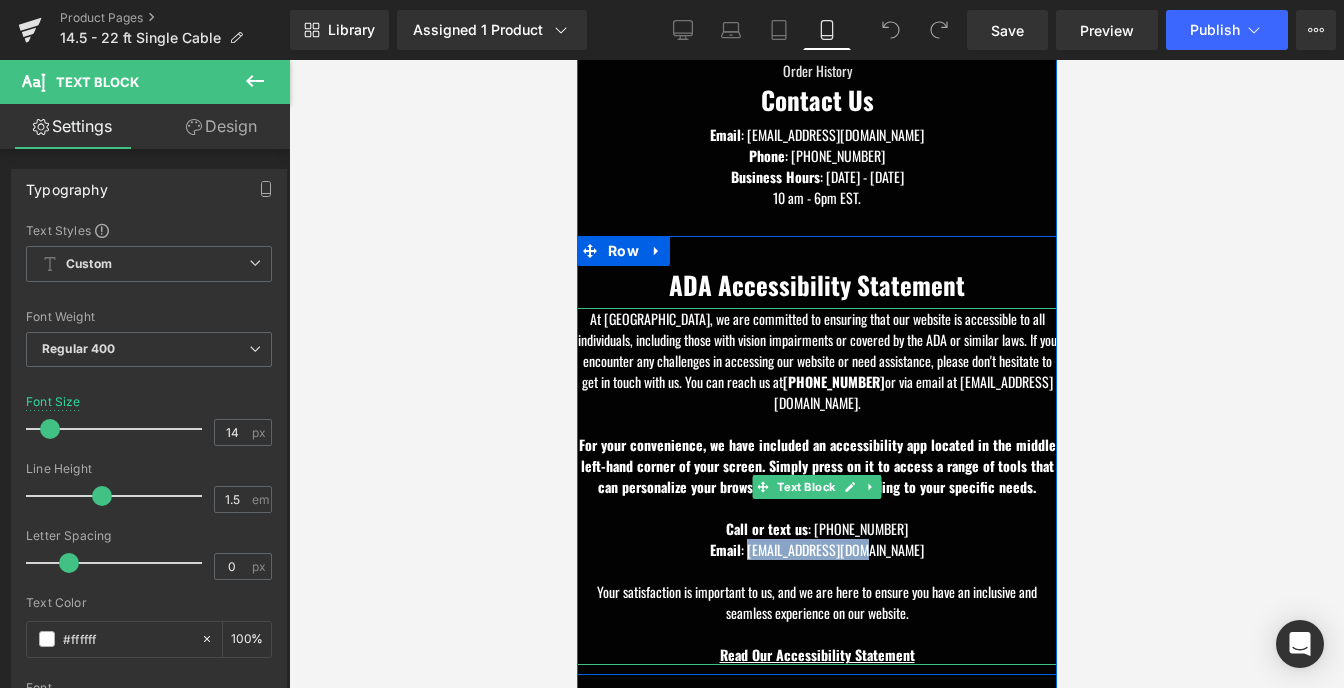 drag, startPoint x: 881, startPoint y: 513, endPoint x: 766, endPoint y: 521, distance: 115.27792 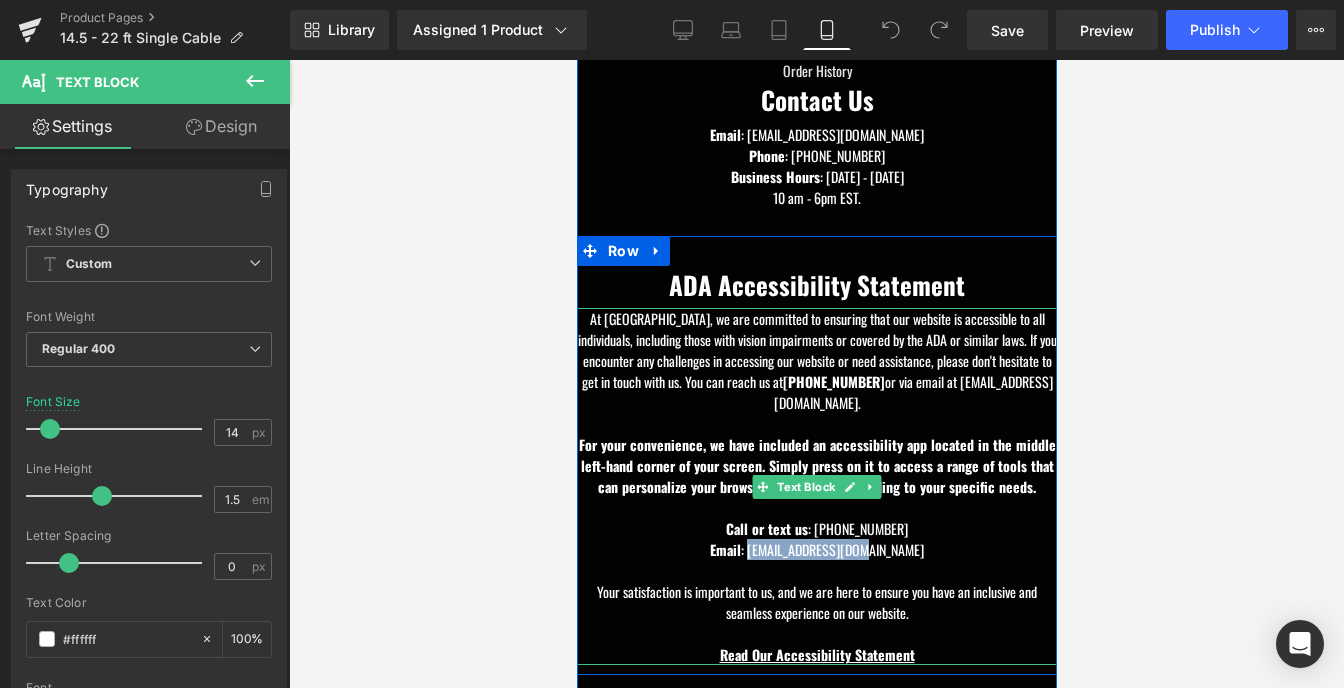 click on "Email : [EMAIL_ADDRESS][DOMAIN_NAME]" at bounding box center (816, 549) 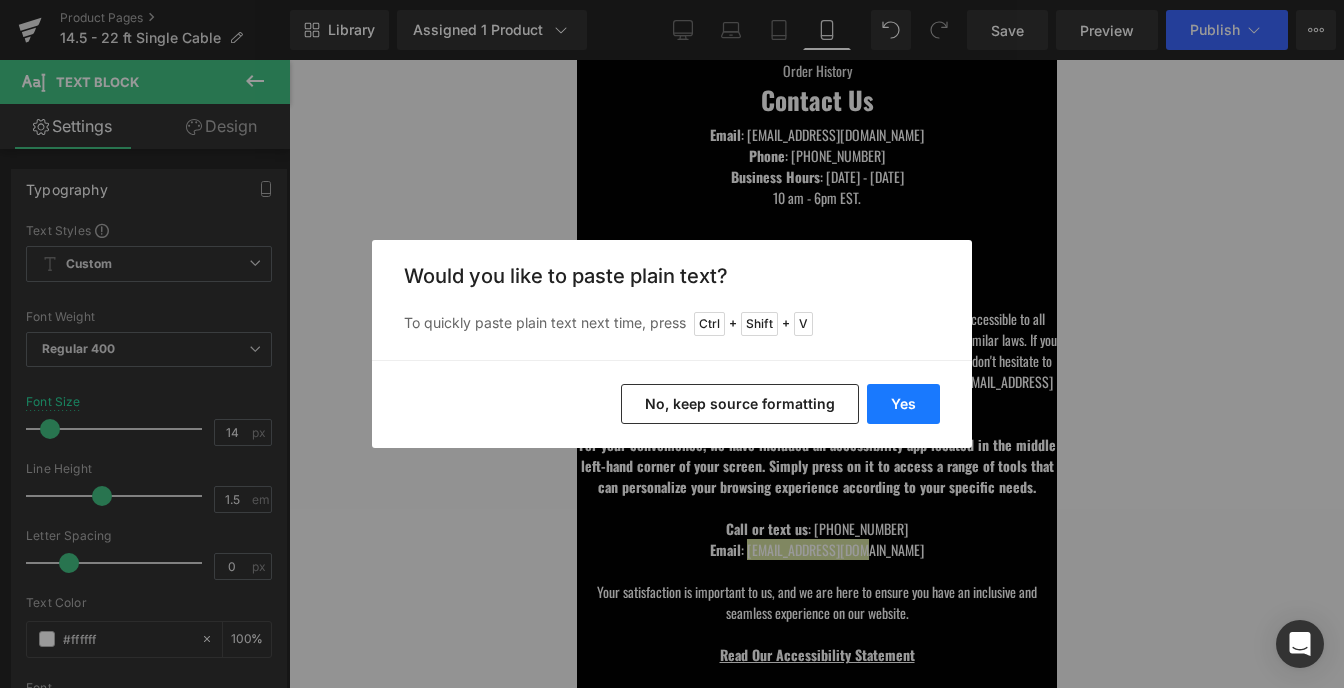 click on "Yes" at bounding box center (903, 404) 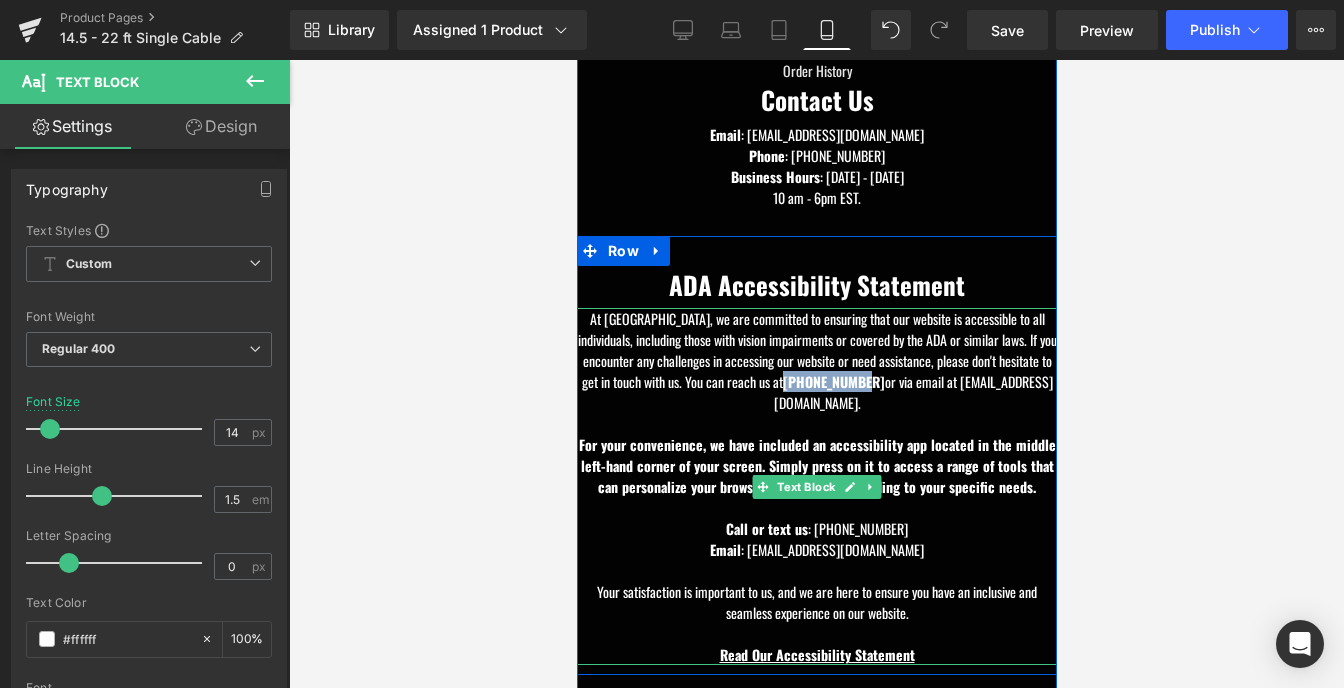 drag, startPoint x: 834, startPoint y: 345, endPoint x: 911, endPoint y: 354, distance: 77.52419 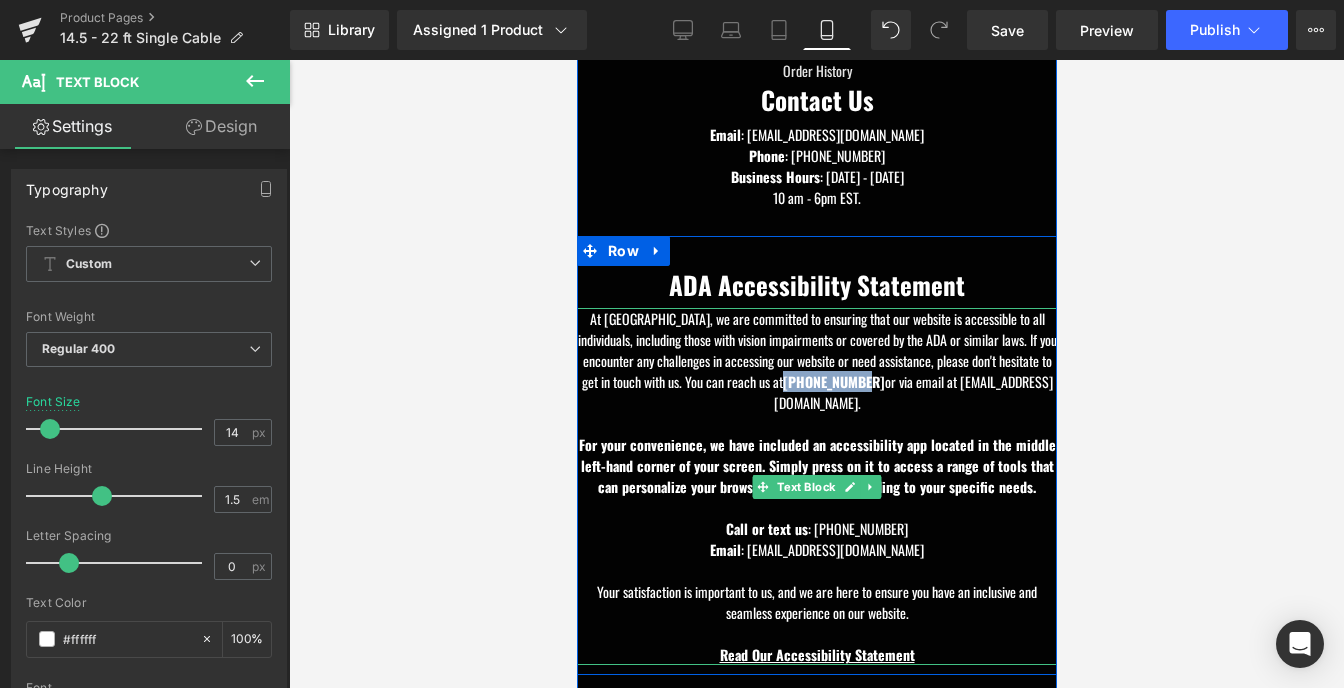 click on "[PHONE_NUMBER]" at bounding box center [833, 381] 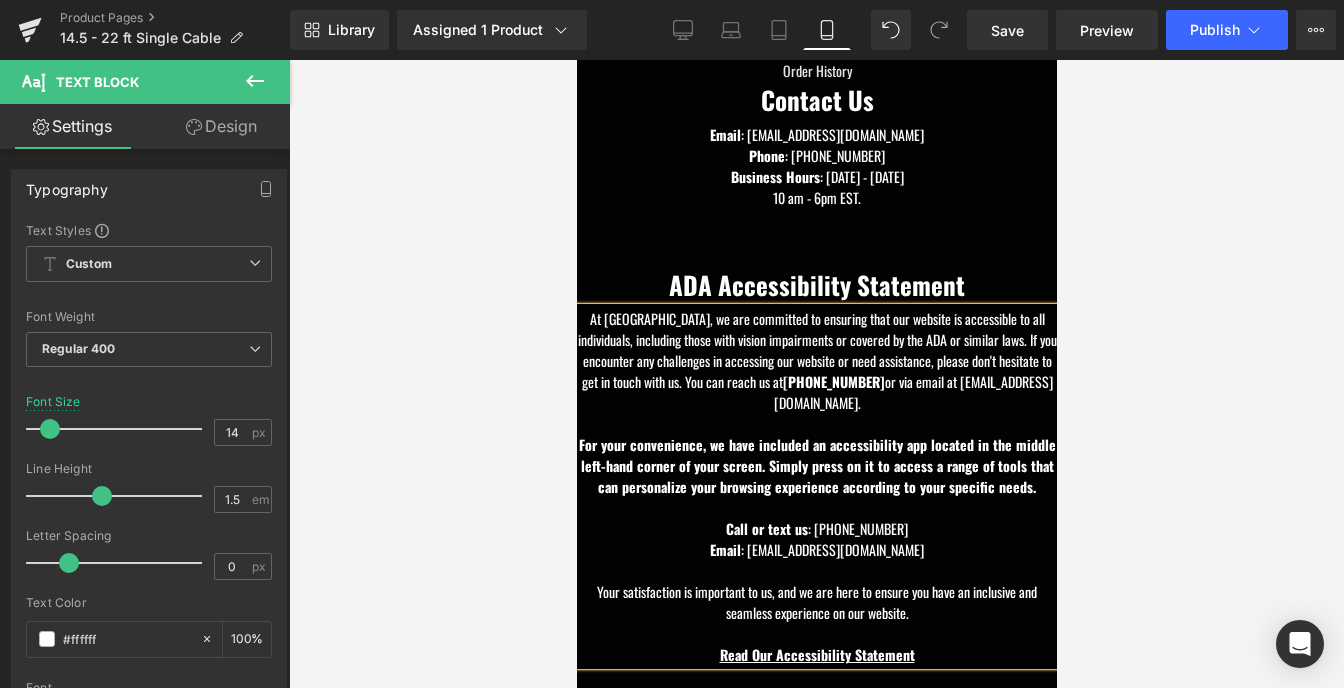 click on "For your convenience, we have included an accessibility app located in the middle left-hand corner of your screen. Simply press on it to access a range of tools that can personalize your browsing experience according to your specific needs. Call or text us : [PHONE_NUMBER]" at bounding box center (816, 486) 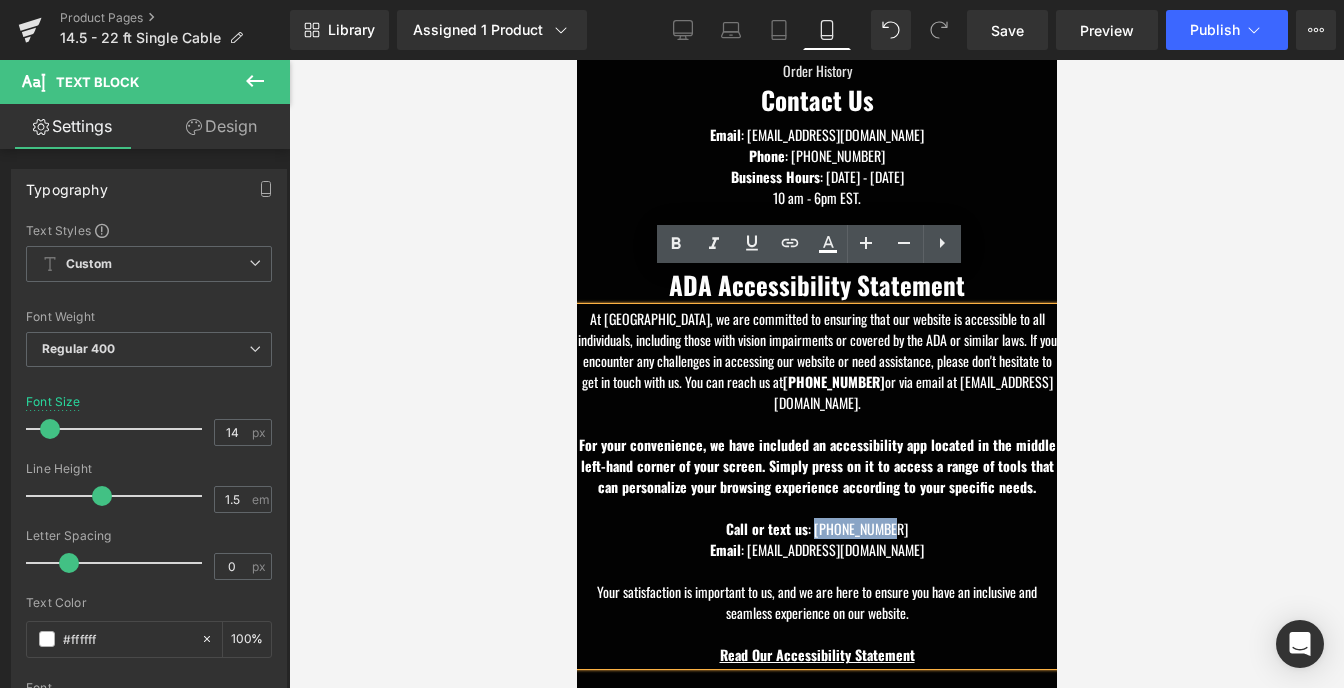 drag, startPoint x: 887, startPoint y: 495, endPoint x: 814, endPoint y: 498, distance: 73.061615 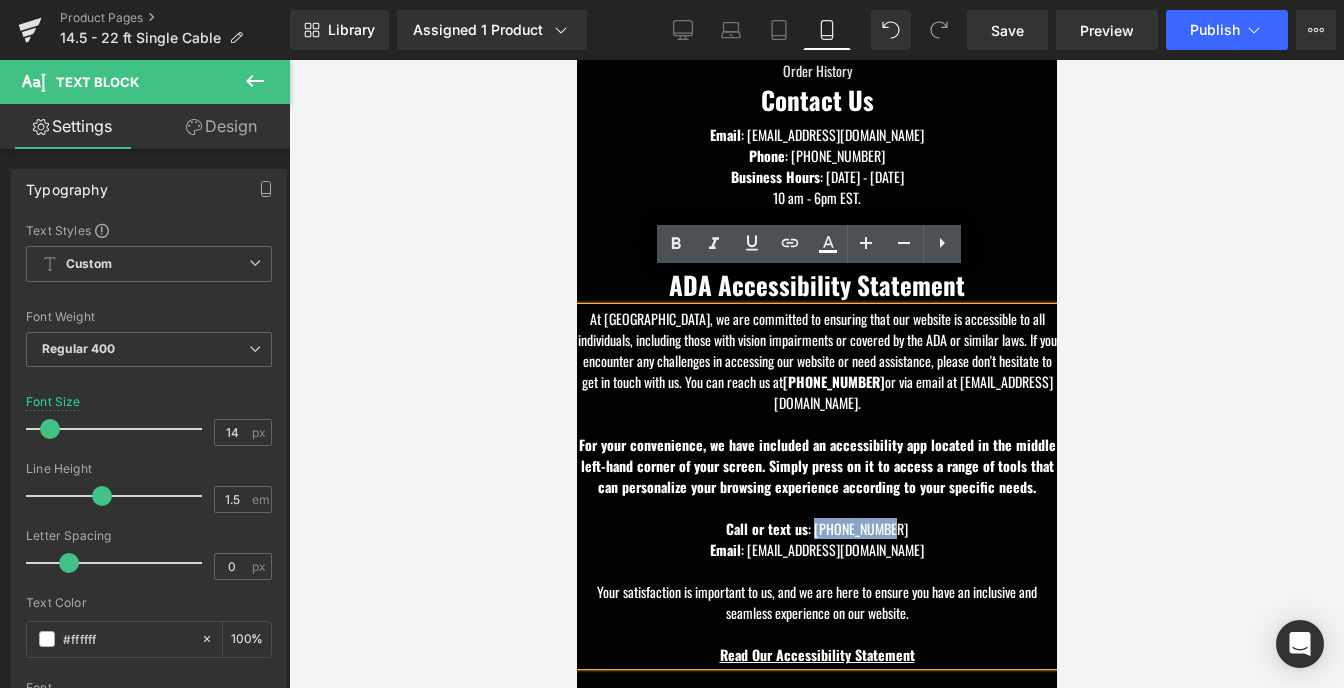 click on "For your convenience, we have included an accessibility app located in the middle left-hand corner of your screen. Simply press on it to access a range of tools that can personalize your browsing experience according to your specific needs. Call or text us : [PHONE_NUMBER]" at bounding box center [816, 486] 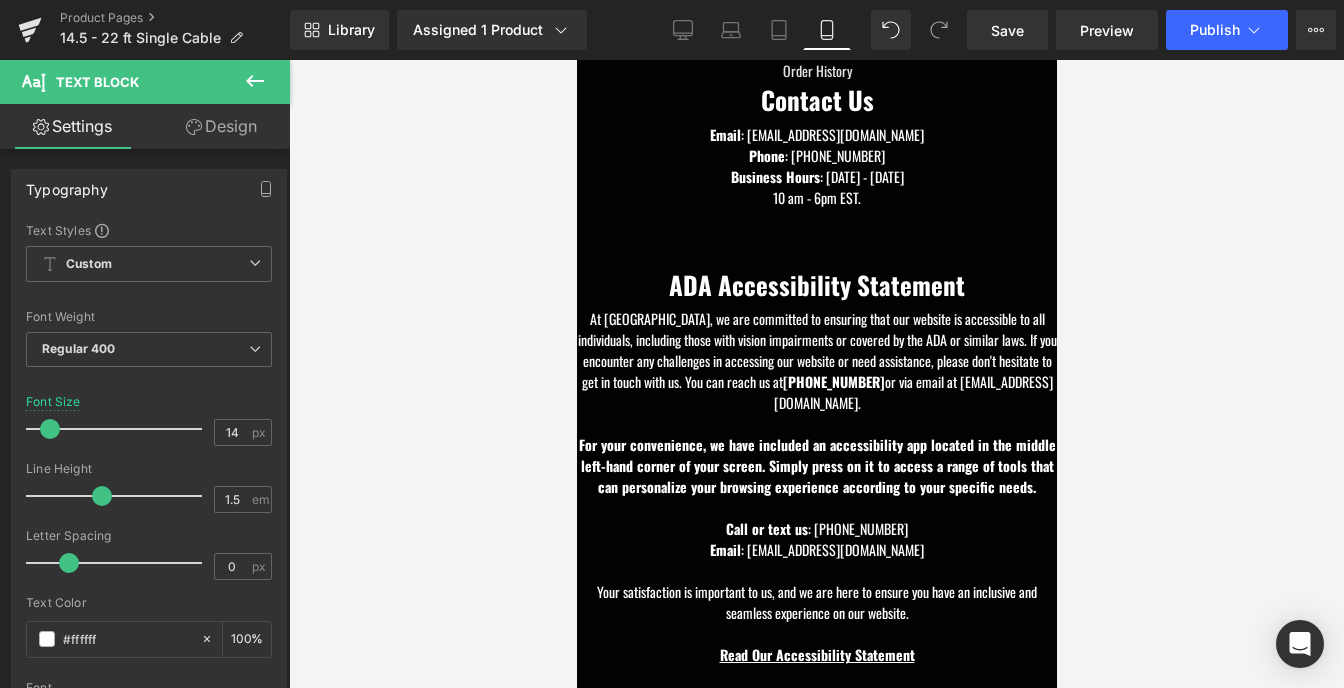 click at bounding box center (816, 374) 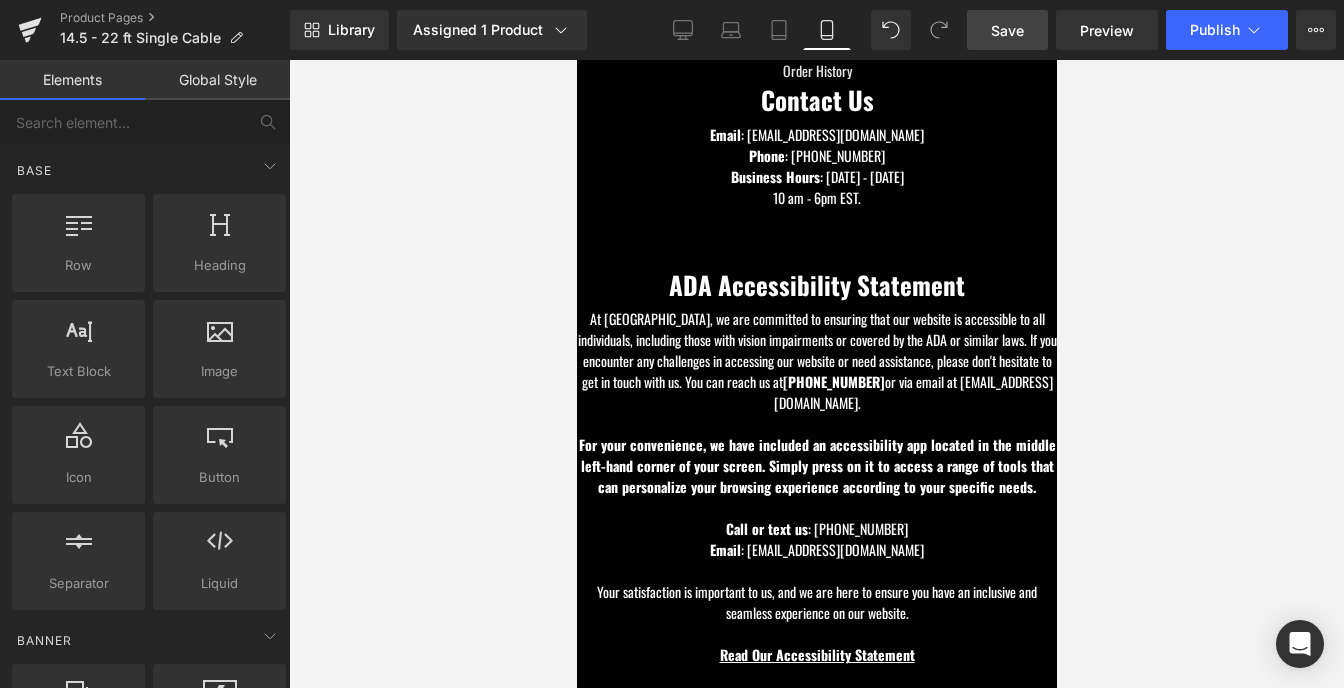 click on "Save" at bounding box center [1007, 30] 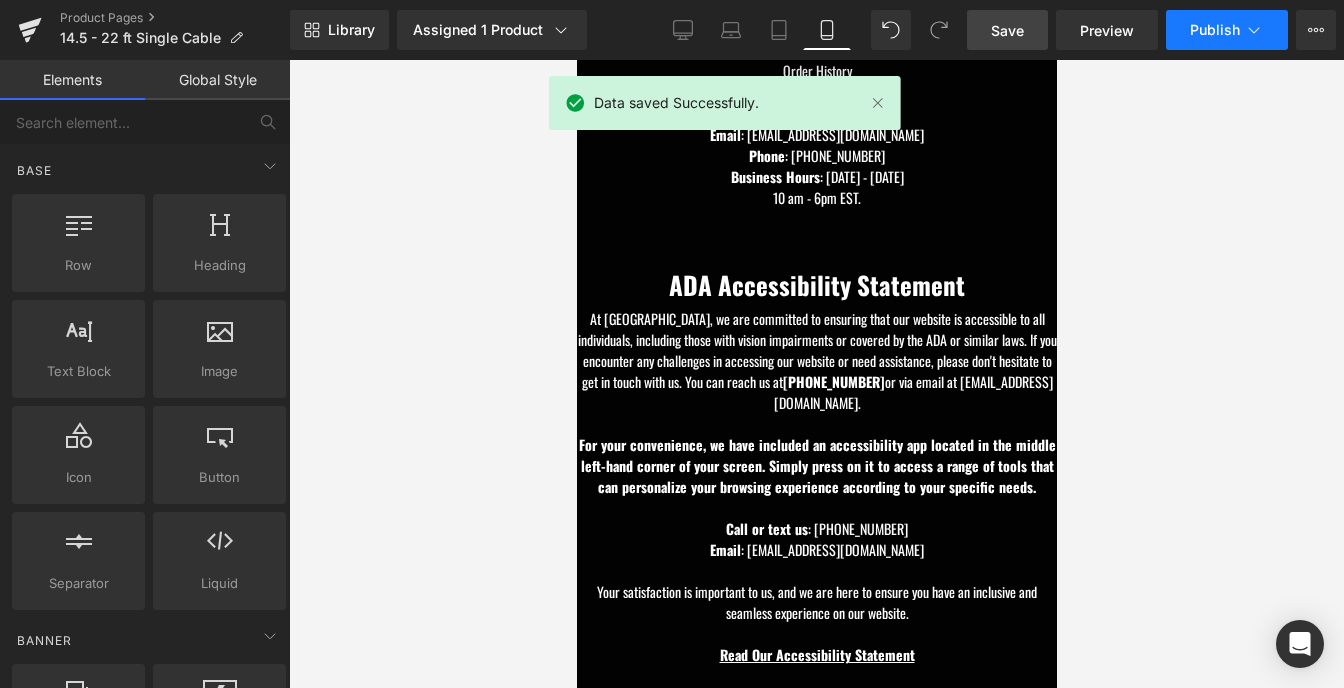 click on "Publish" at bounding box center (1215, 30) 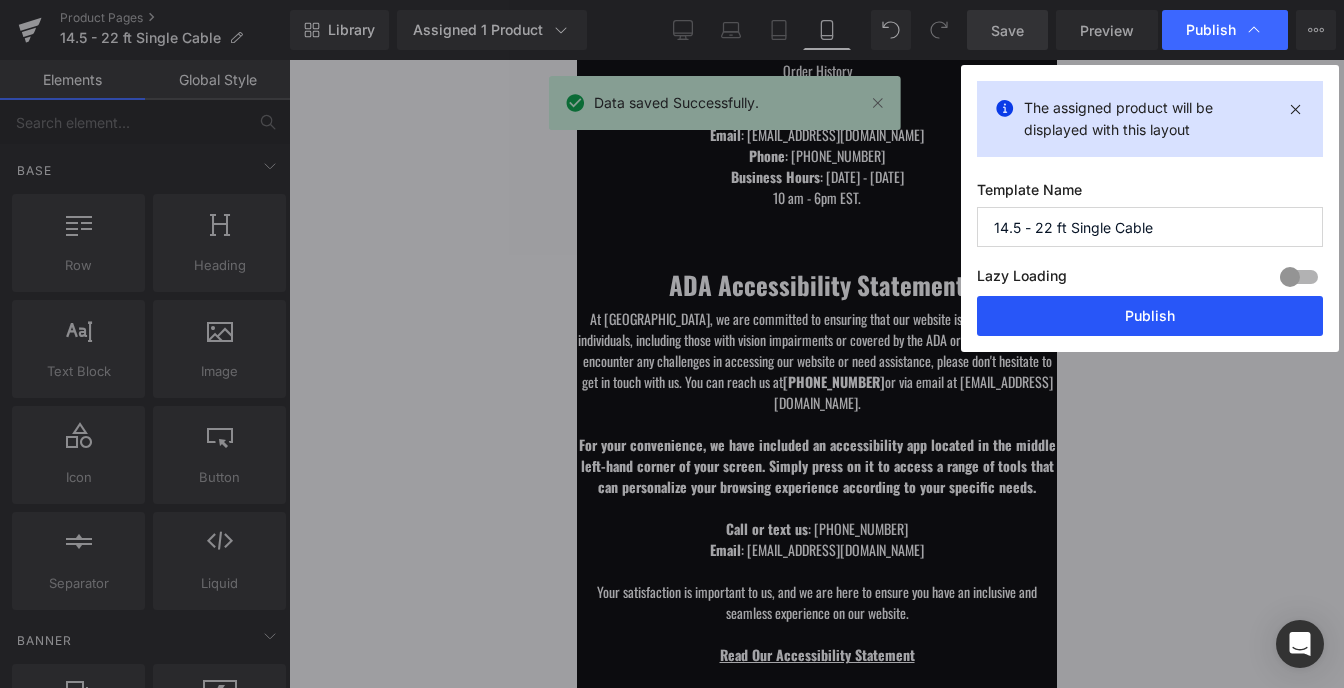 click on "Publish" at bounding box center [1150, 316] 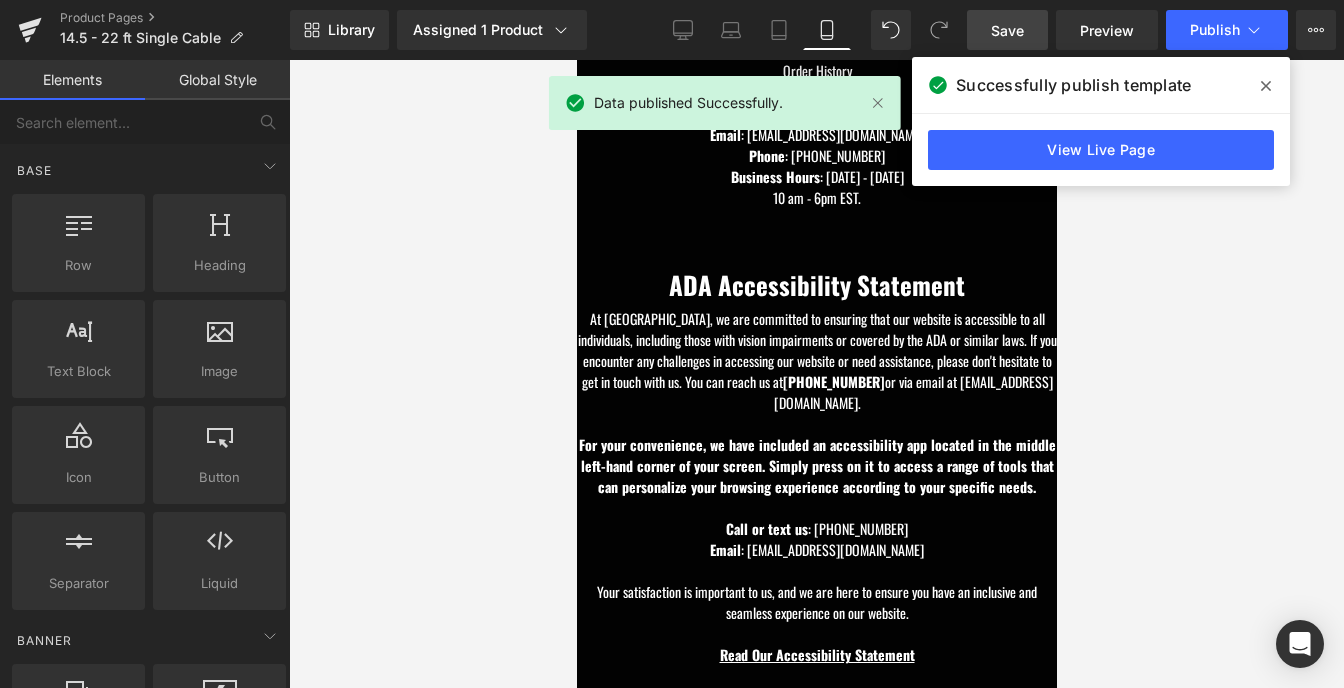 click 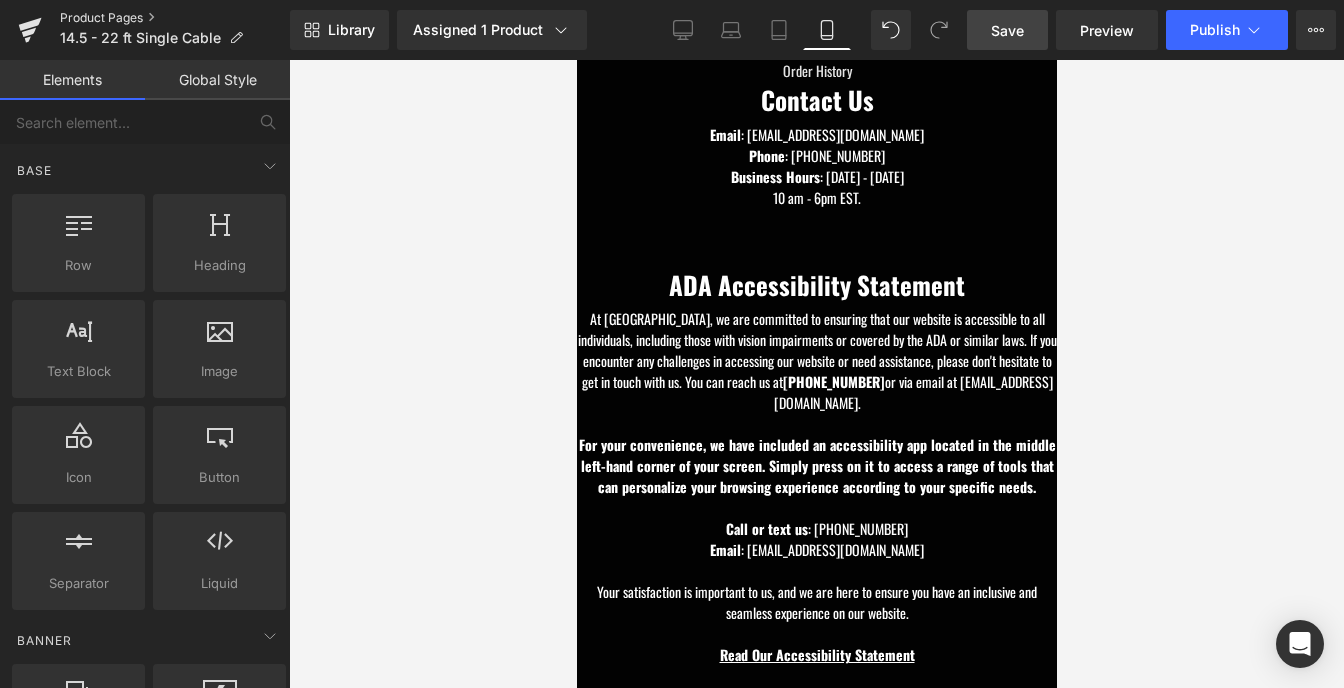 click on "Product Pages" at bounding box center (175, 18) 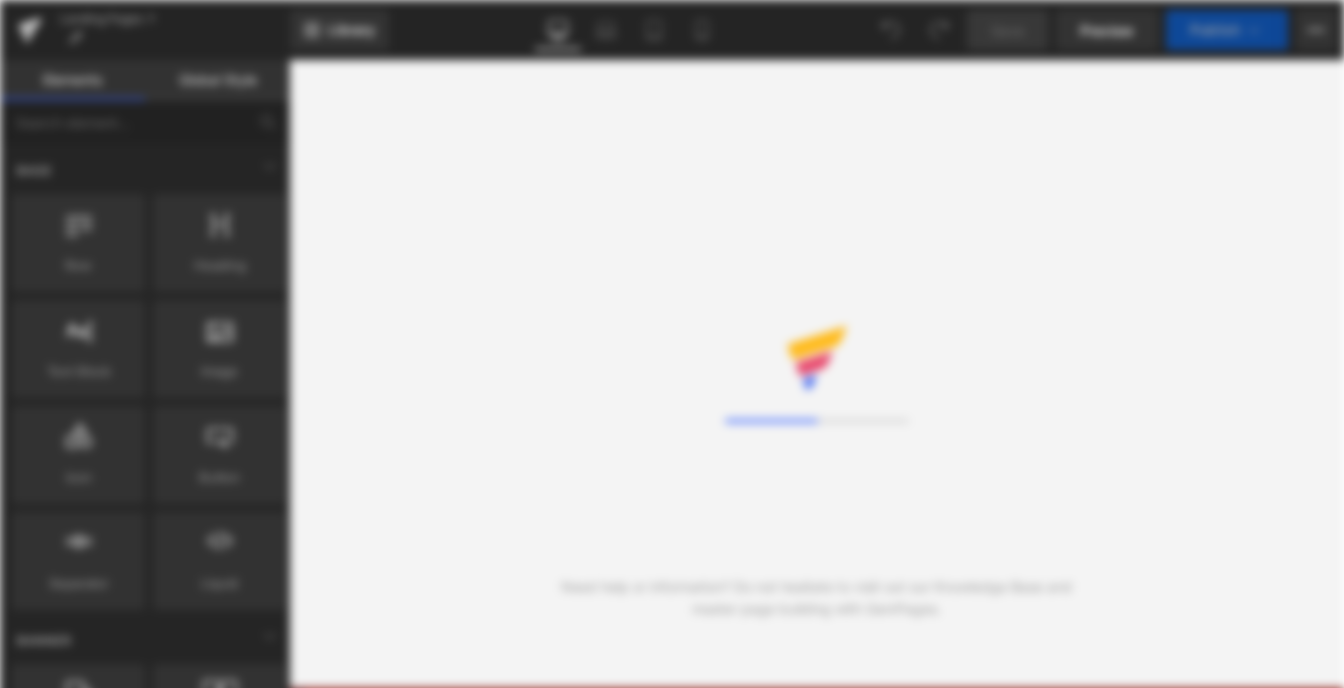 scroll, scrollTop: 0, scrollLeft: 0, axis: both 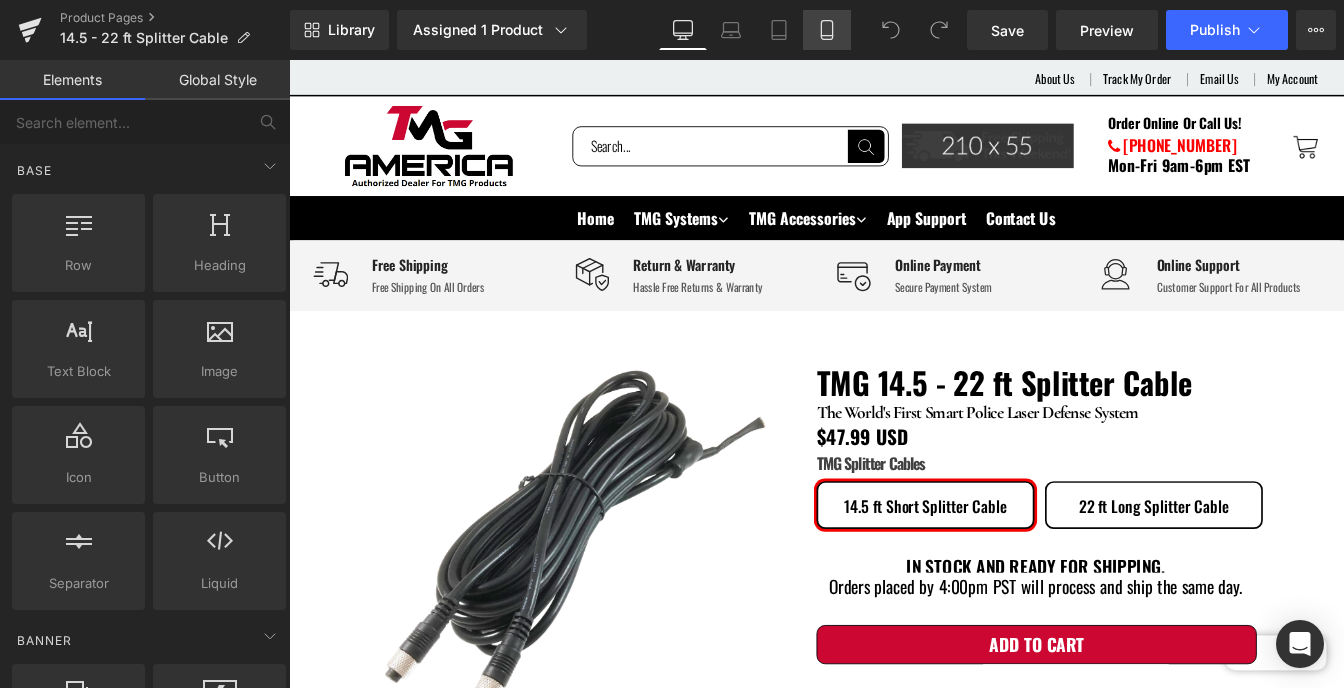 click 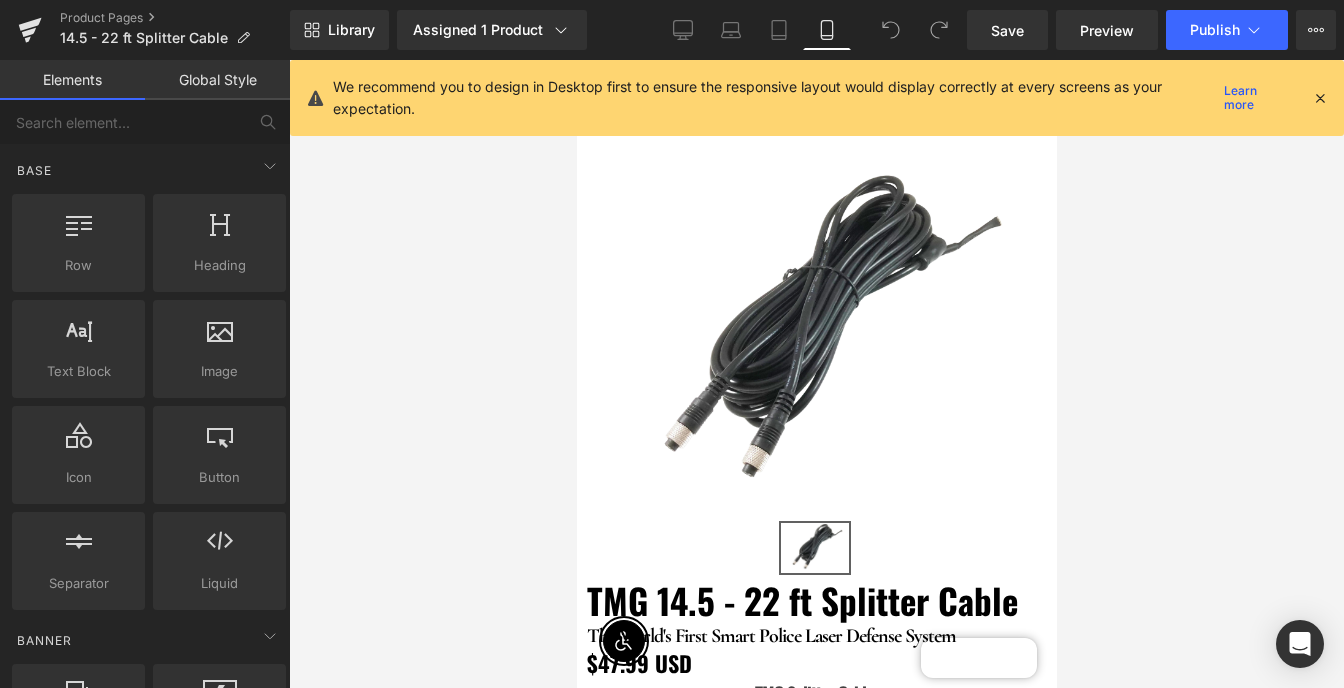 scroll, scrollTop: 108, scrollLeft: 0, axis: vertical 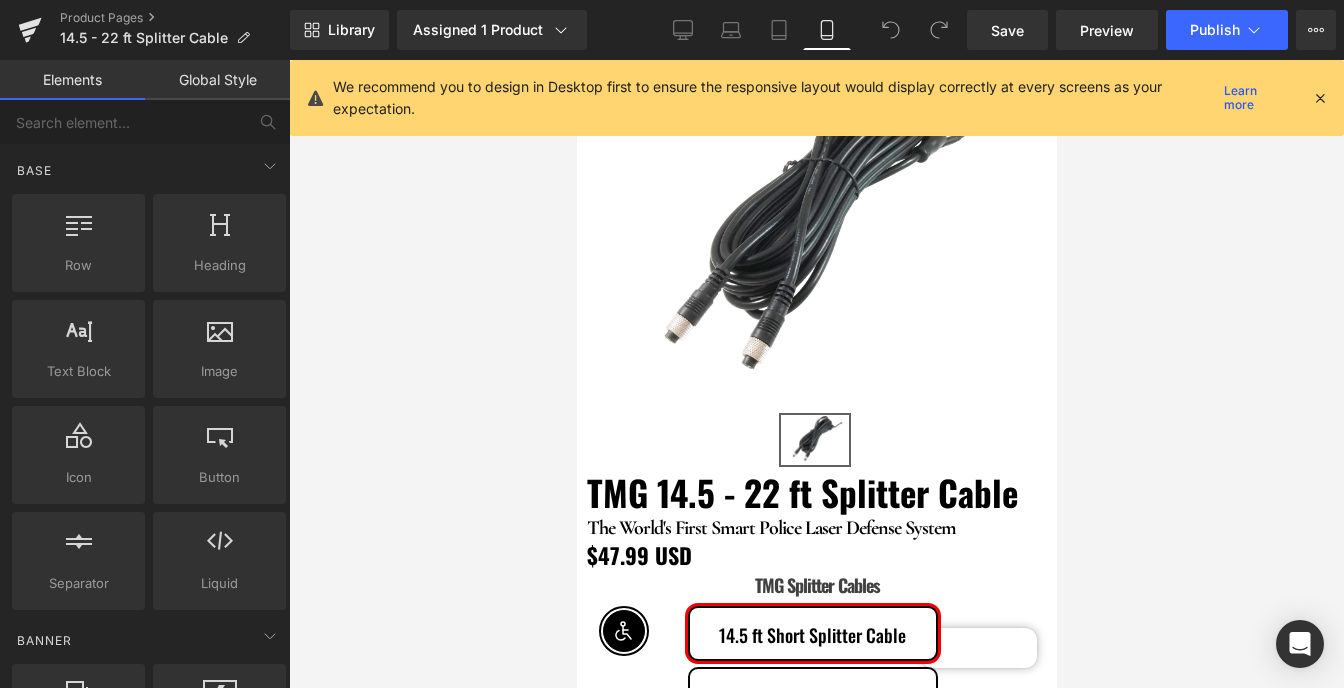 click at bounding box center (1320, 98) 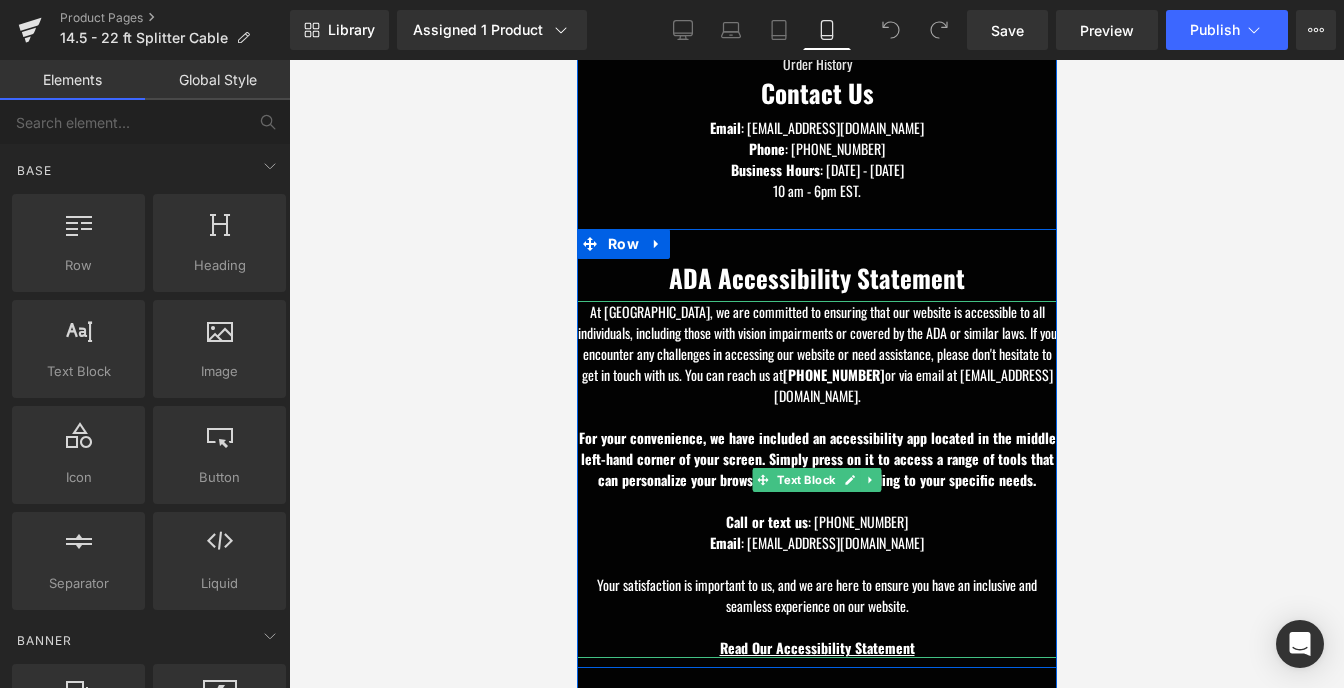 scroll, scrollTop: 4808, scrollLeft: 0, axis: vertical 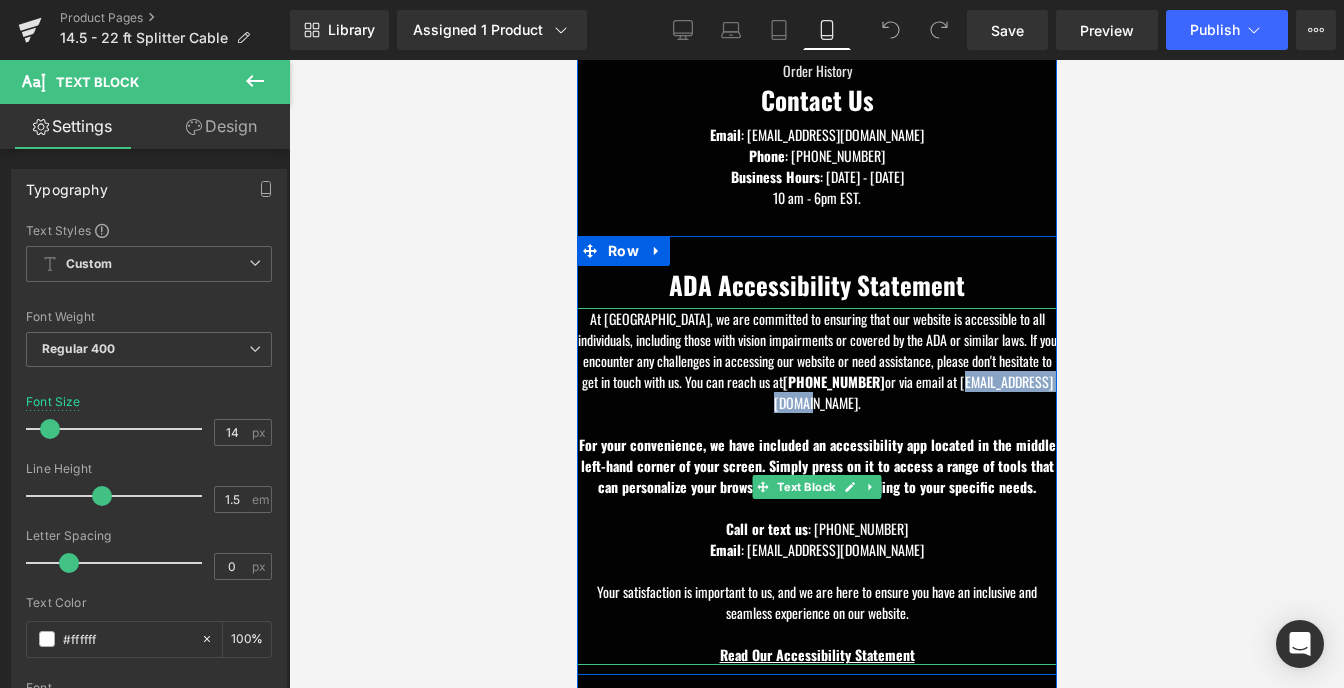 drag, startPoint x: 866, startPoint y: 368, endPoint x: 749, endPoint y: 373, distance: 117.10679 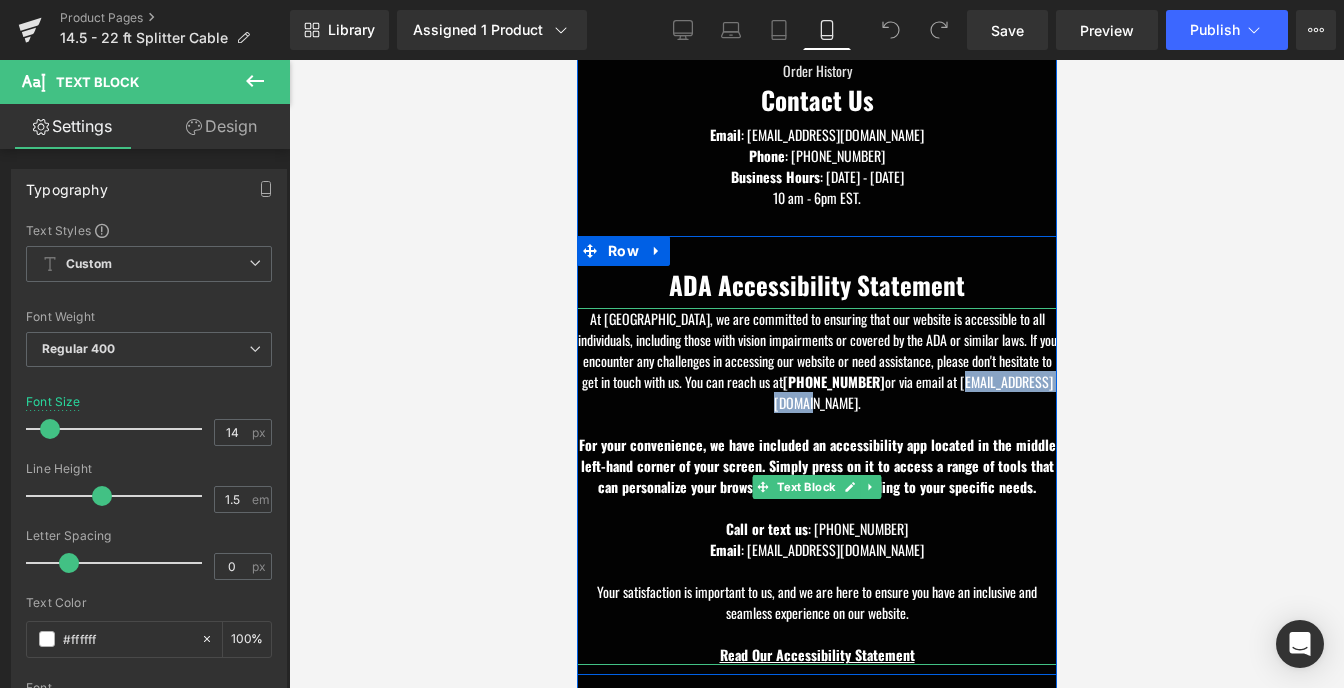 click on "At TMG America, we are committed to ensuring that our website is accessible to all individuals, including those with vision impairments or covered by the ADA or similar laws. If you encounter any challenges in accessing our website or need assistance, please don't hesitate to get in touch with us. You can reach us at  442-234-5424  or via email at info@tmgamerica.com." at bounding box center (816, 360) 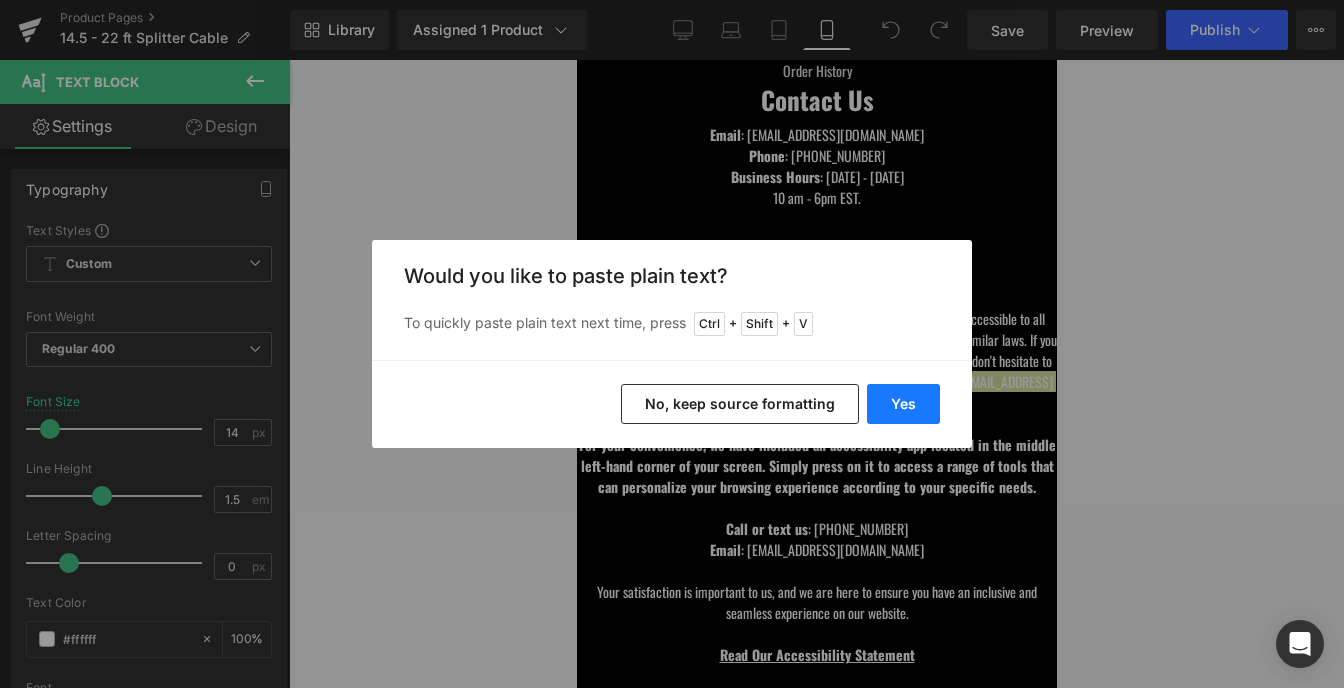 click on "Yes" at bounding box center (903, 404) 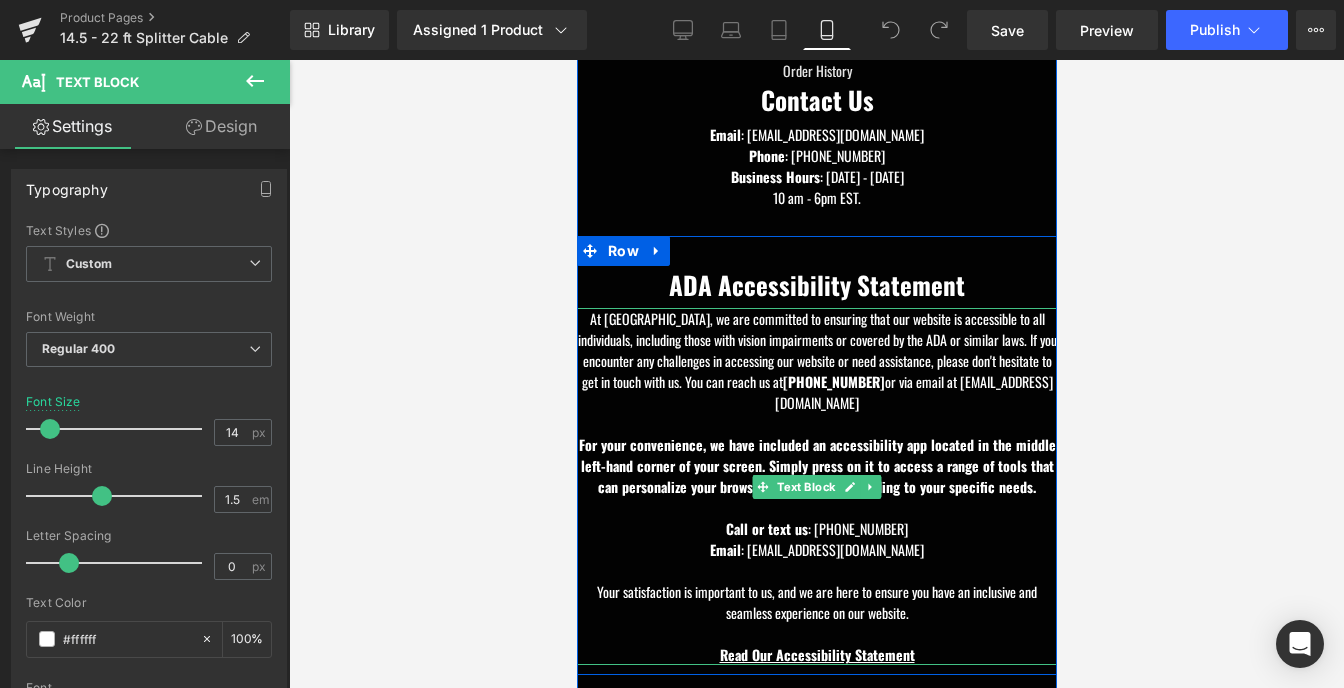 click on "At TMG America, we are committed to ensuring that our website is accessible to all individuals, including those with vision impairments or covered by the ADA or similar laws. If you encounter any challenges in accessing our website or need assistance, please don't hesitate to get in touch with us. You can reach us at  442-234-5424  or via email at tmgkuanmingchen@gmail.com" at bounding box center [816, 360] 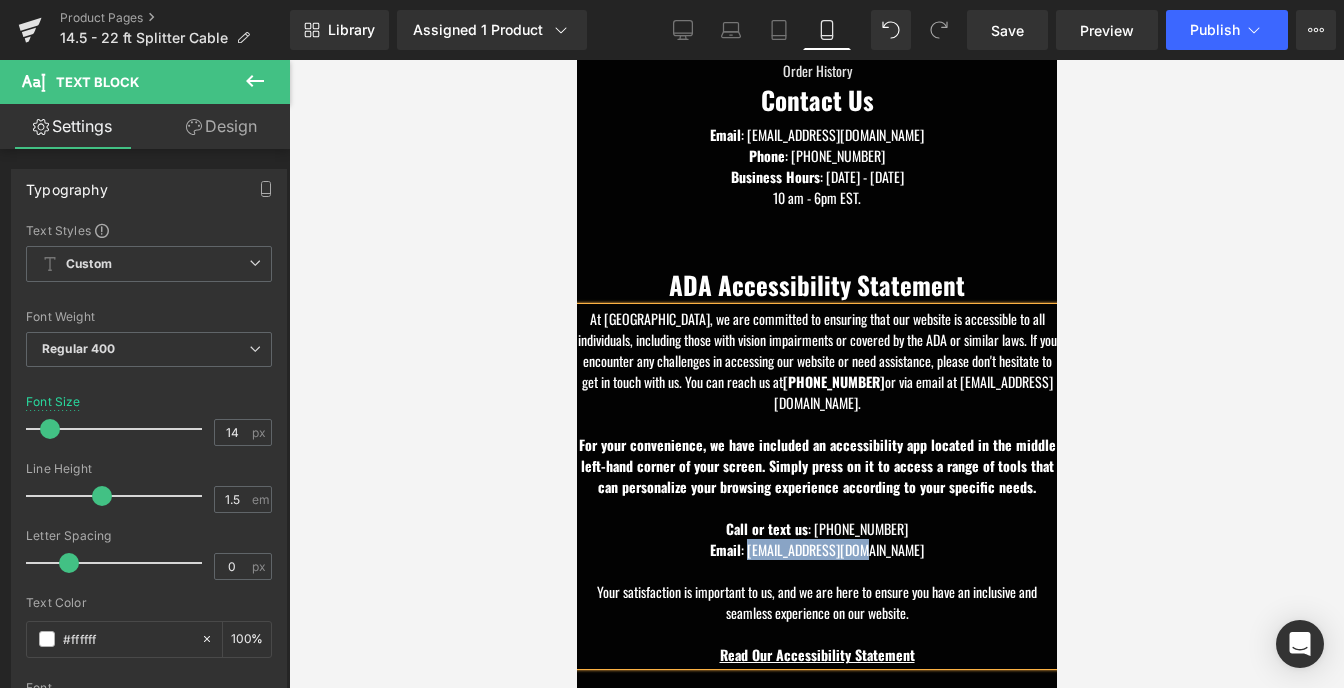 drag, startPoint x: 878, startPoint y: 515, endPoint x: 765, endPoint y: 516, distance: 113.004425 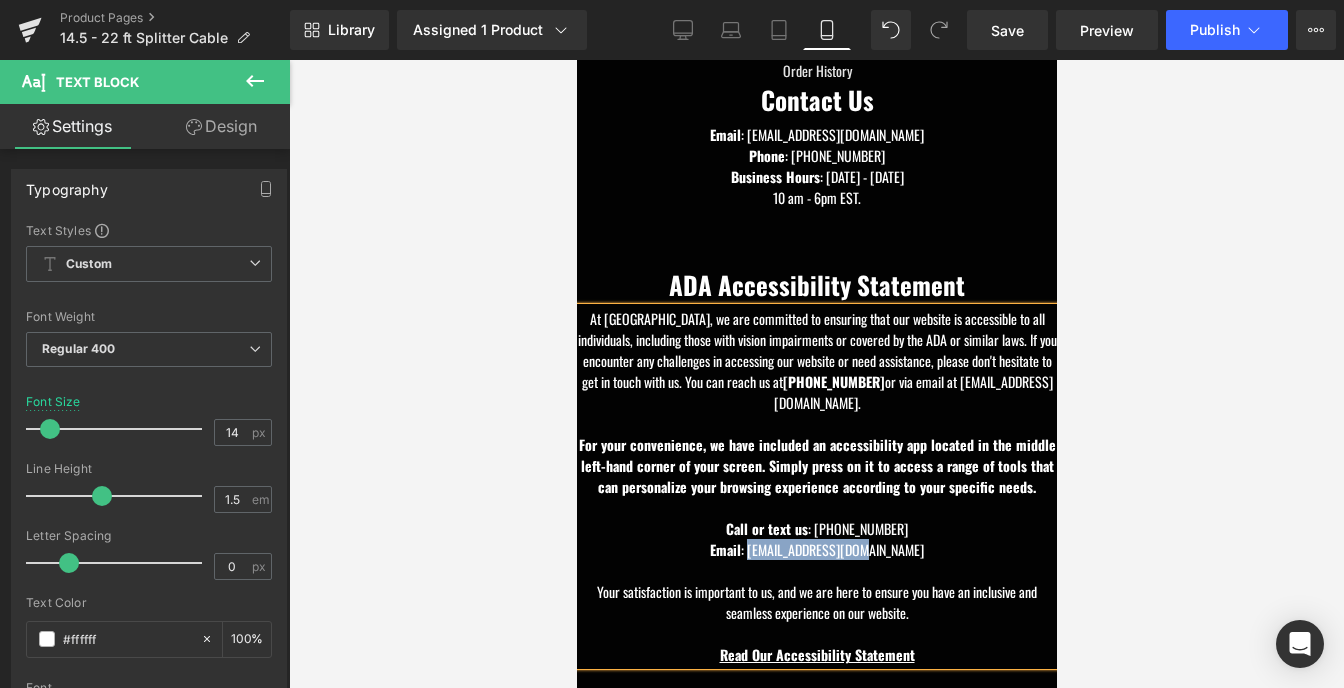 click on "Email : info@tmgamerica.com" at bounding box center [816, 549] 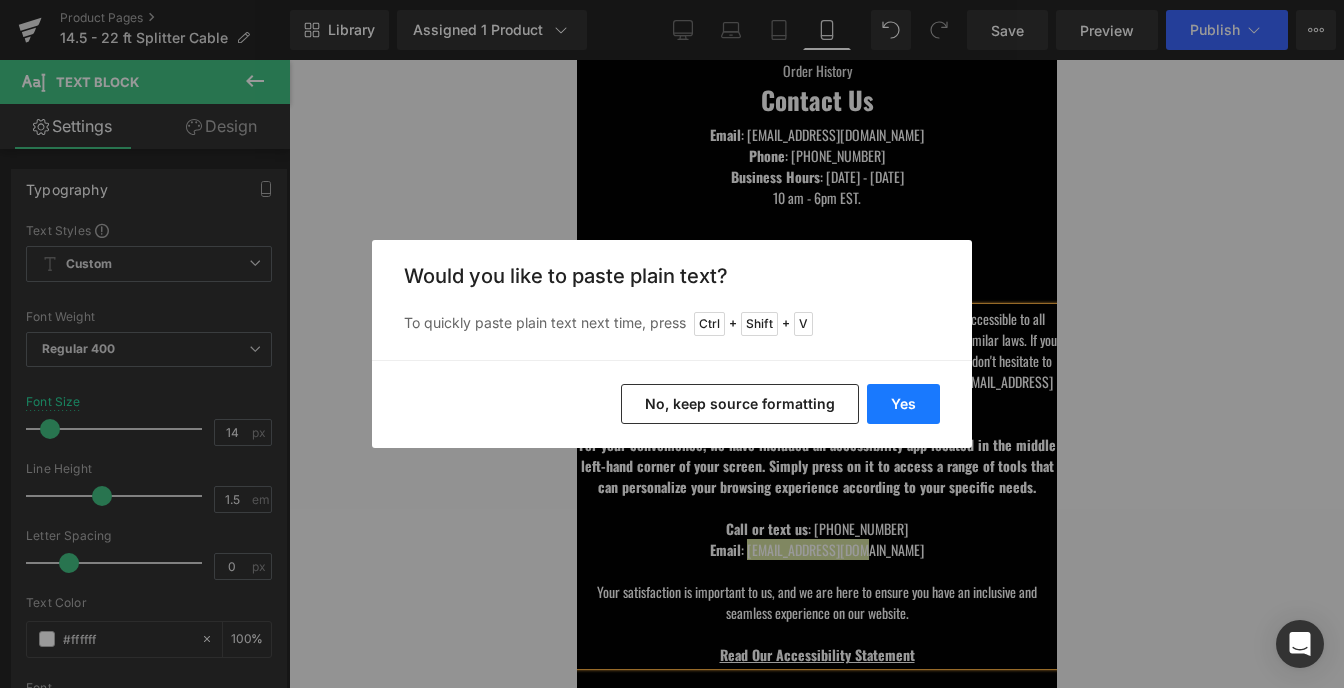 click on "Yes" at bounding box center (903, 404) 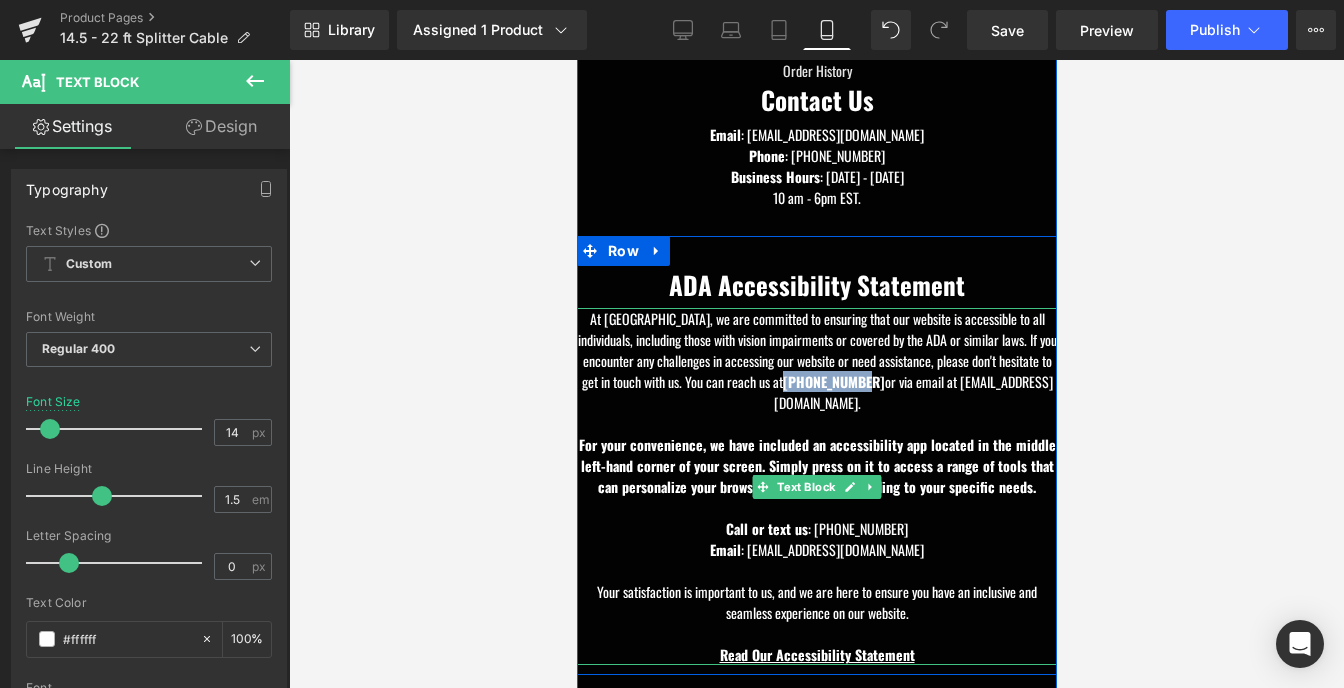 drag, startPoint x: 833, startPoint y: 345, endPoint x: 915, endPoint y: 338, distance: 82.29824 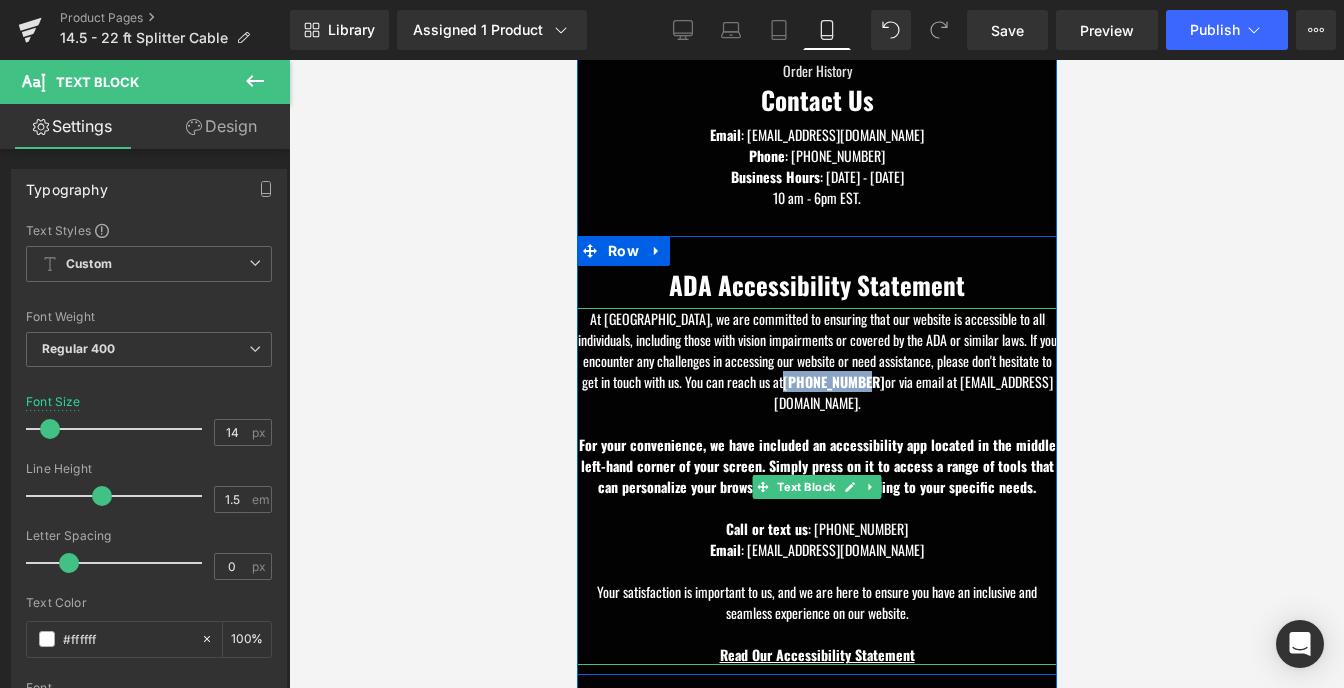 click on "At TMG America, we are committed to ensuring that our website is accessible to all individuals, including those with vision impairments or covered by the ADA or similar laws. If you encounter any challenges in accessing our website or need assistance, please don't hesitate to get in touch with us. You can reach us at  442-234-5424  or via email at tmgkuanmingchen@gmail.com." at bounding box center [816, 360] 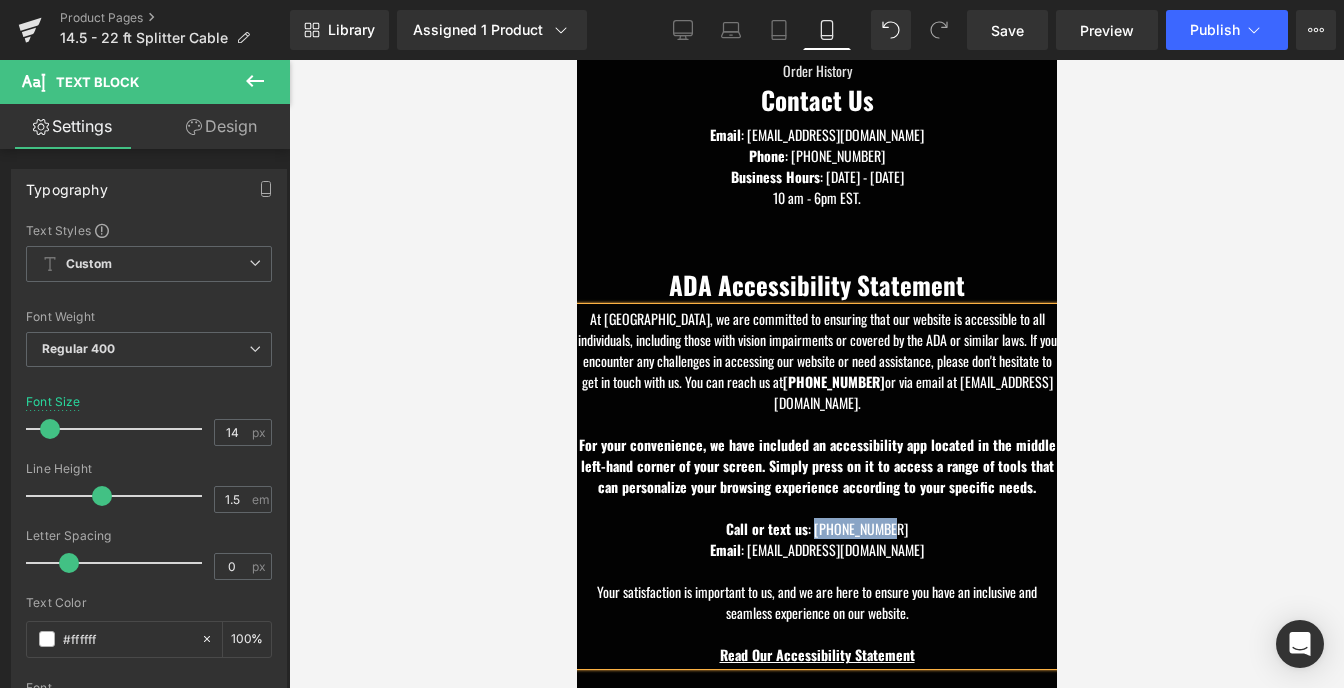 drag, startPoint x: 815, startPoint y: 497, endPoint x: 887, endPoint y: 493, distance: 72.11102 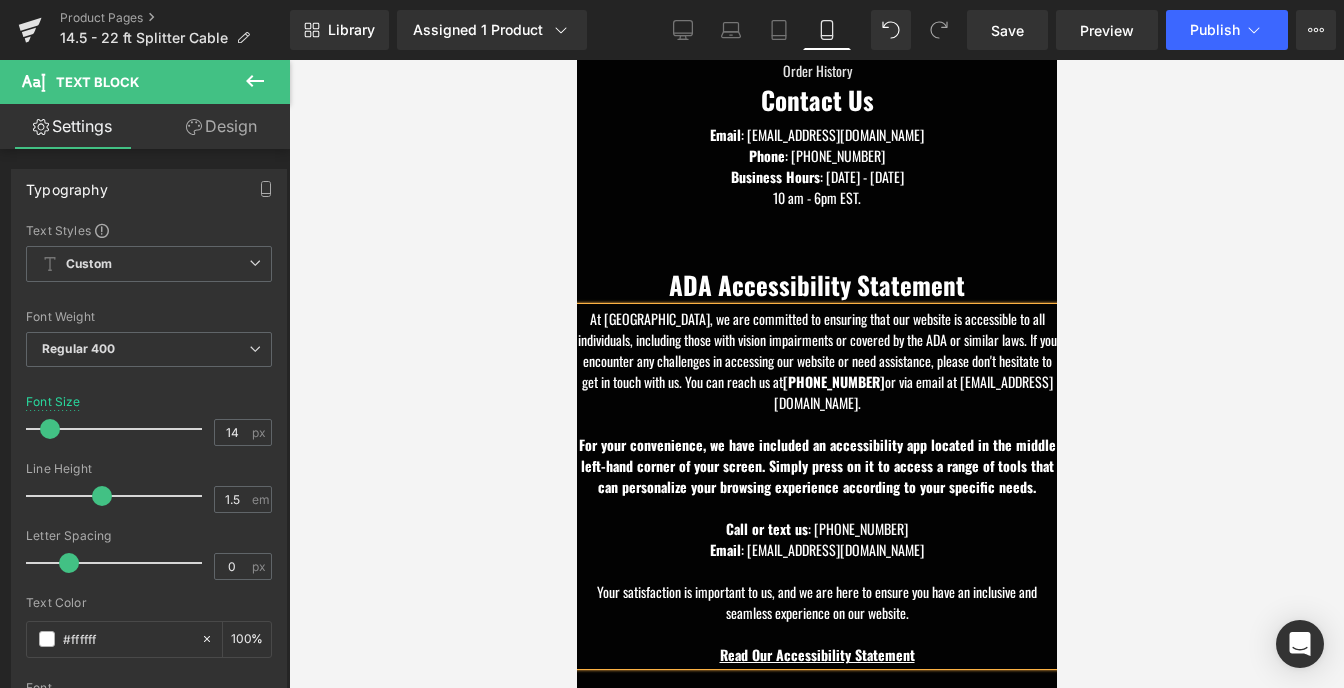 click at bounding box center (816, 374) 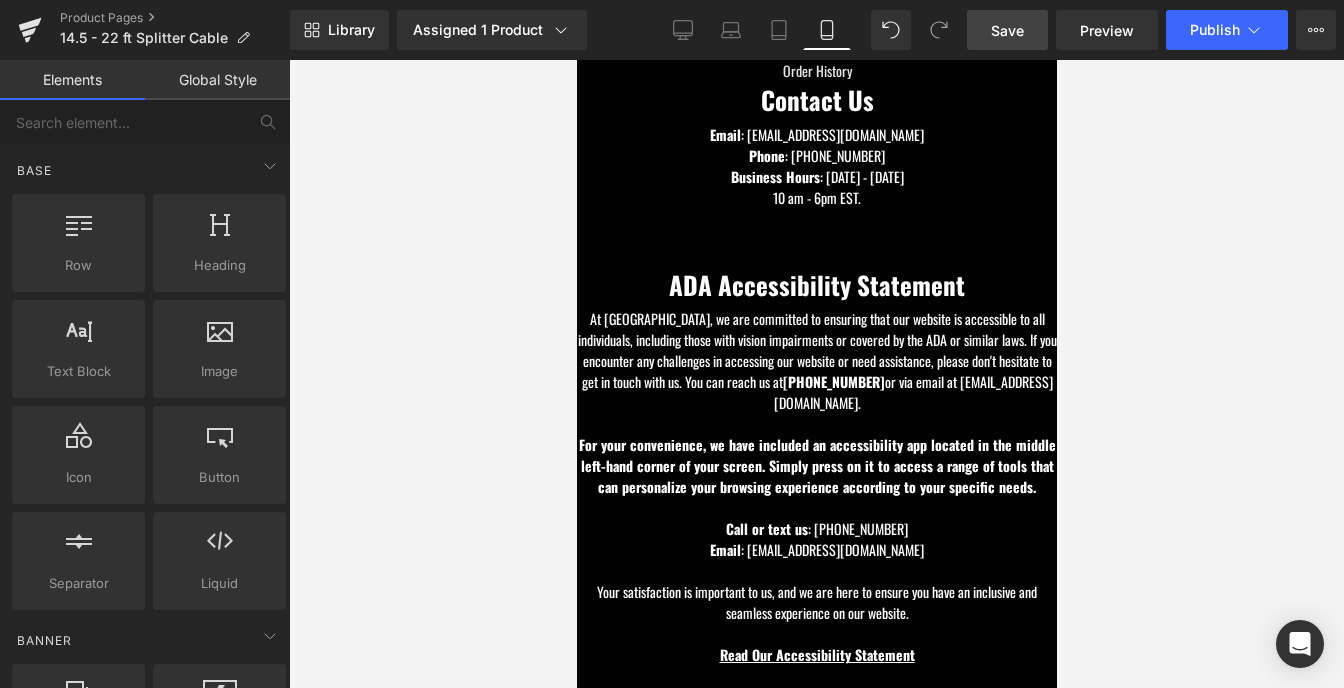 click on "Save" at bounding box center [1007, 30] 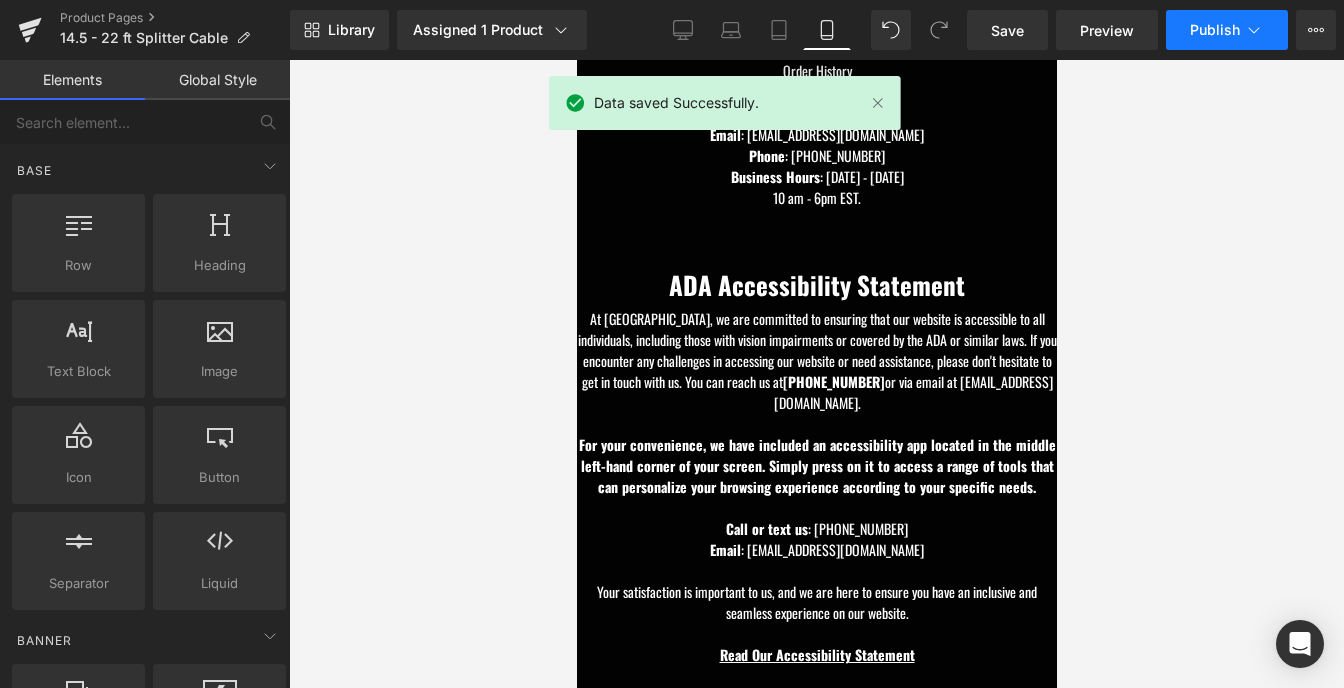 click on "Publish" at bounding box center (1215, 30) 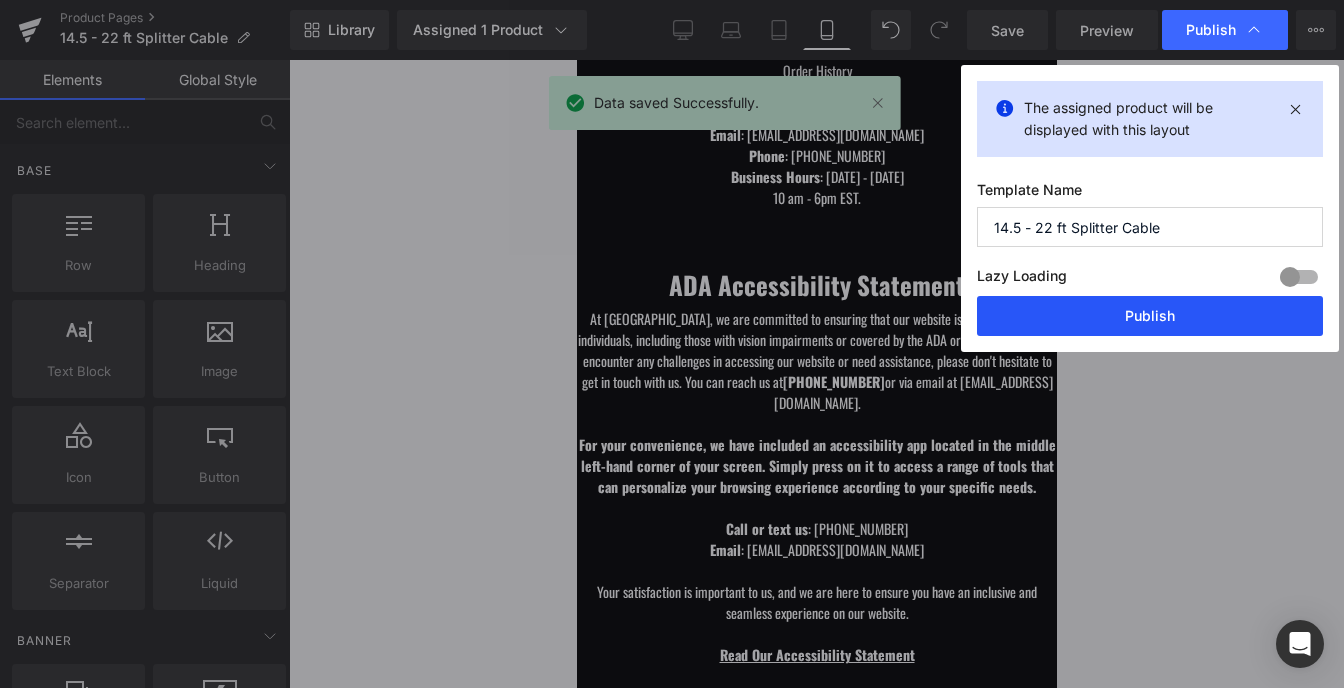 click on "Publish" at bounding box center [1150, 316] 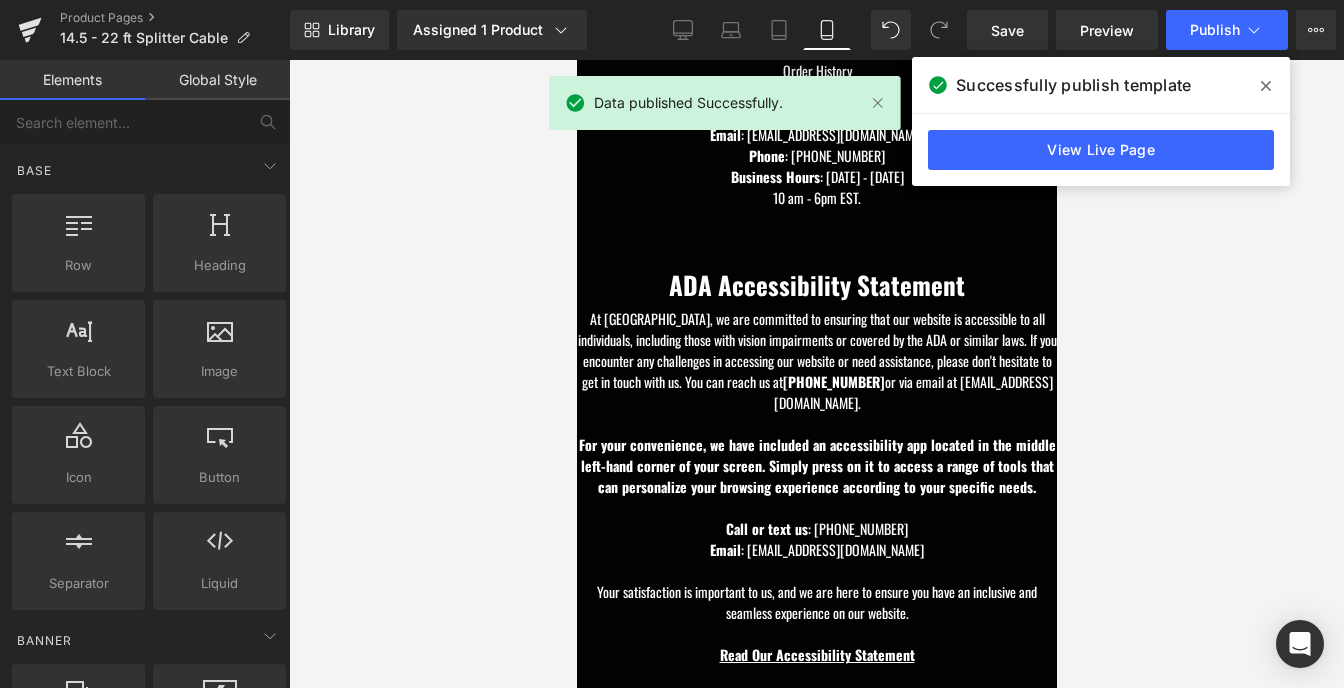 click 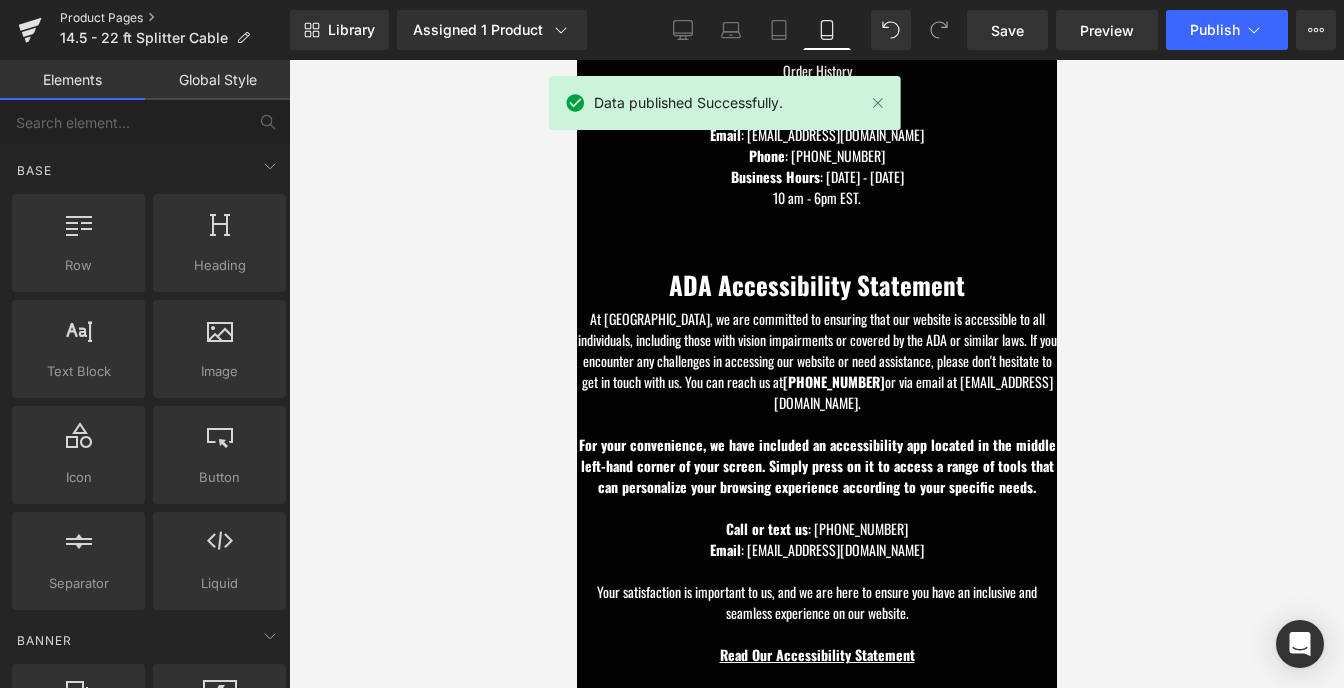 click on "Product Pages" at bounding box center [175, 18] 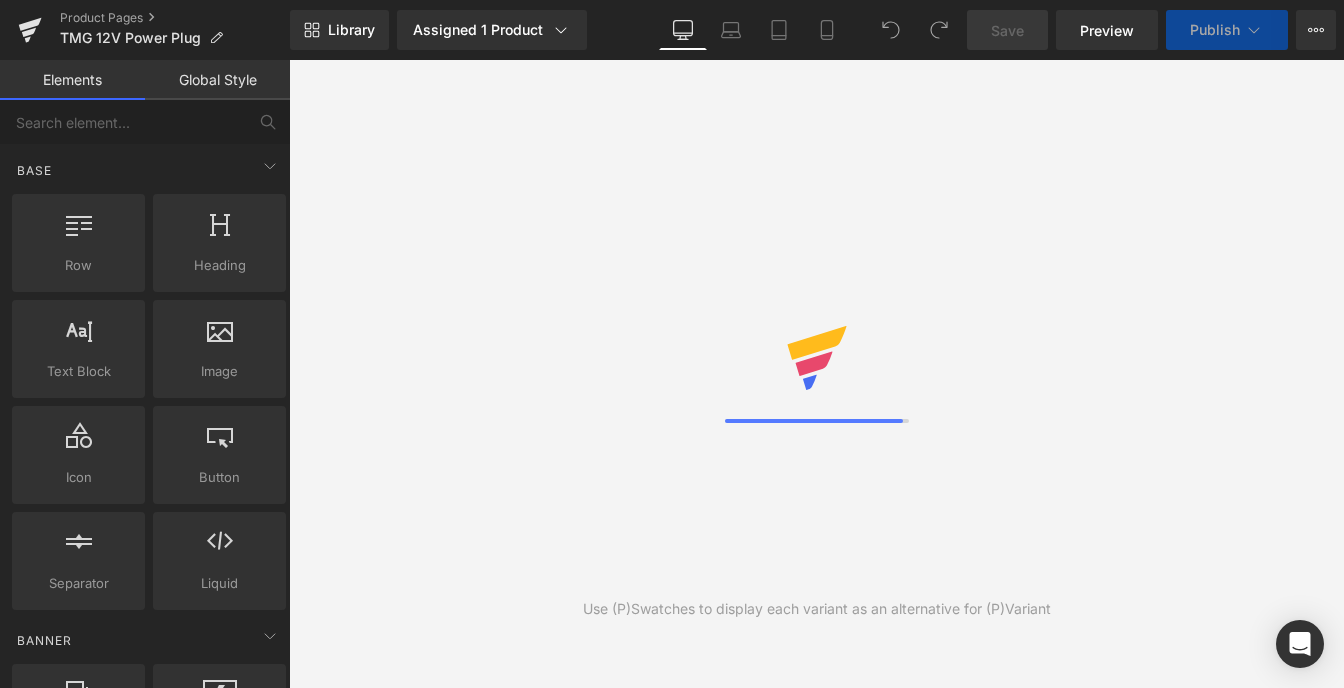 scroll, scrollTop: 0, scrollLeft: 0, axis: both 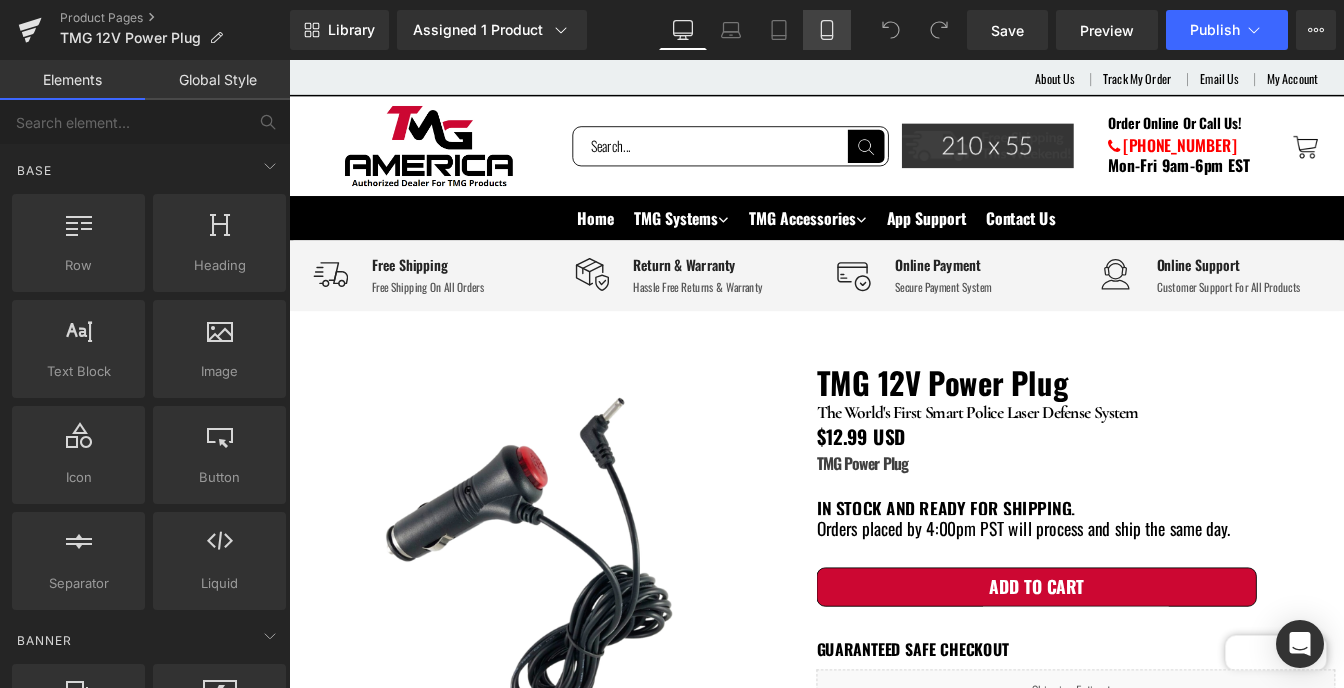 click 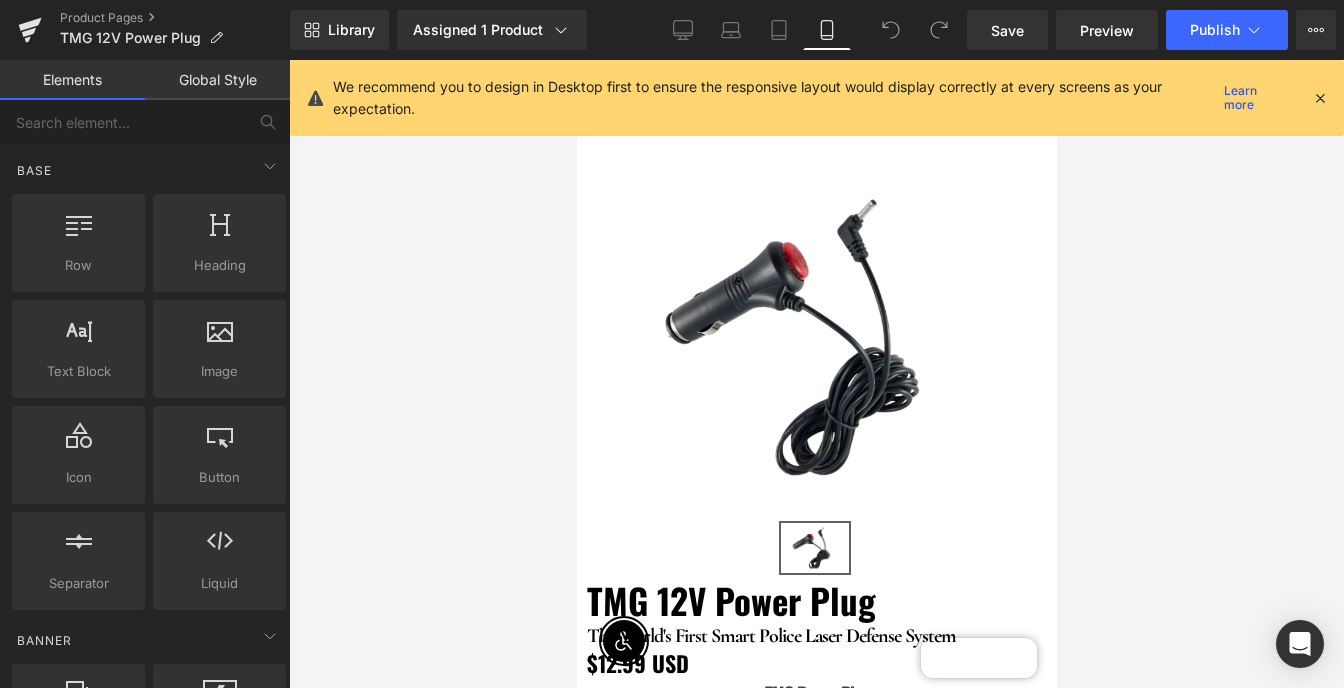 scroll, scrollTop: 108, scrollLeft: 0, axis: vertical 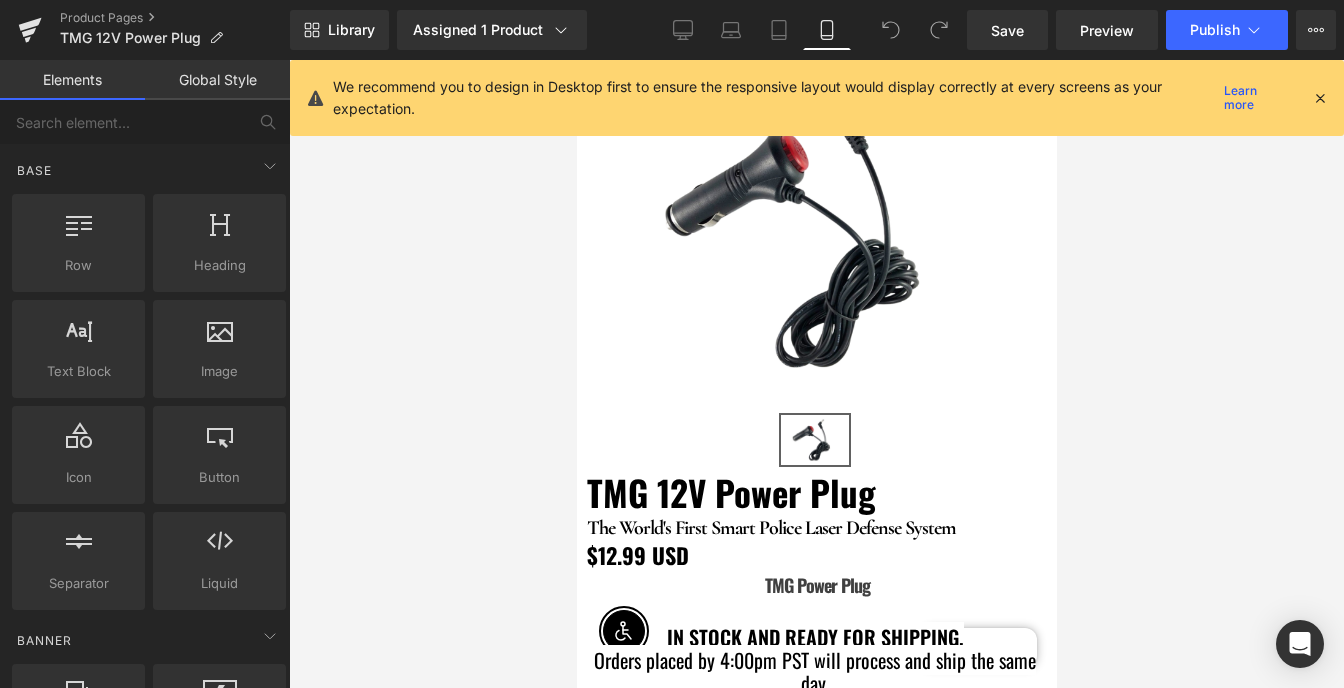 click at bounding box center (1320, 98) 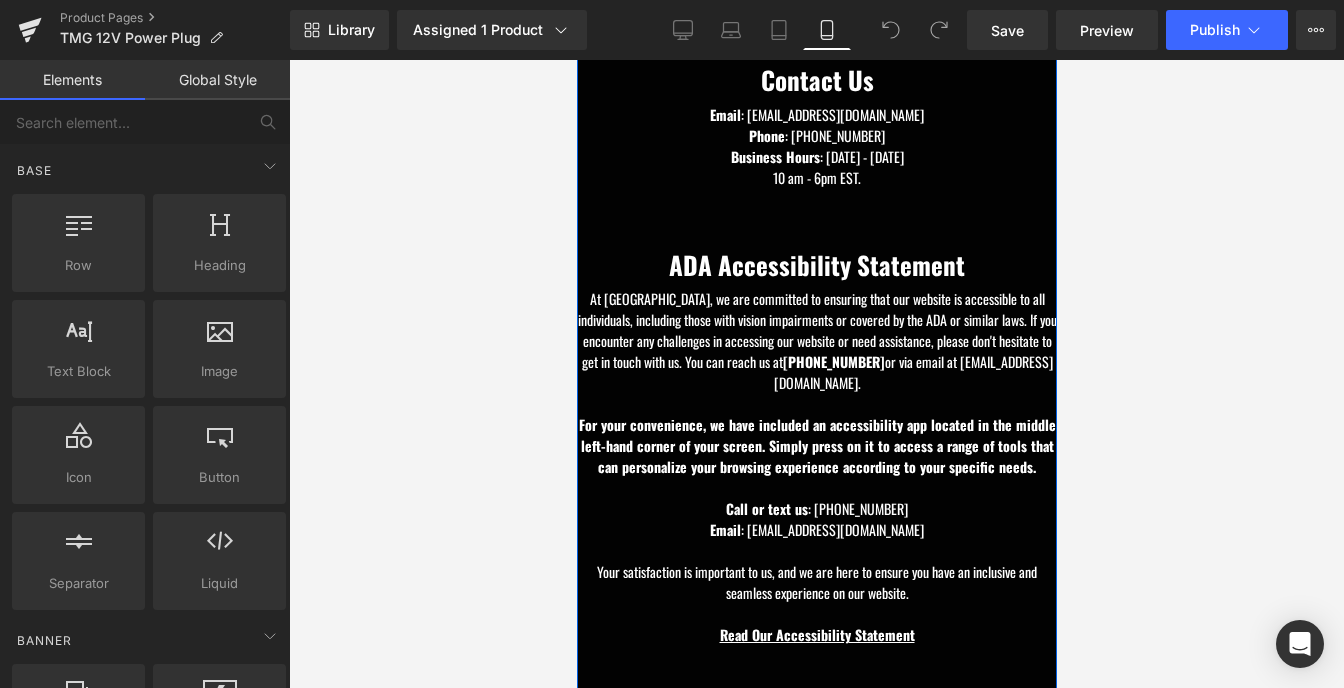 scroll, scrollTop: 4708, scrollLeft: 0, axis: vertical 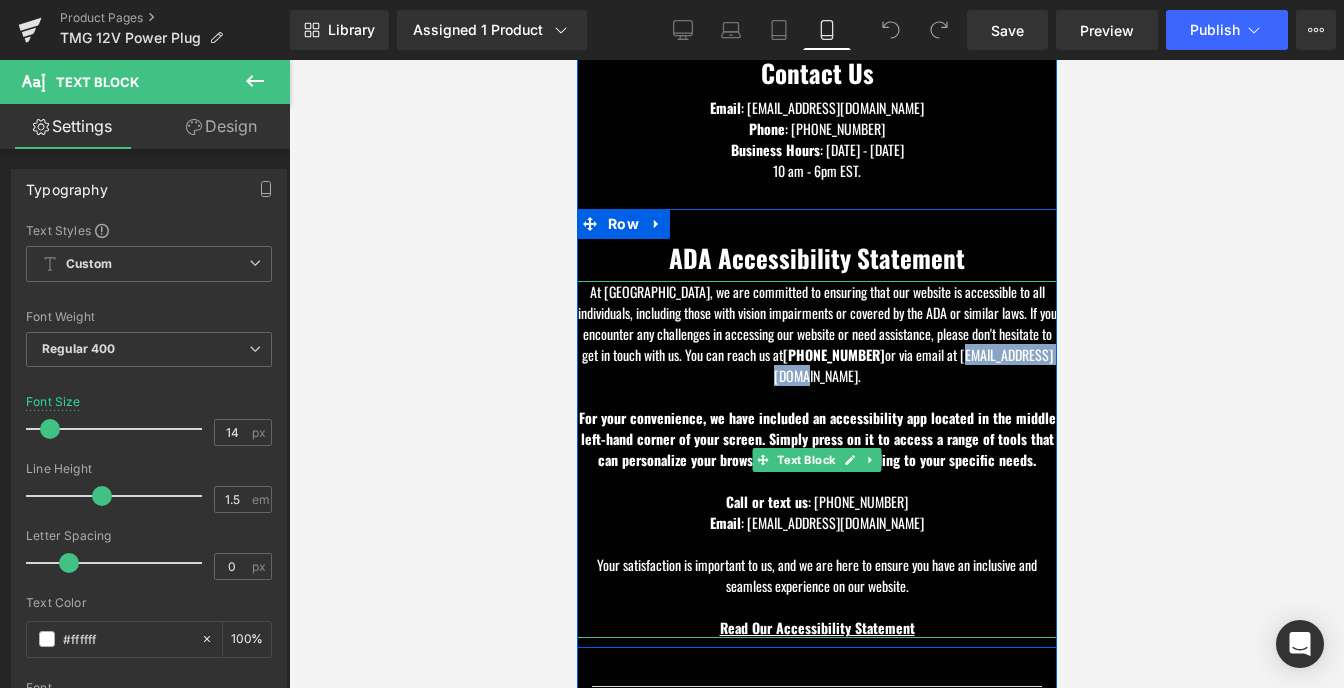 drag, startPoint x: 864, startPoint y: 337, endPoint x: 749, endPoint y: 349, distance: 115.62439 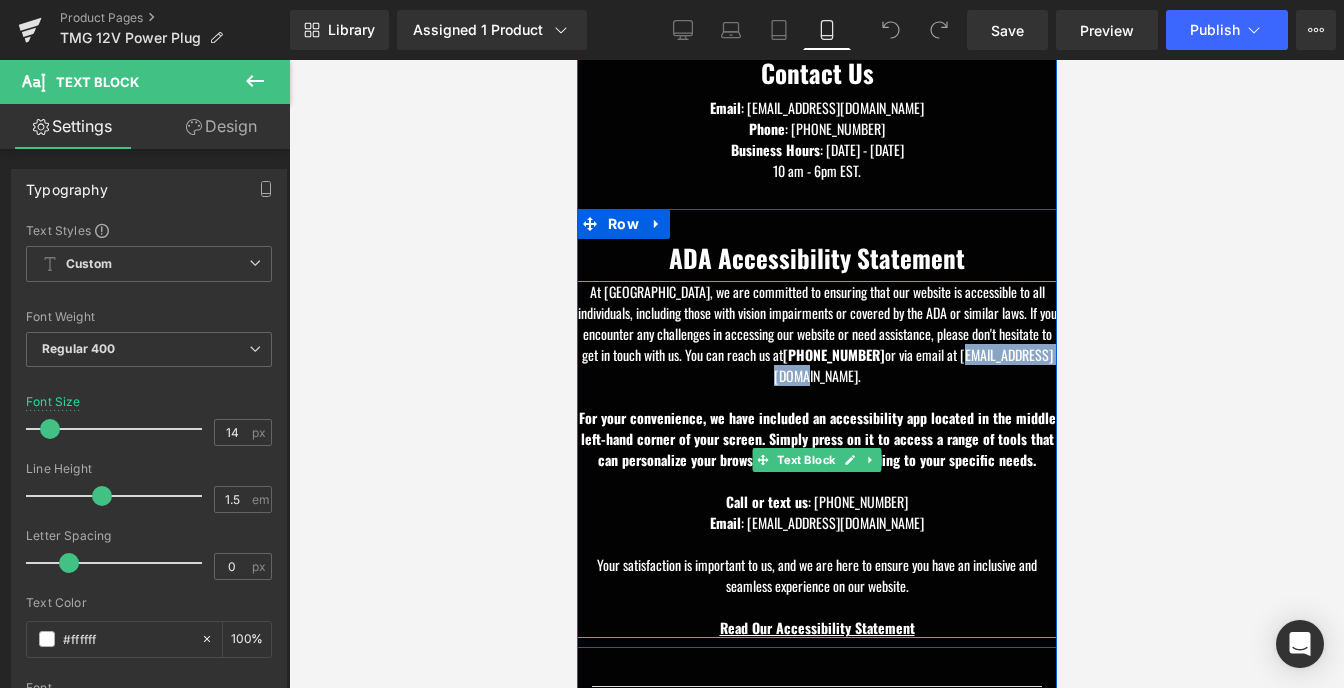 click on "At TMG America, we are committed to ensuring that our website is accessible to all individuals, including those with vision impairments or covered by the ADA or similar laws. If you encounter any challenges in accessing our website or need assistance, please don't hesitate to get in touch with us. You can reach us at  442-234-5424  or via email at info@tmgamerica.com." at bounding box center (816, 333) 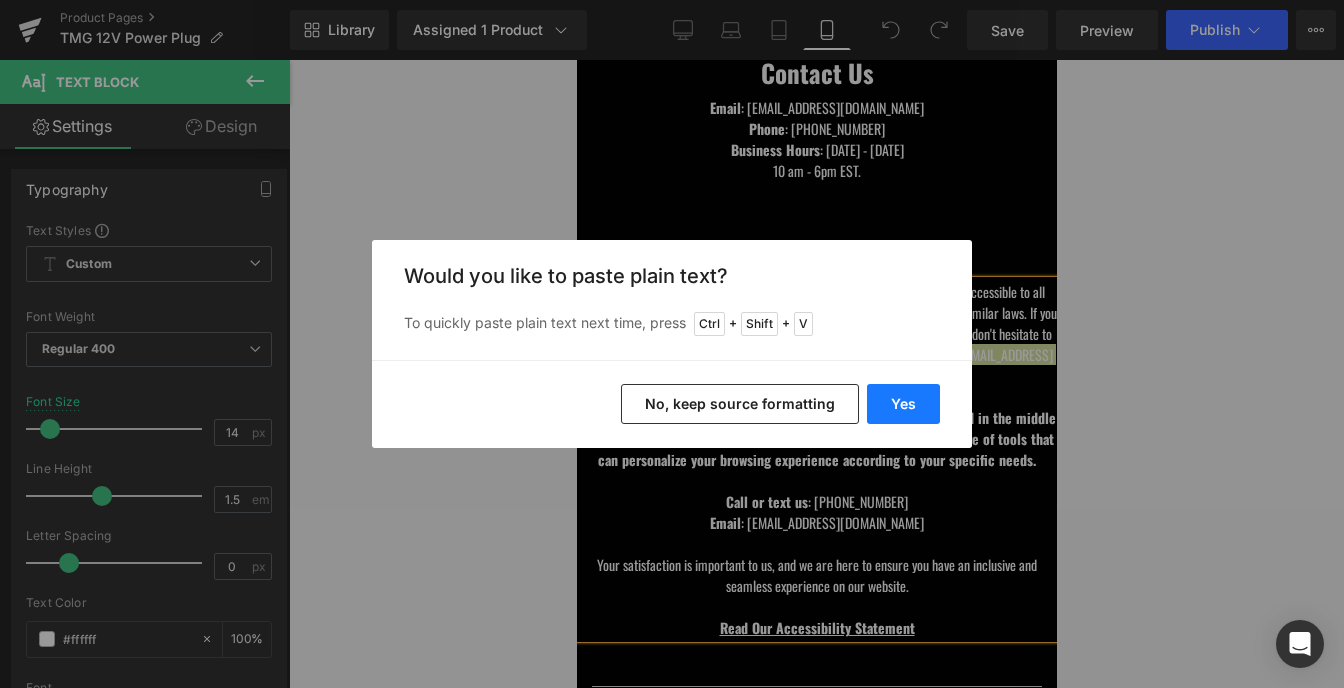 click on "Yes" at bounding box center [903, 404] 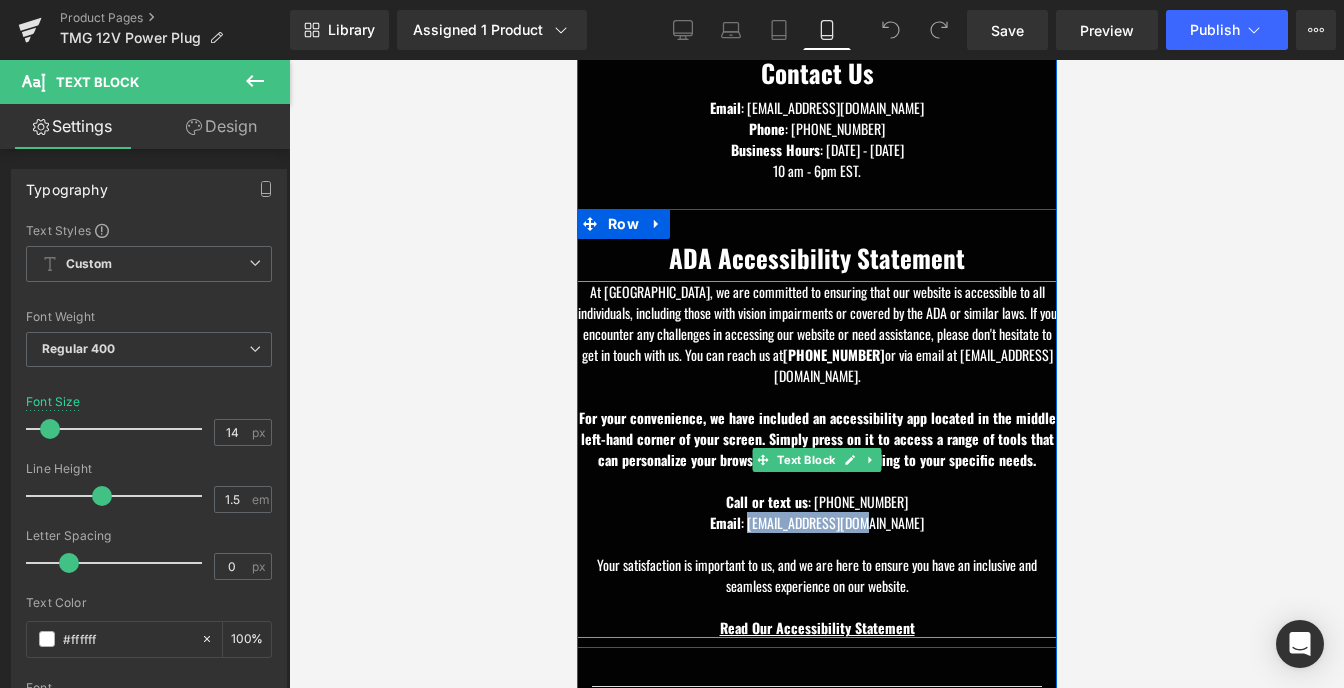 drag, startPoint x: 877, startPoint y: 485, endPoint x: 766, endPoint y: 493, distance: 111.28792 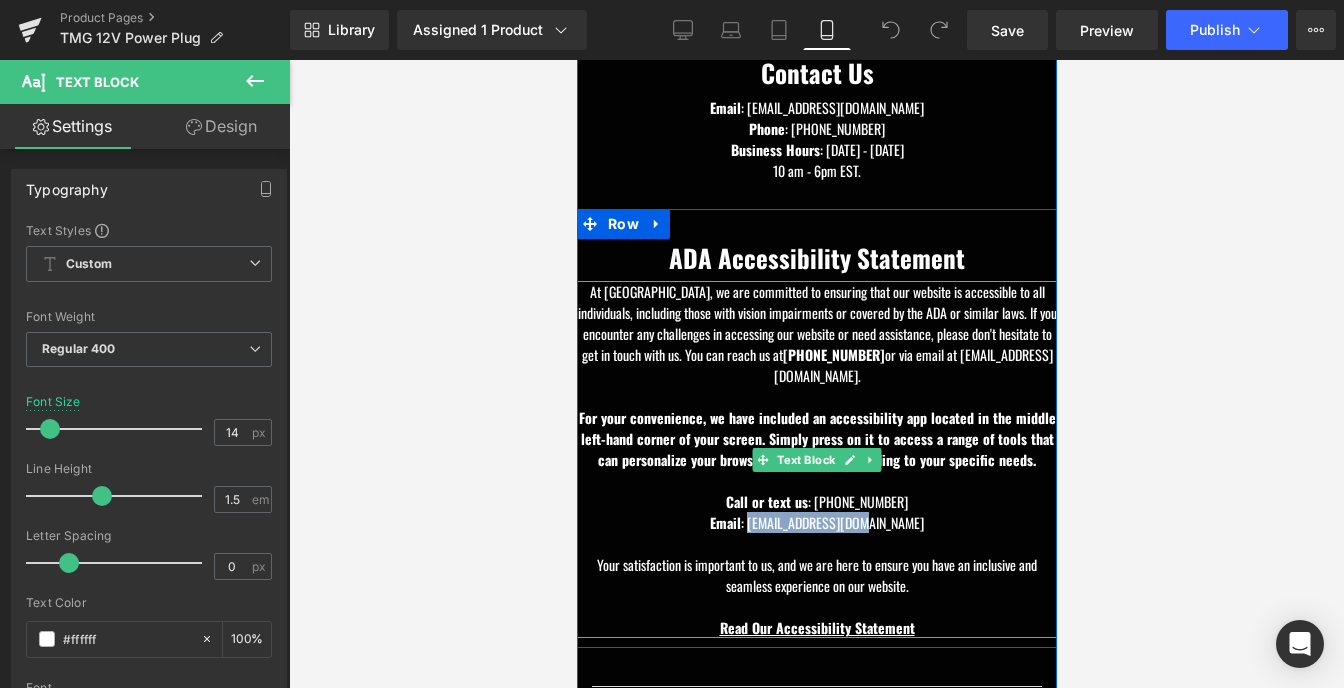 click on "Email : info@tmgamerica.com" at bounding box center (816, 522) 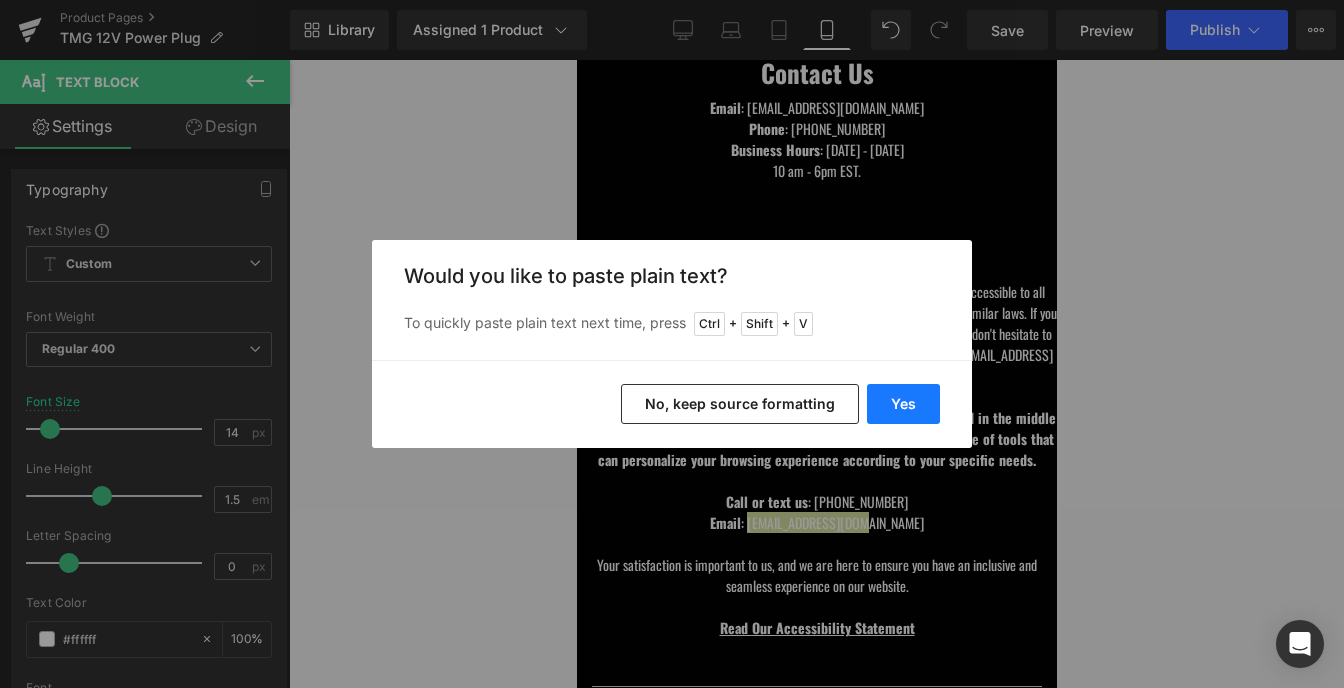 click on "Yes" at bounding box center [903, 404] 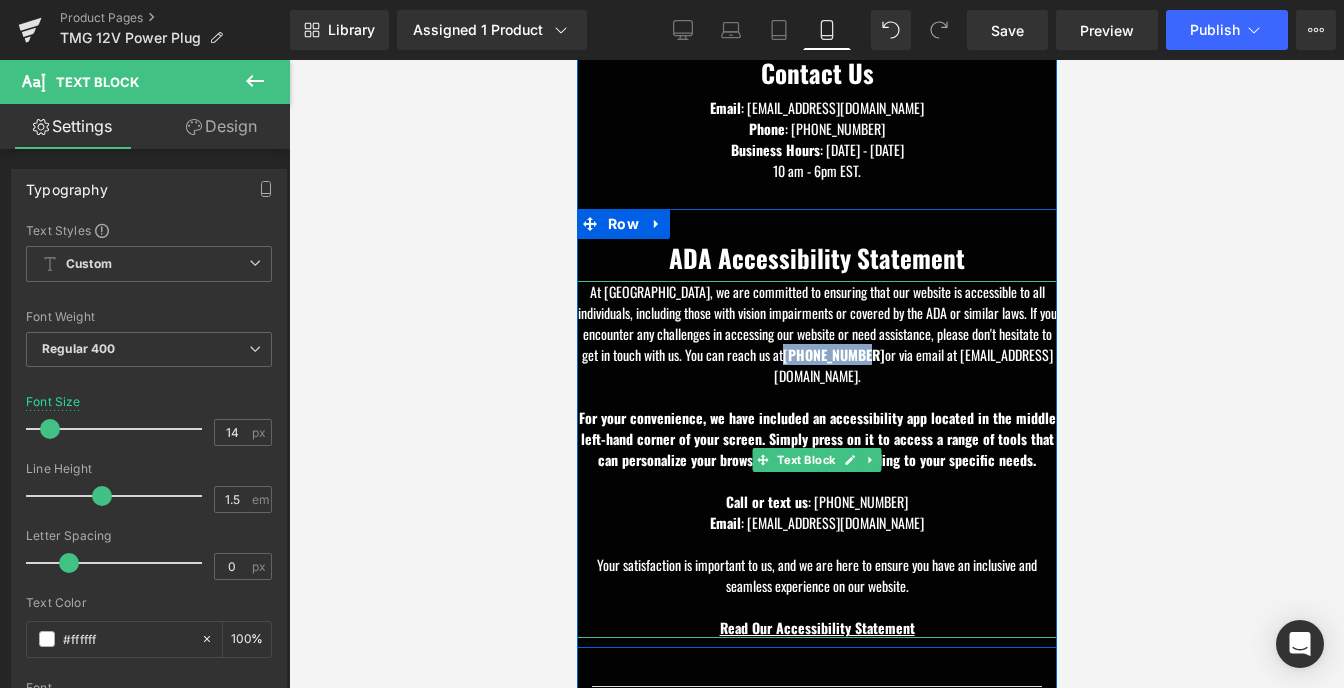 drag, startPoint x: 834, startPoint y: 322, endPoint x: 912, endPoint y: 320, distance: 78.025635 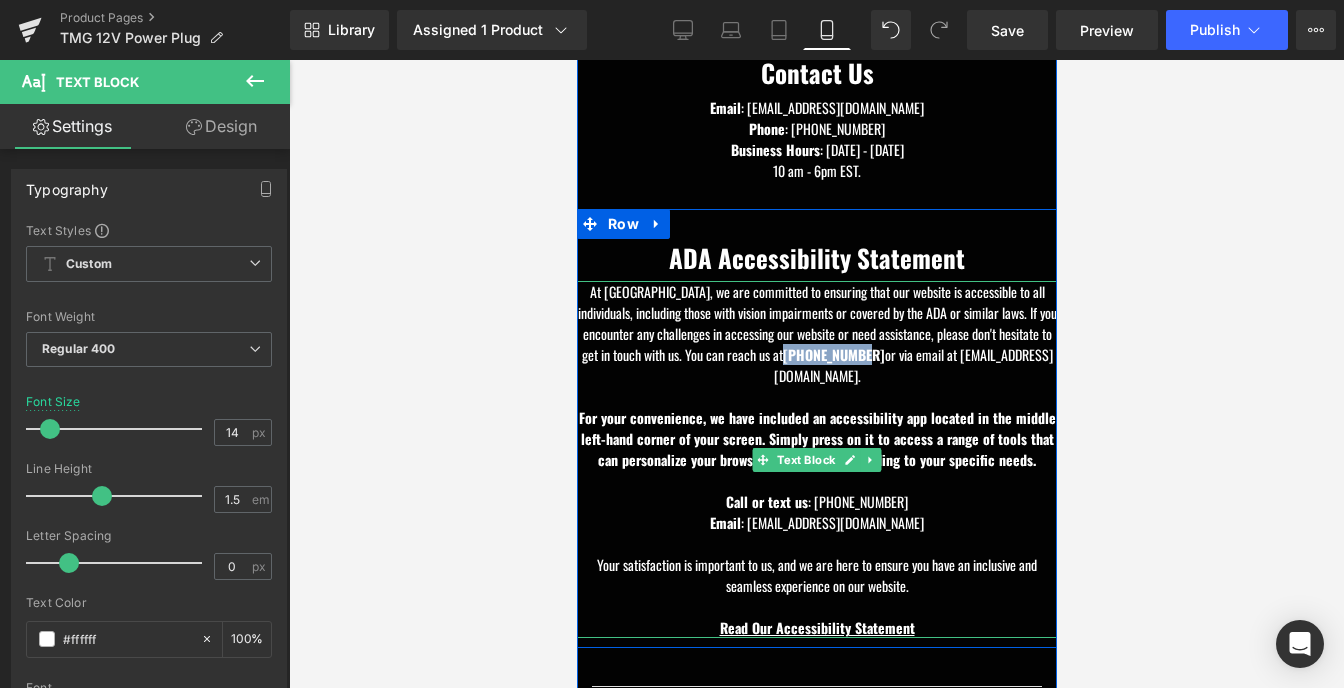 click on "[PHONE_NUMBER]" at bounding box center [833, 354] 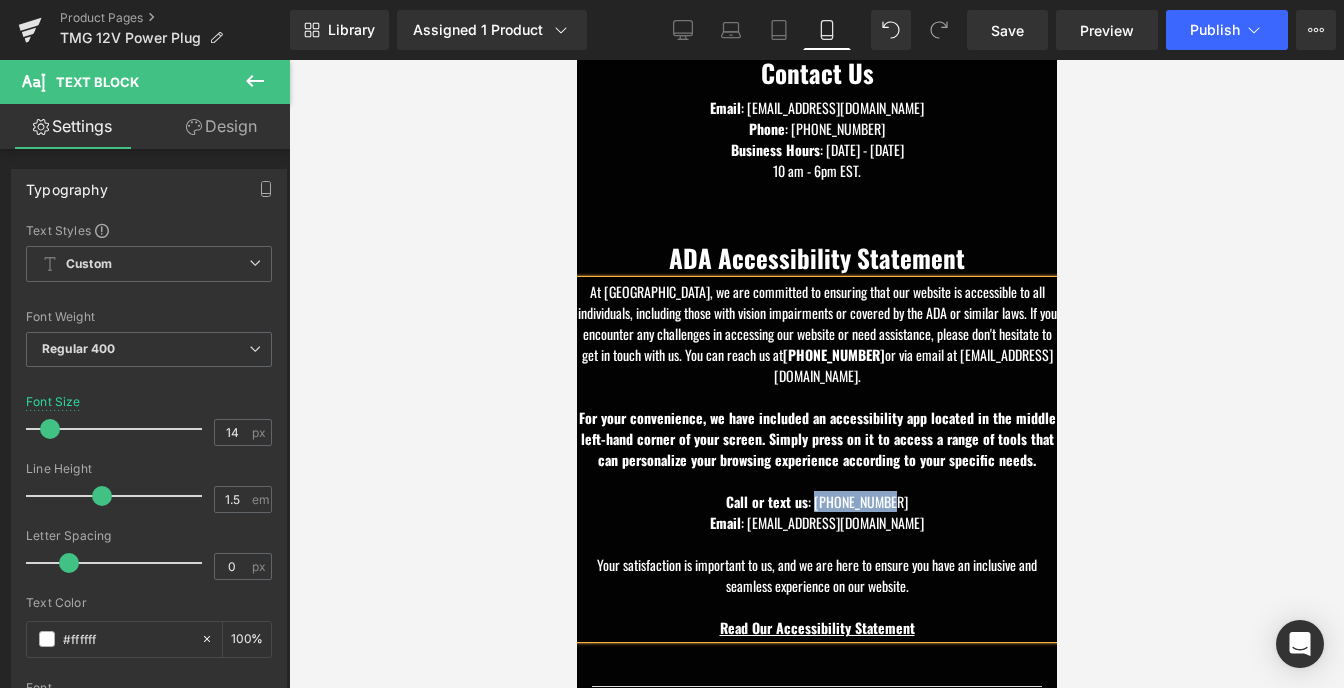 drag, startPoint x: 813, startPoint y: 466, endPoint x: 889, endPoint y: 461, distance: 76.1643 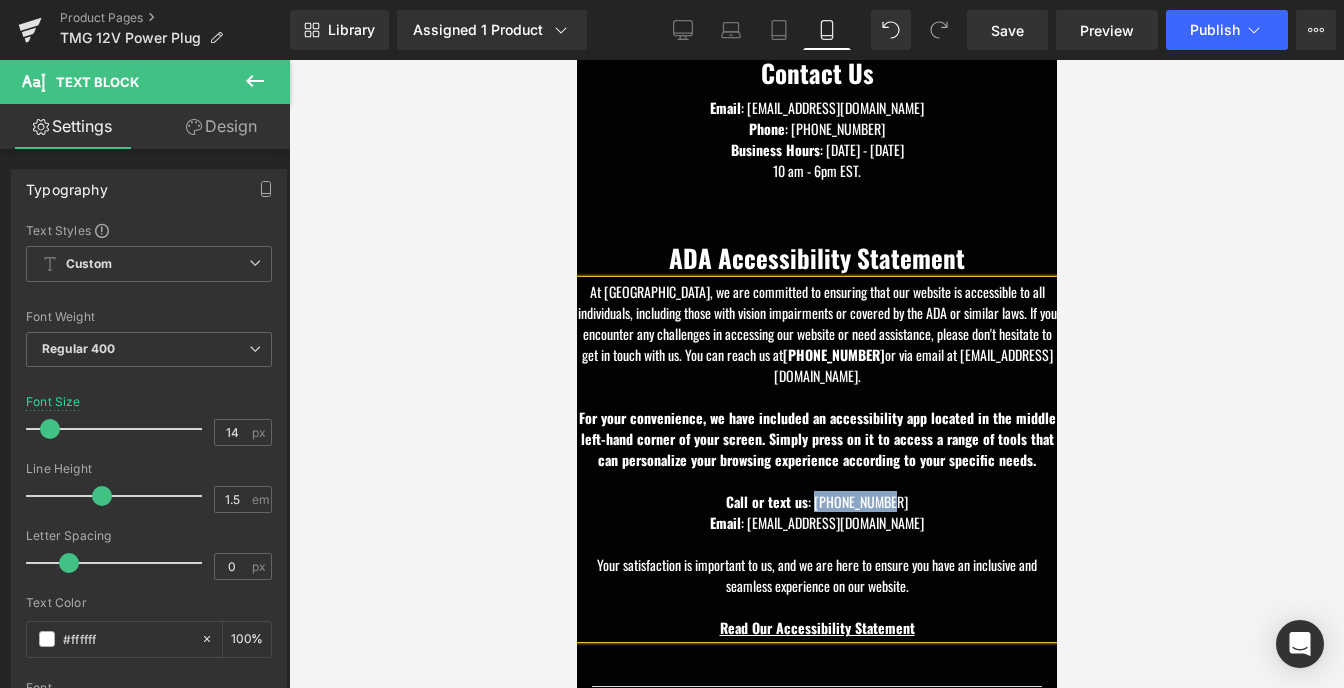 click on "For your convenience, we have included an accessibility app located in the middle left-hand corner of your screen. Simply press on it to access a range of tools that can personalize your browsing experience according to your specific needs. Call or text us : 442-234-5424" at bounding box center [816, 459] 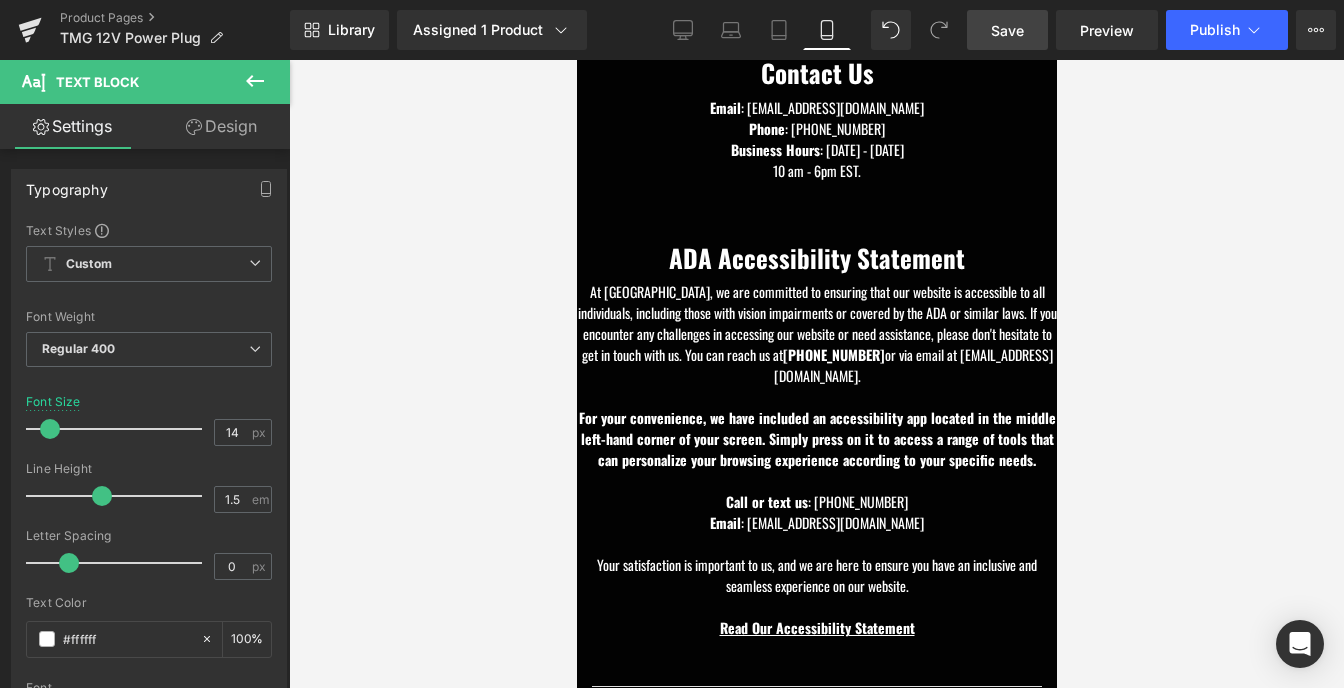 click on "Save" at bounding box center (1007, 30) 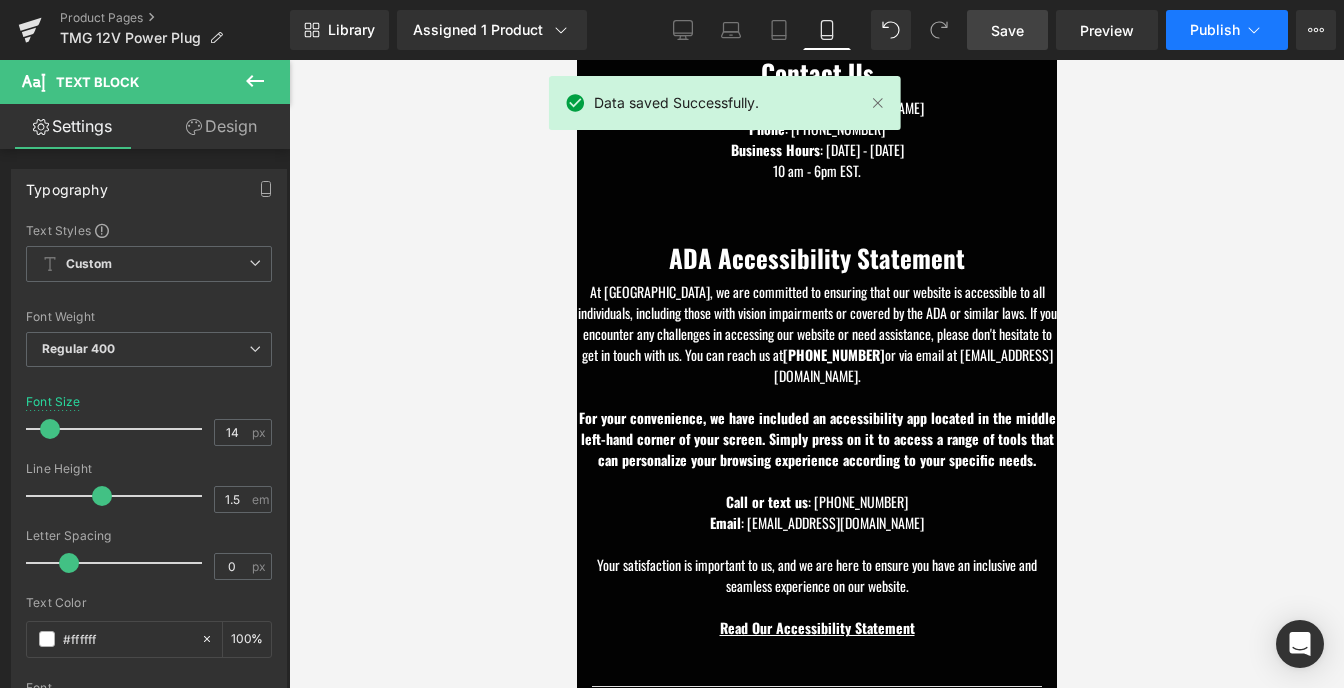 click on "Publish" at bounding box center (1227, 30) 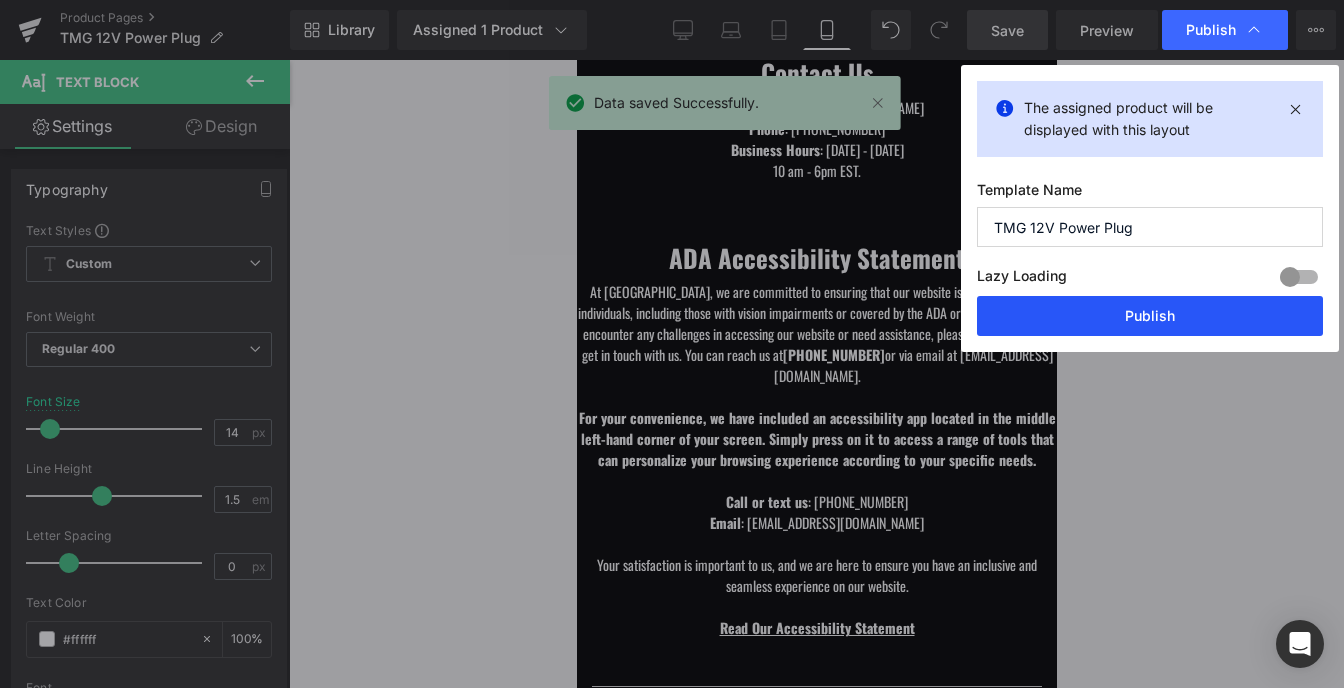 click on "Publish" at bounding box center (1150, 316) 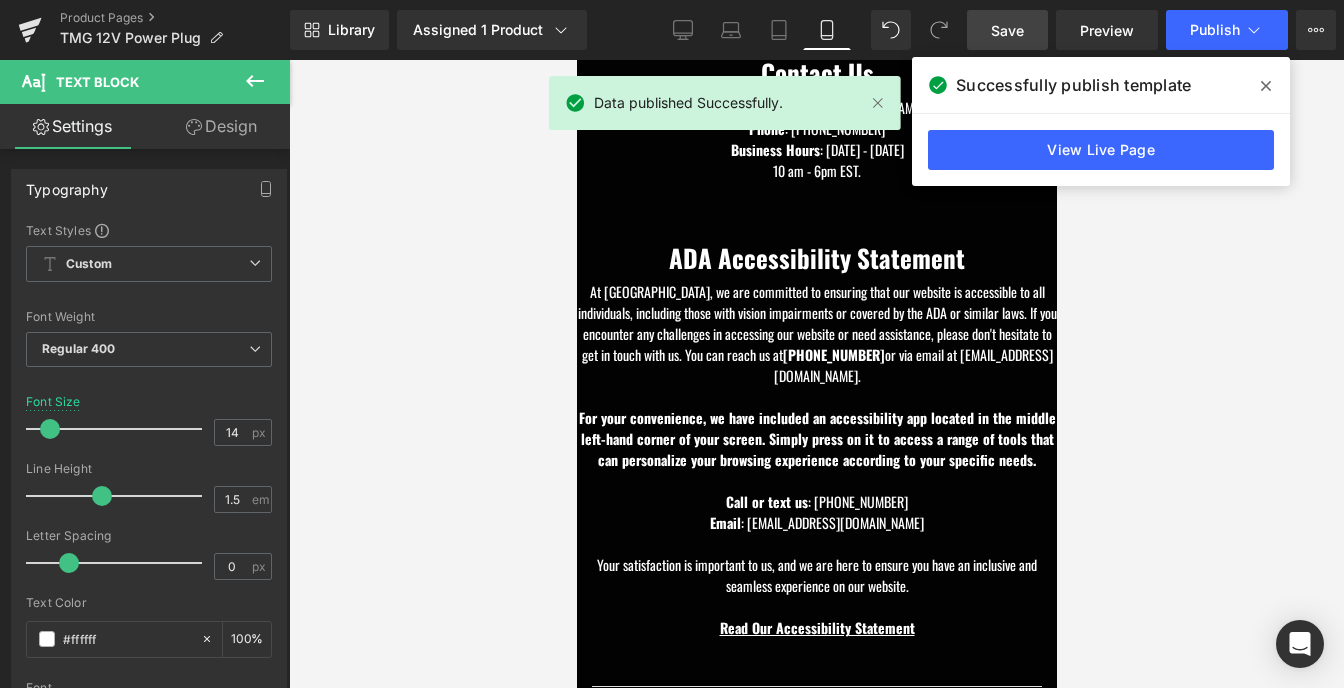 click 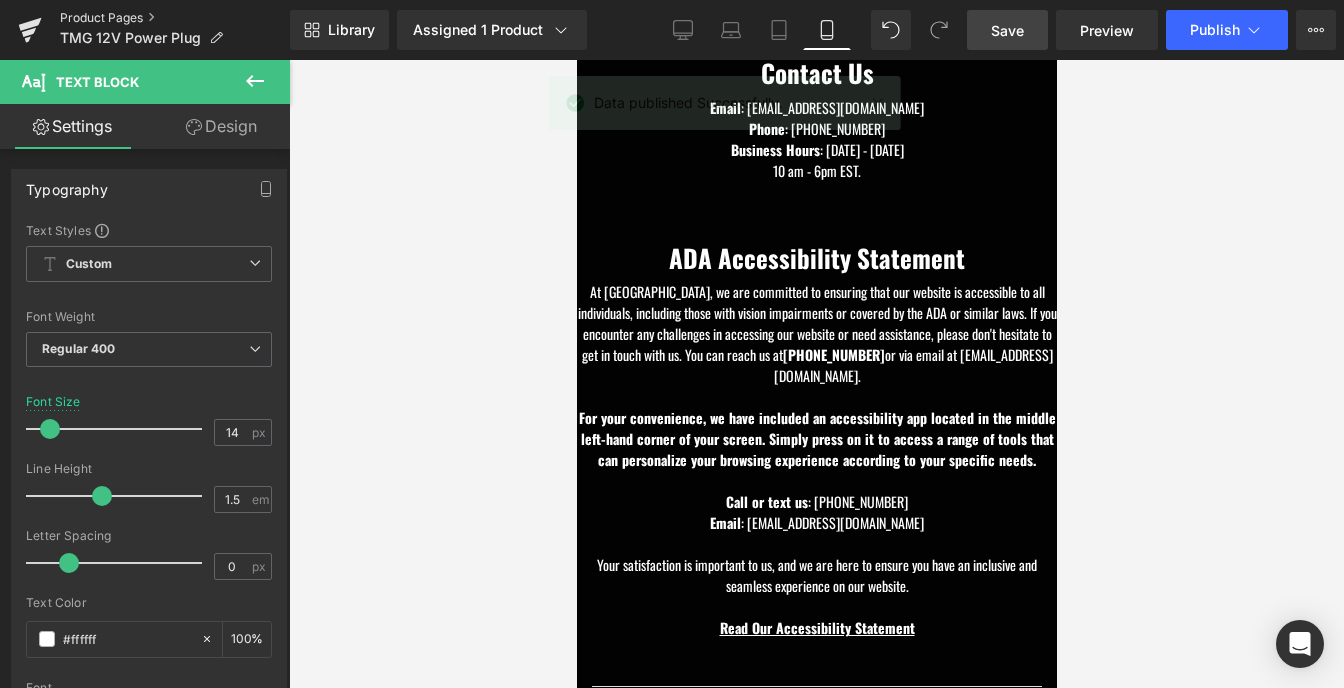 click on "Product Pages" at bounding box center (175, 18) 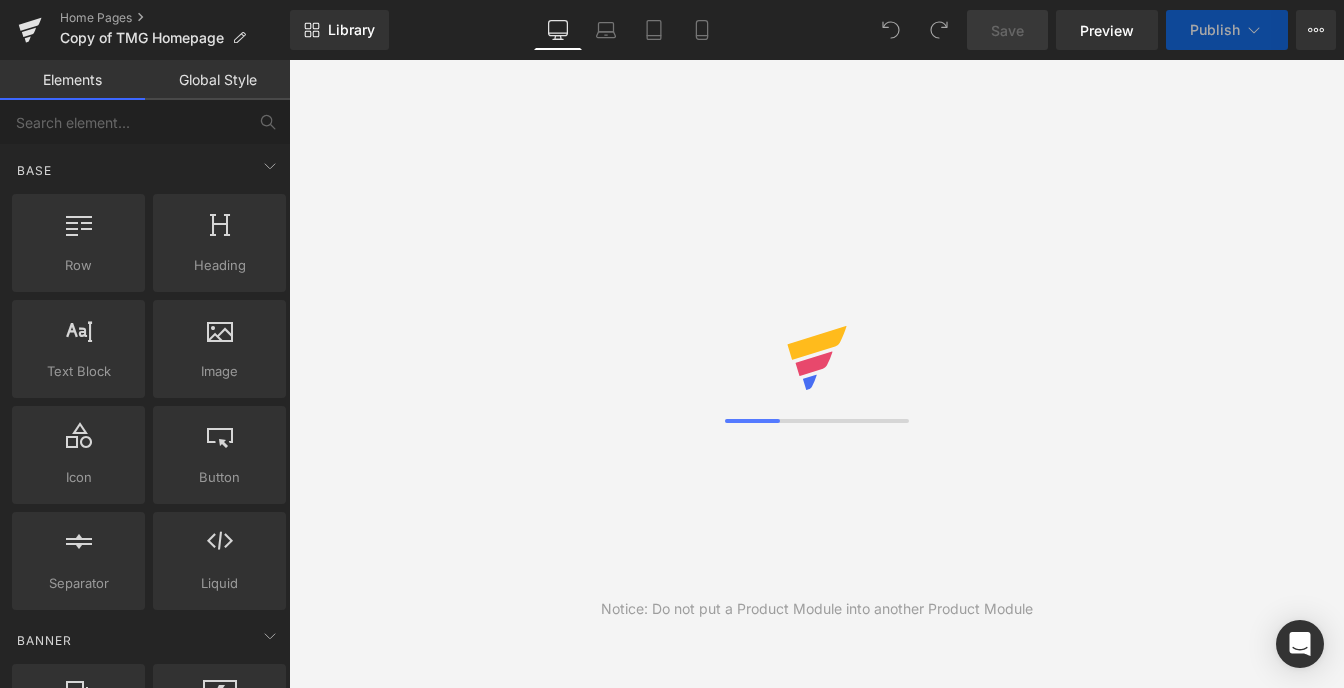 scroll, scrollTop: 0, scrollLeft: 0, axis: both 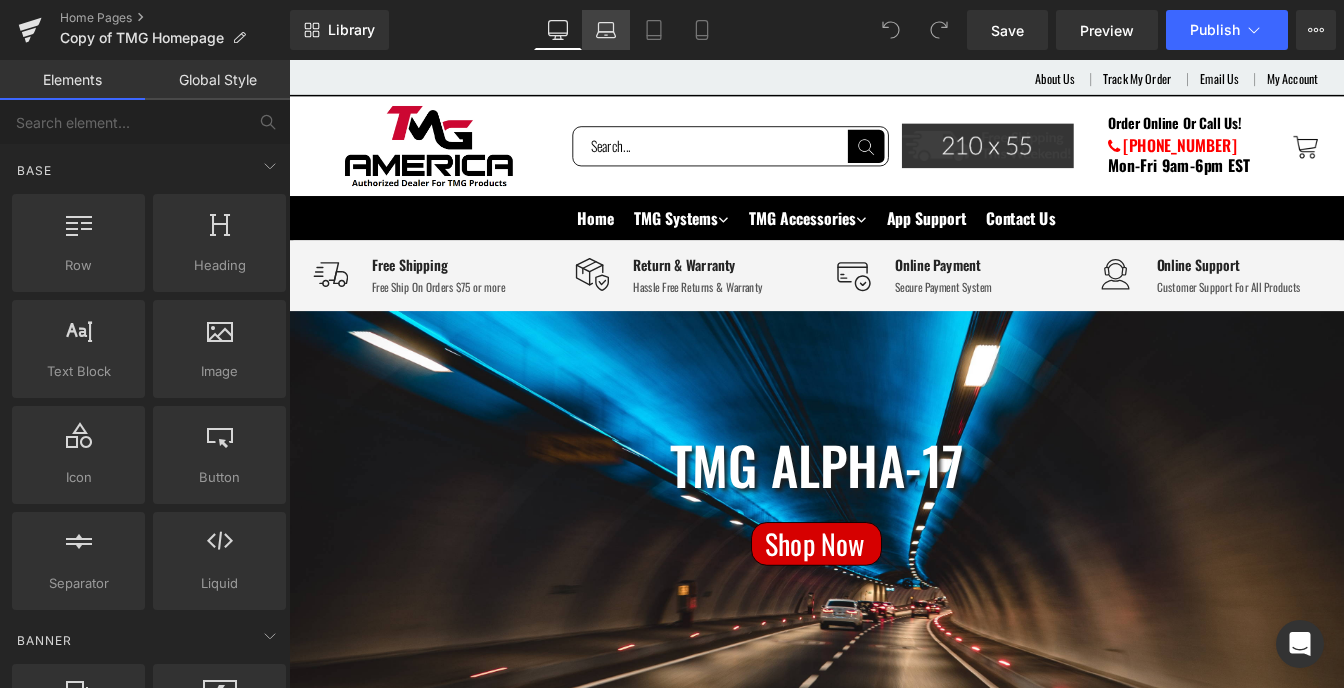 click 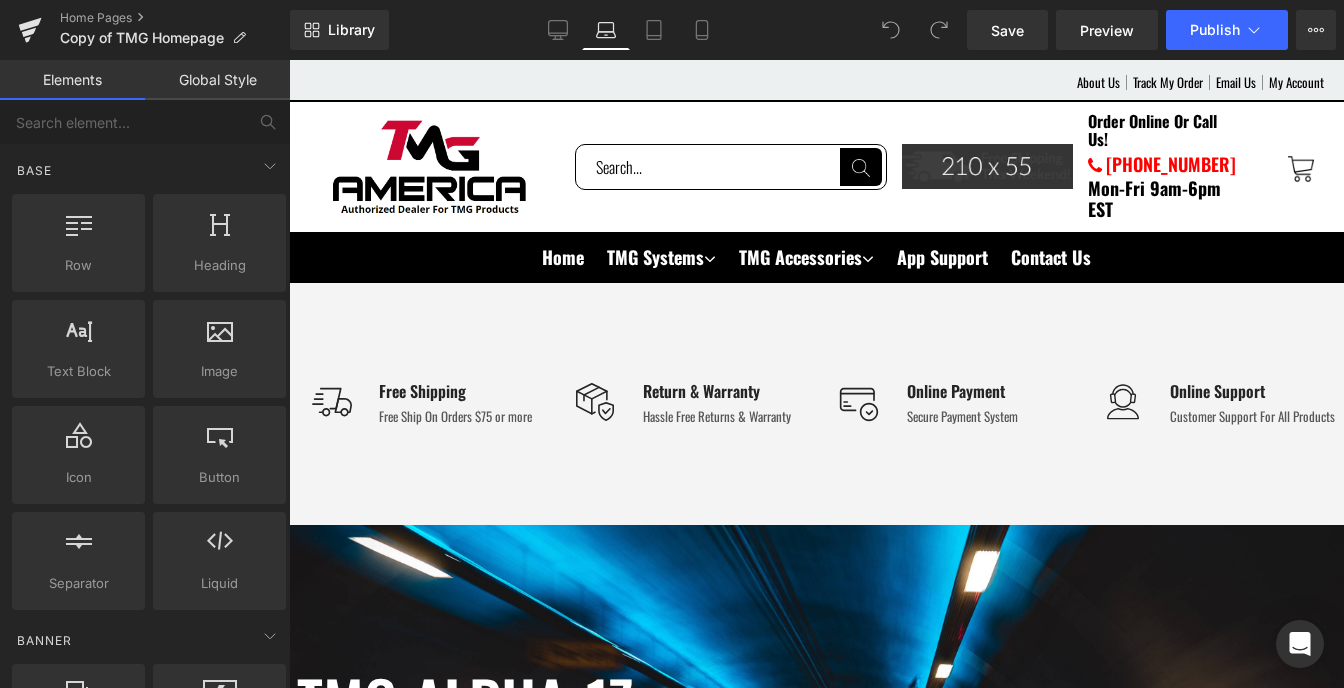 scroll, scrollTop: 221, scrollLeft: 0, axis: vertical 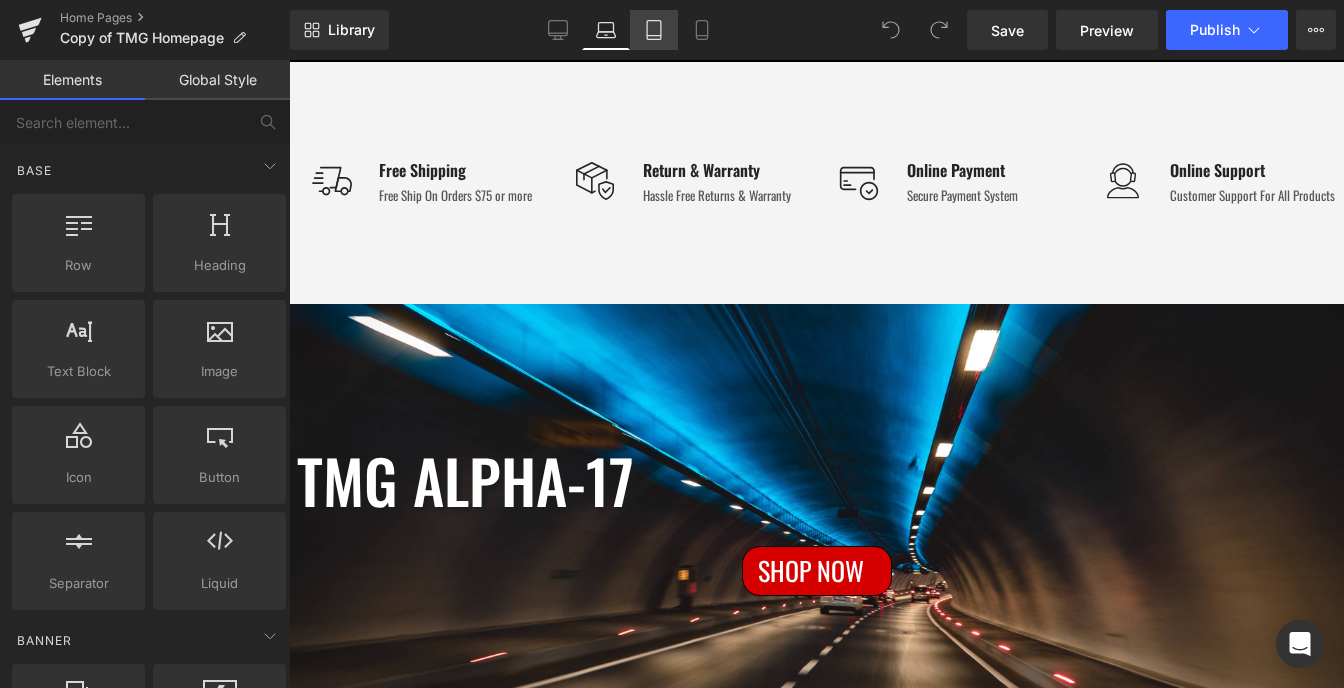 click 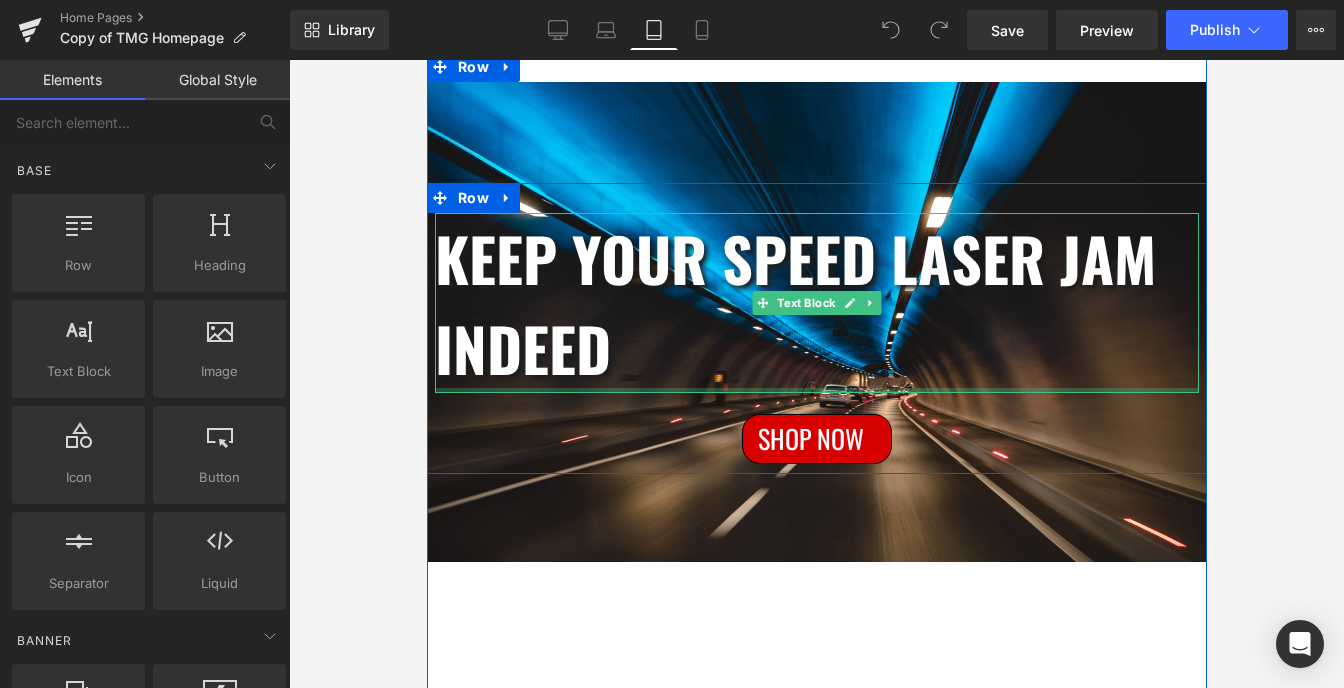 scroll, scrollTop: 54, scrollLeft: 0, axis: vertical 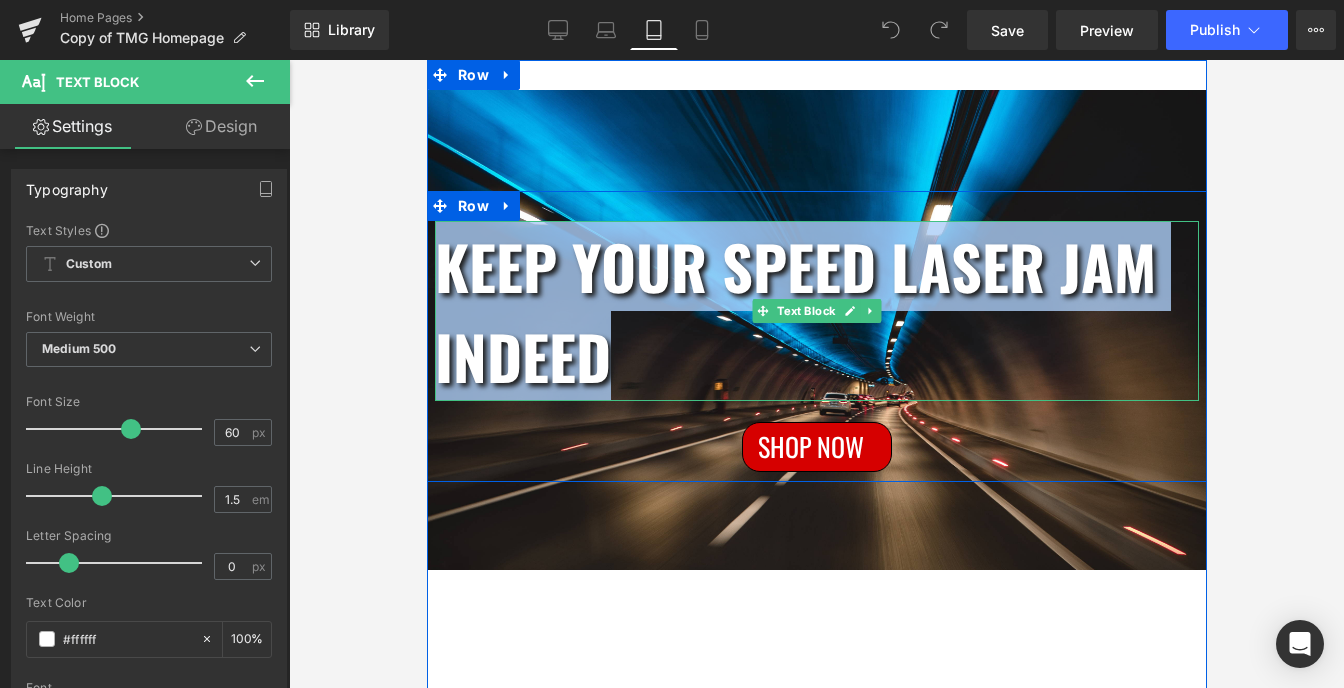 drag, startPoint x: 597, startPoint y: 352, endPoint x: 434, endPoint y: 273, distance: 181.13531 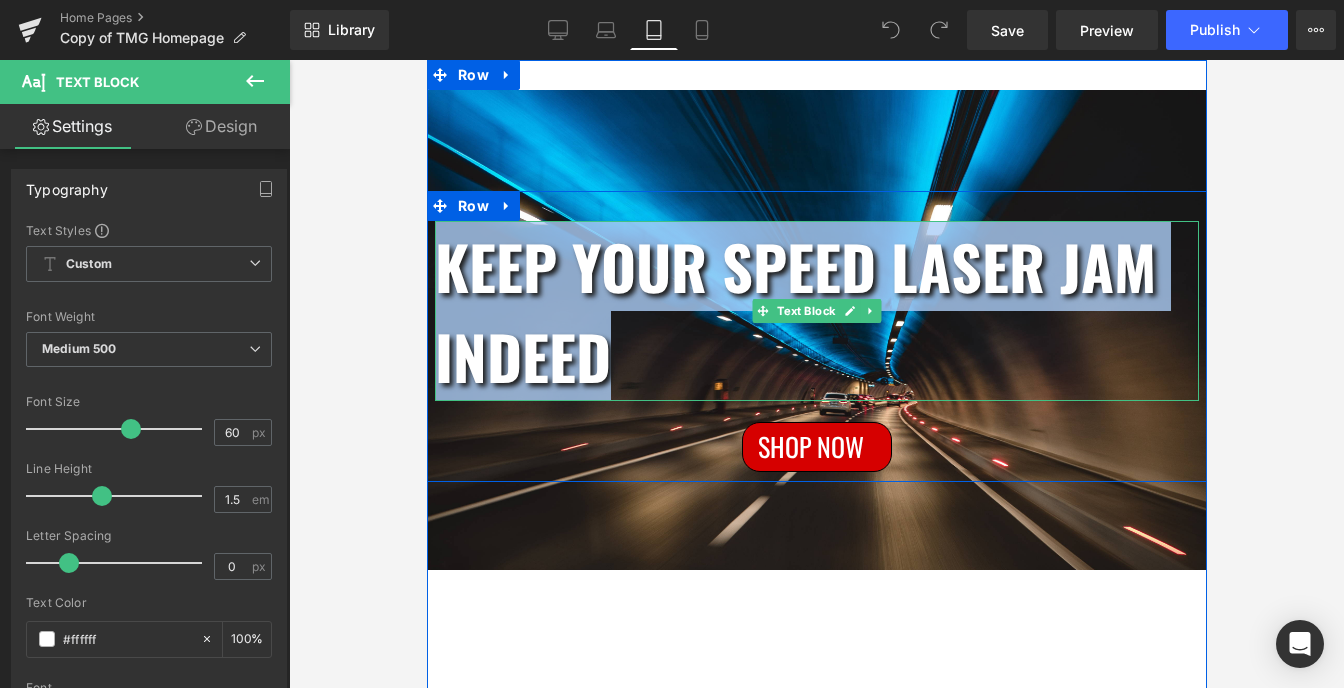 click on "Keep Your Speed Laser Jam Indeed" at bounding box center [794, 310] 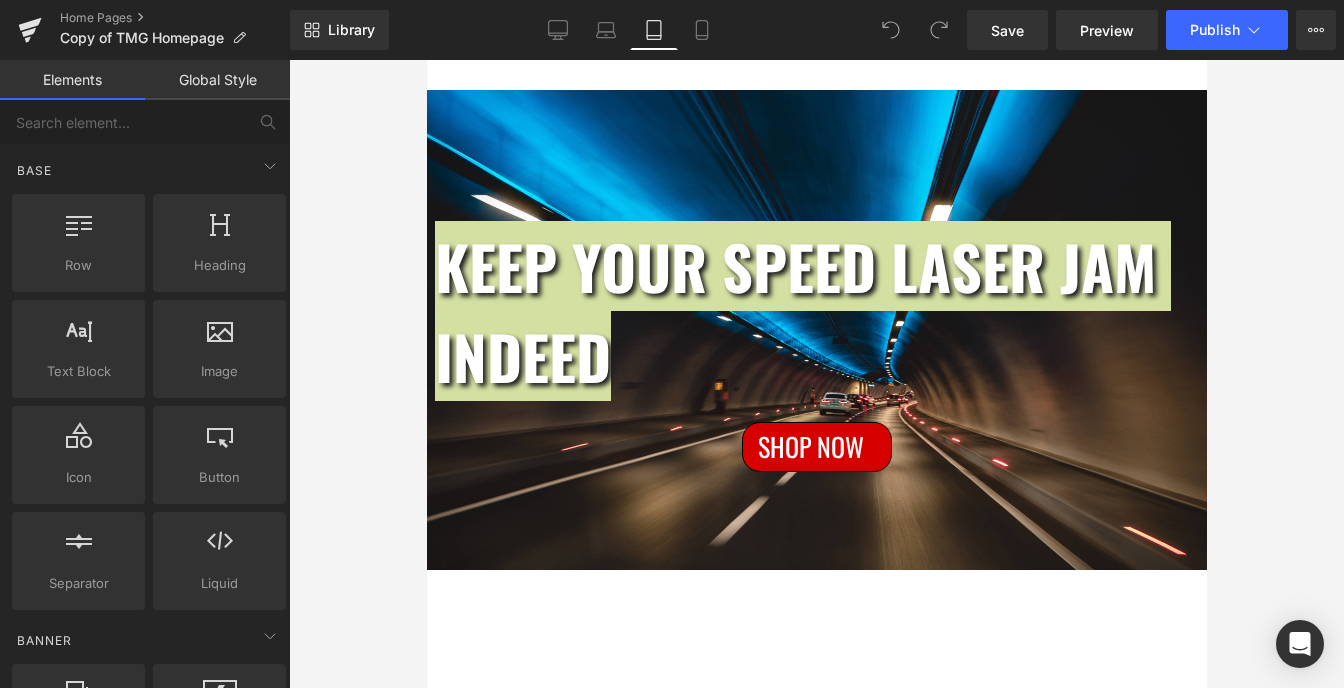 click at bounding box center [816, 374] 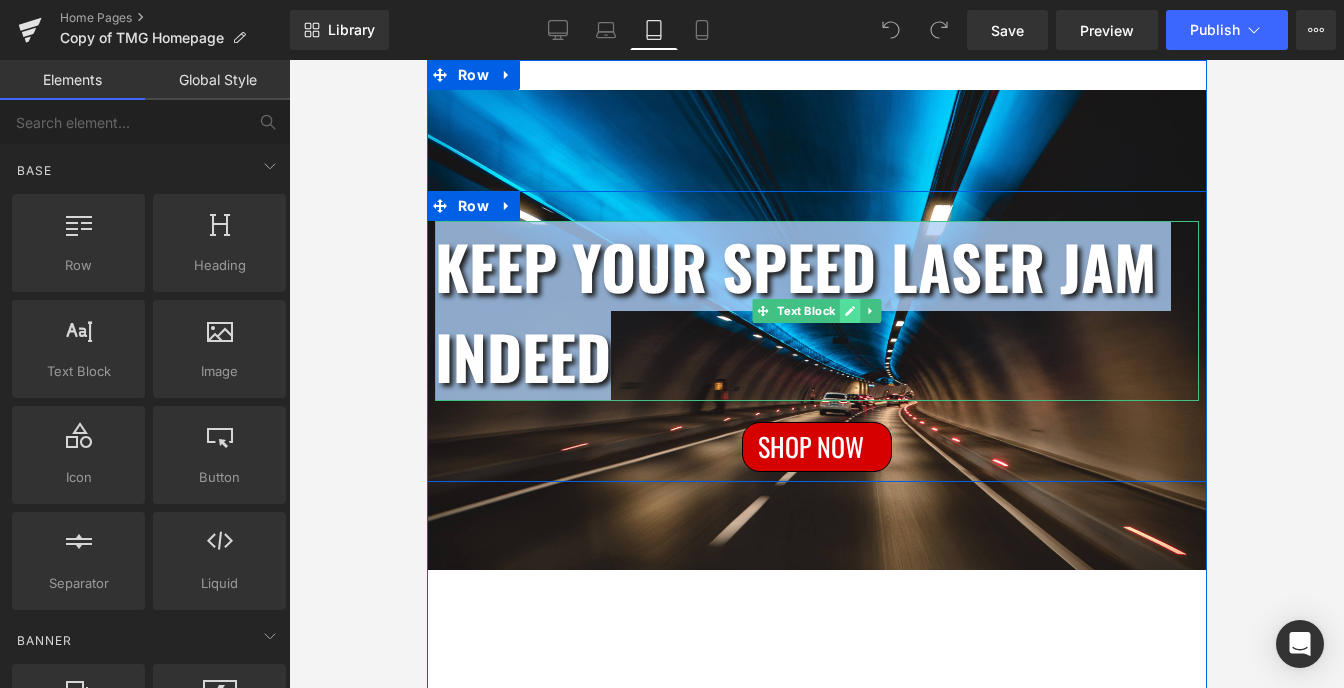 click at bounding box center (849, 311) 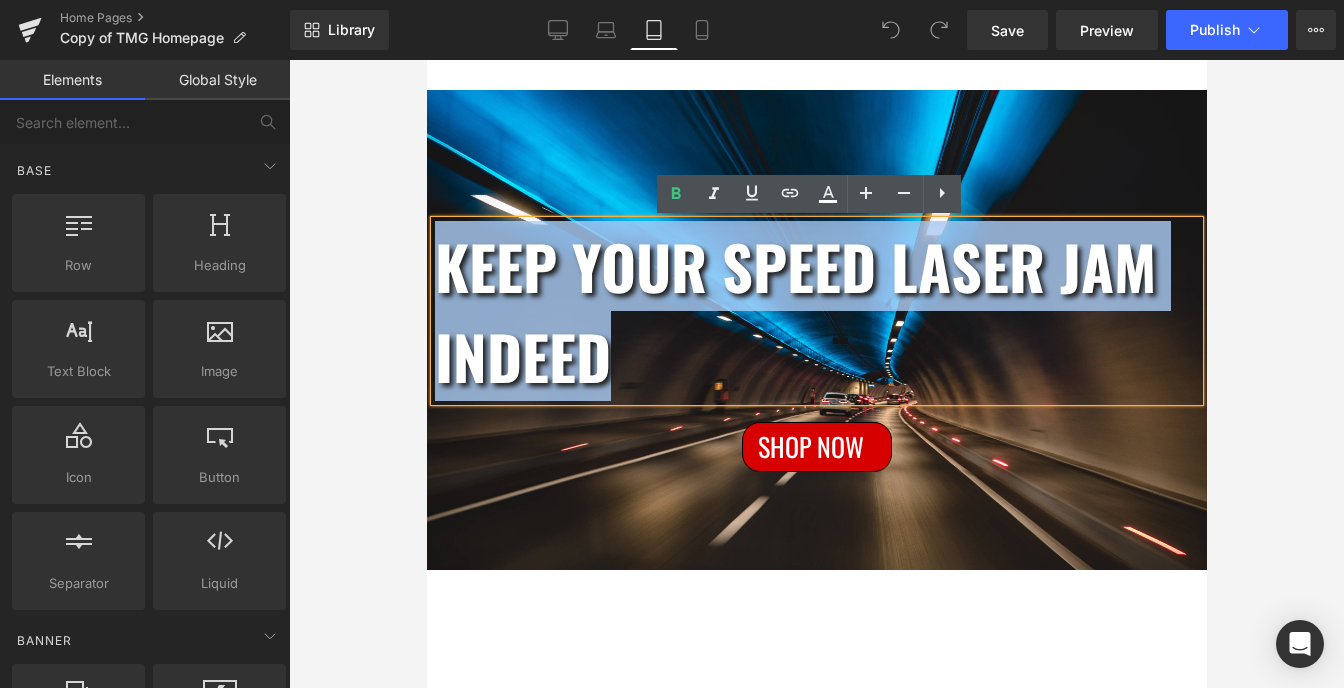 click on "Keep Your Speed Laser Jam Indeed" at bounding box center [794, 310] 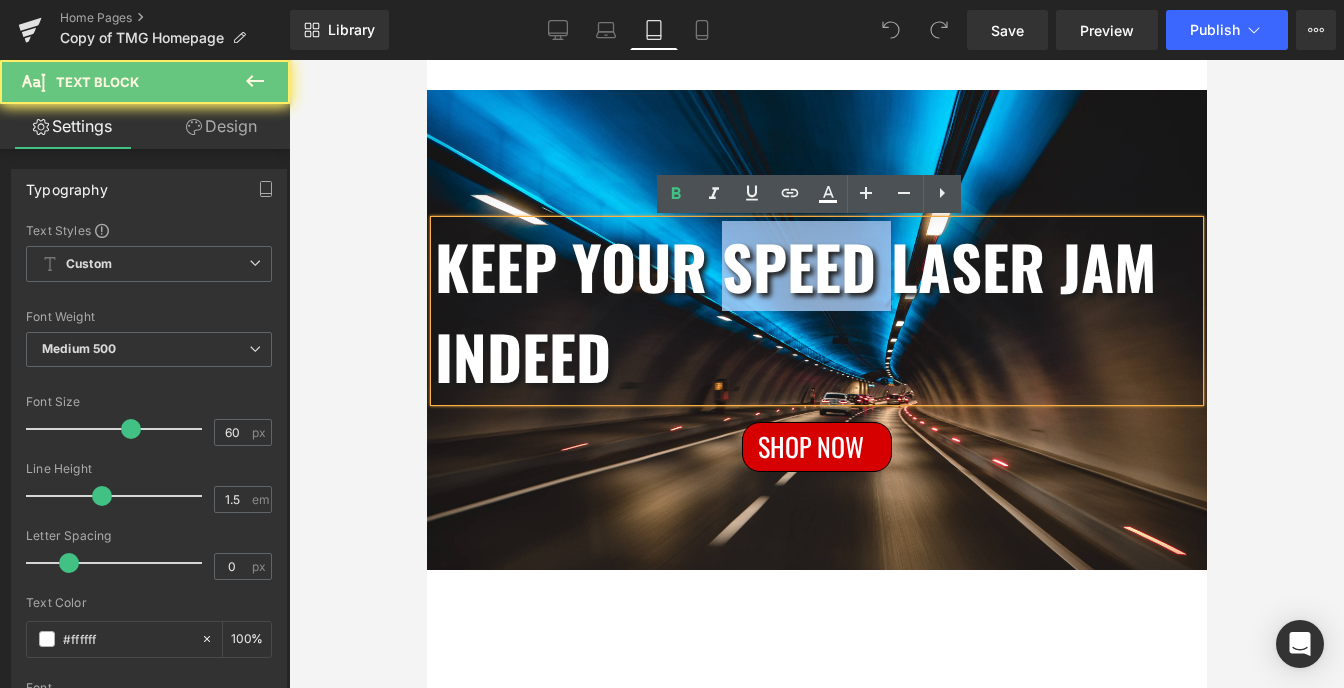 click on "Keep Your Speed Laser Jam Indeed" at bounding box center (794, 310) 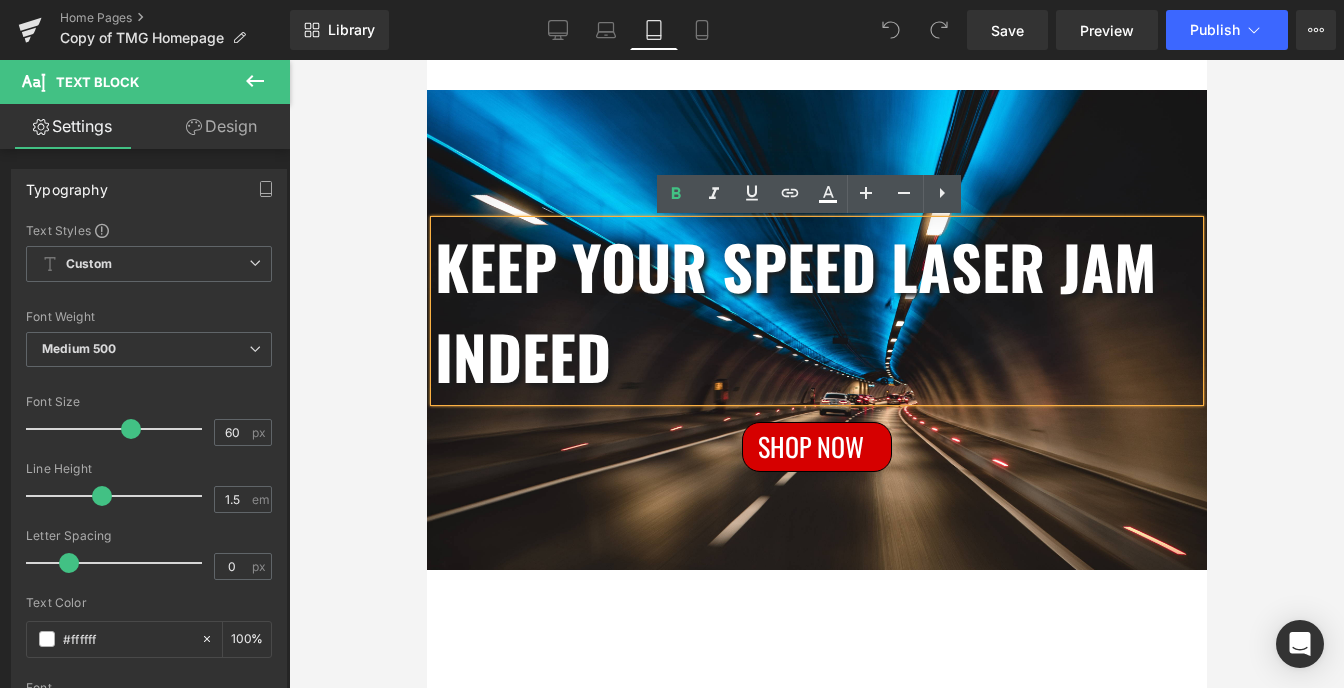 click on "Keep Your Speed Laser Jam Indeed" at bounding box center [816, 311] 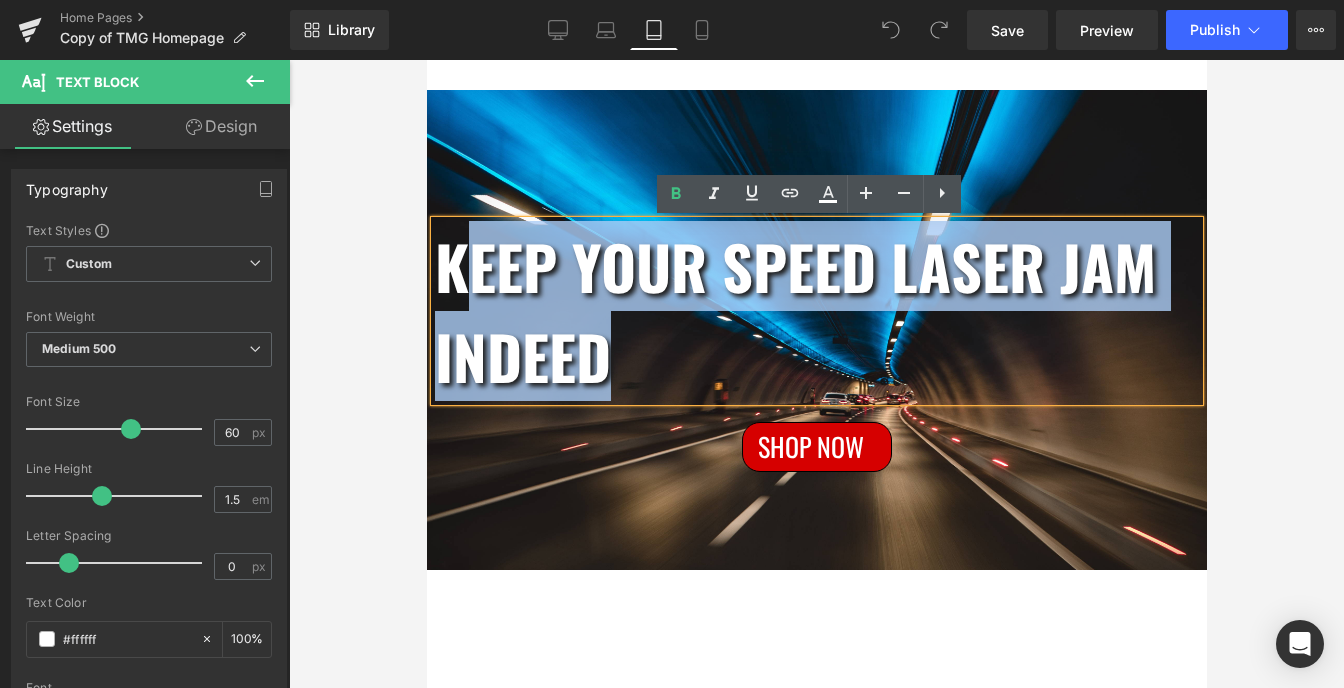 drag, startPoint x: 618, startPoint y: 352, endPoint x: 446, endPoint y: 285, distance: 184.58873 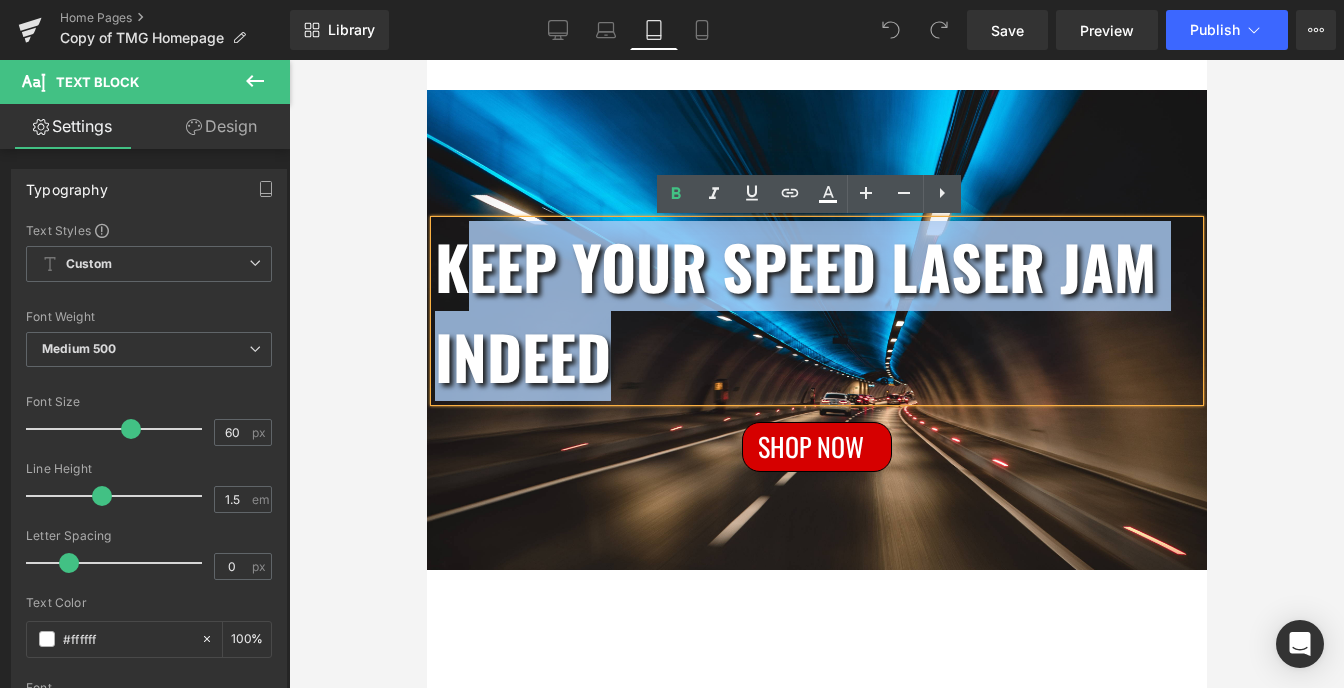 click on "Keep Your Speed Laser Jam Indeed" at bounding box center (816, 311) 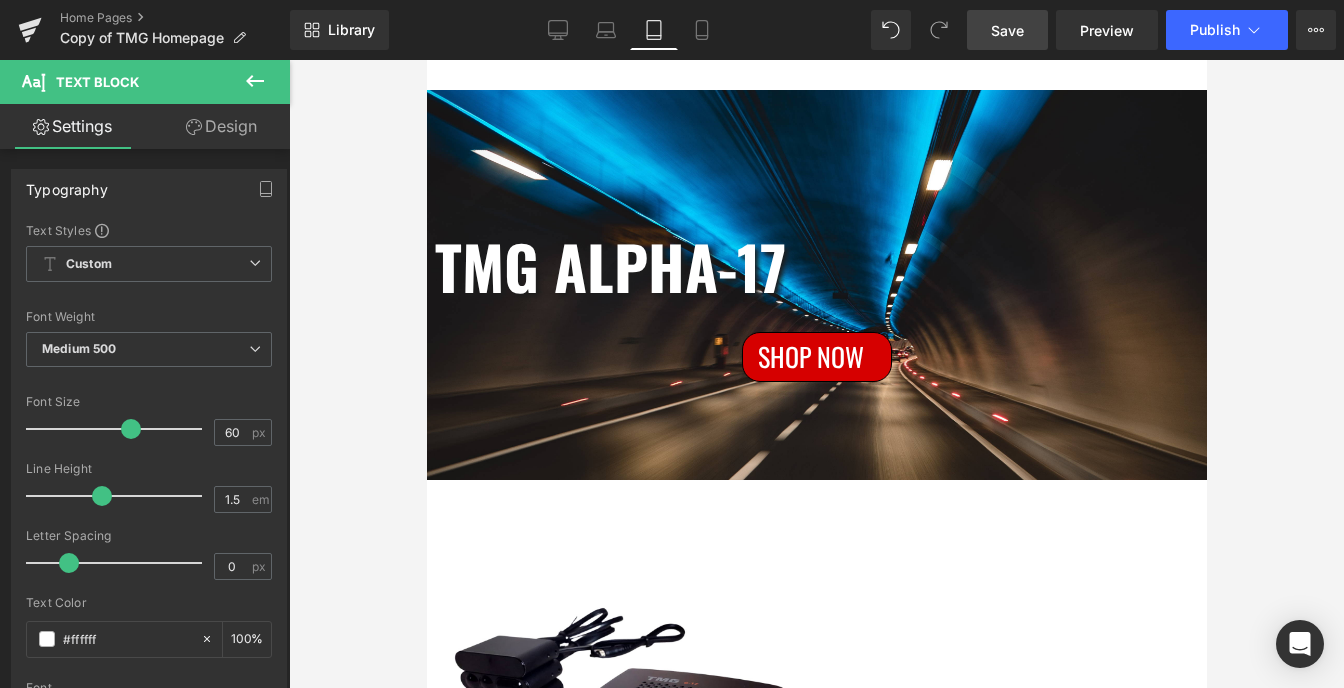 click on "Save" at bounding box center [1007, 30] 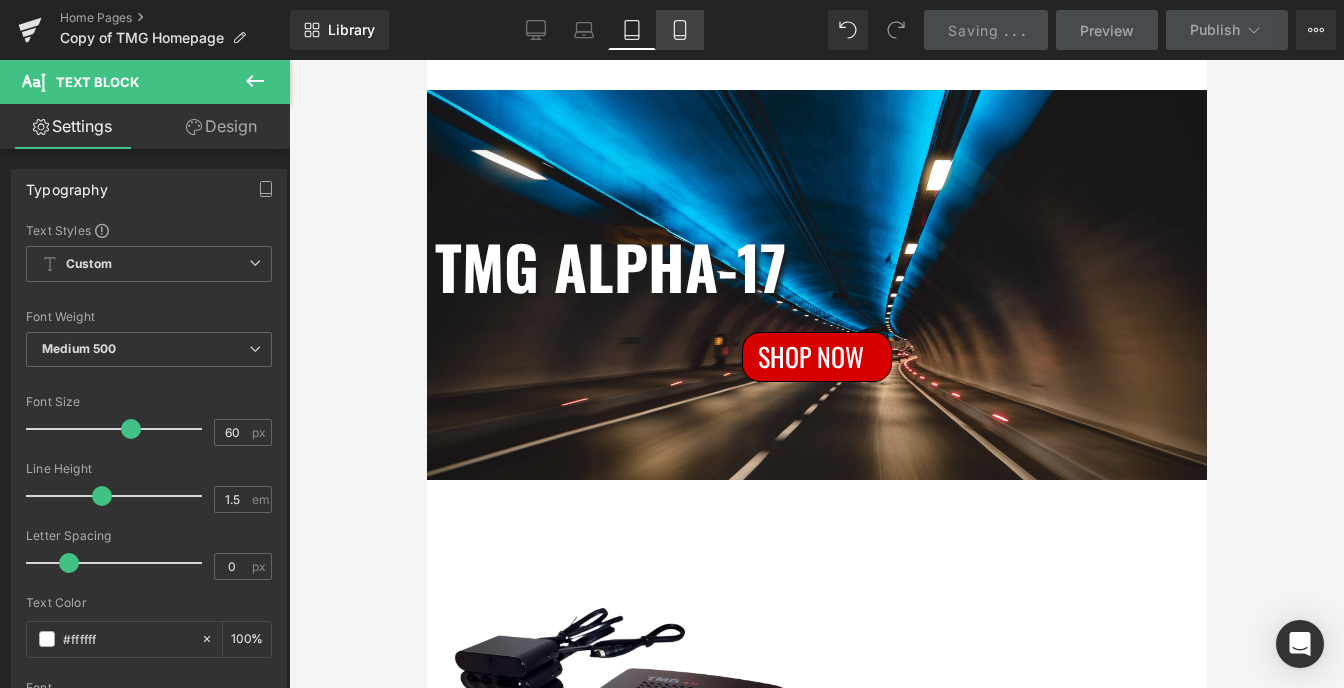 click 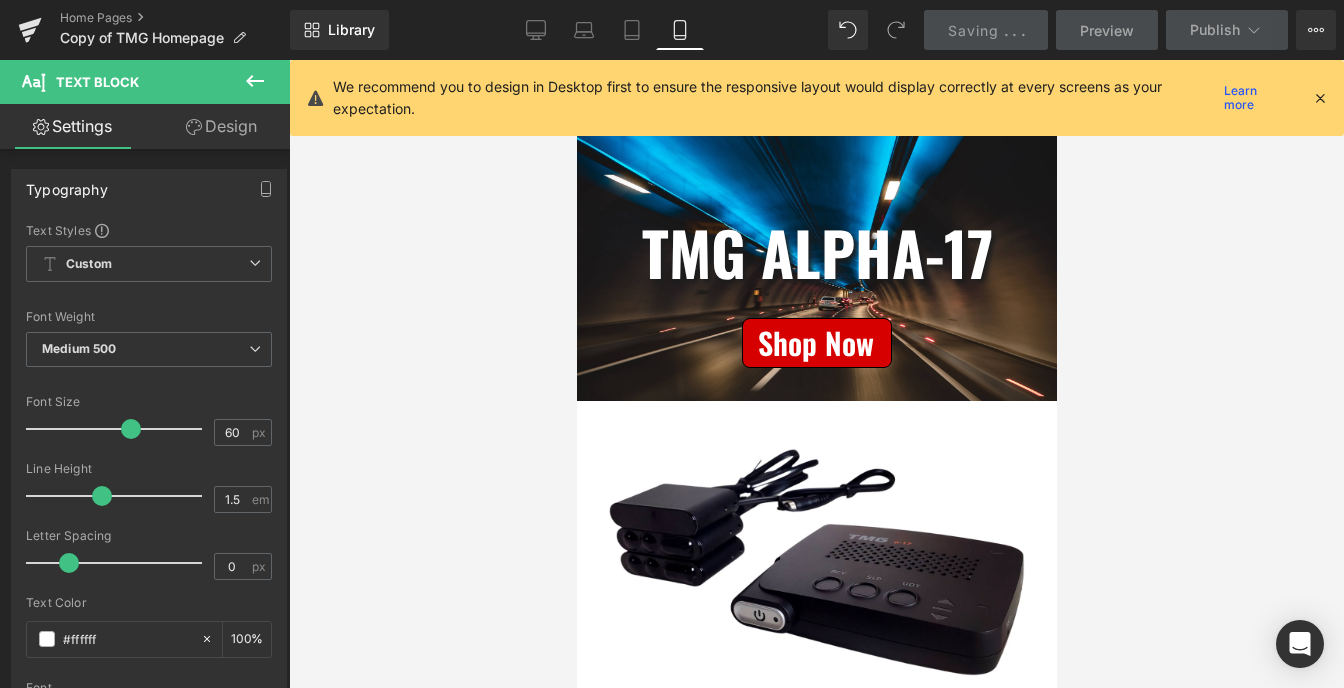 scroll, scrollTop: 0, scrollLeft: 0, axis: both 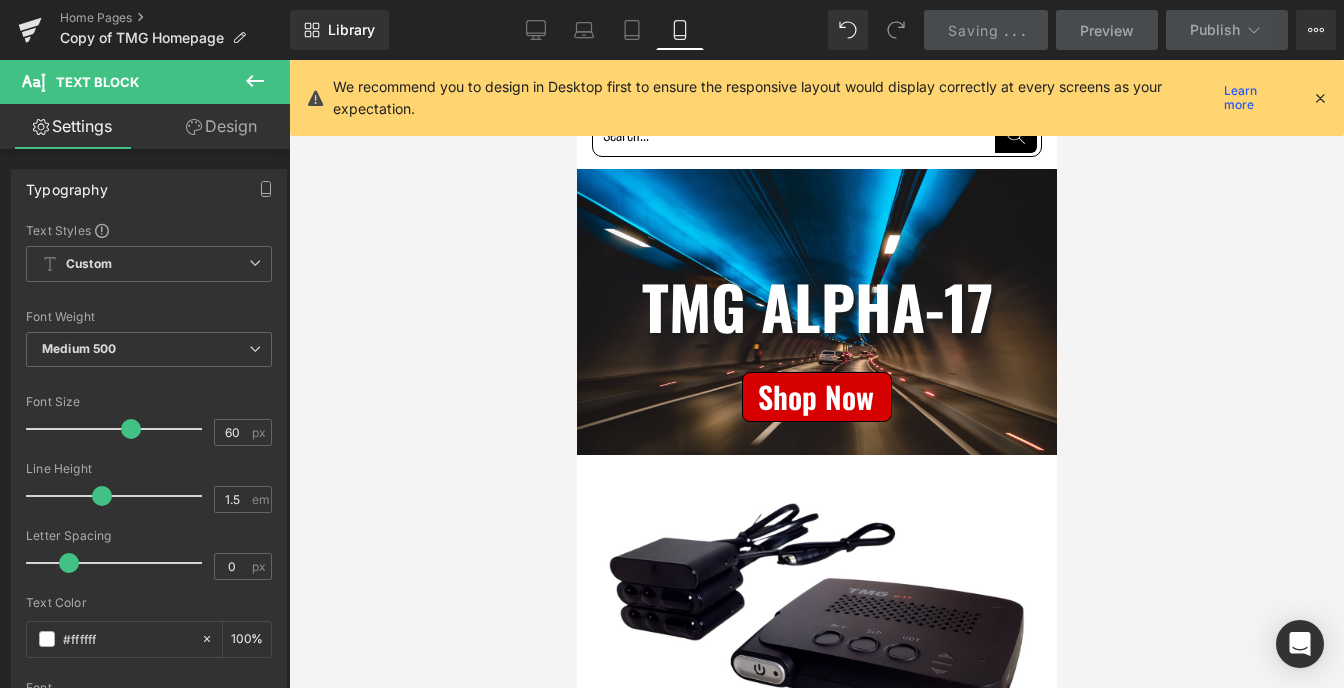 click at bounding box center [1320, 98] 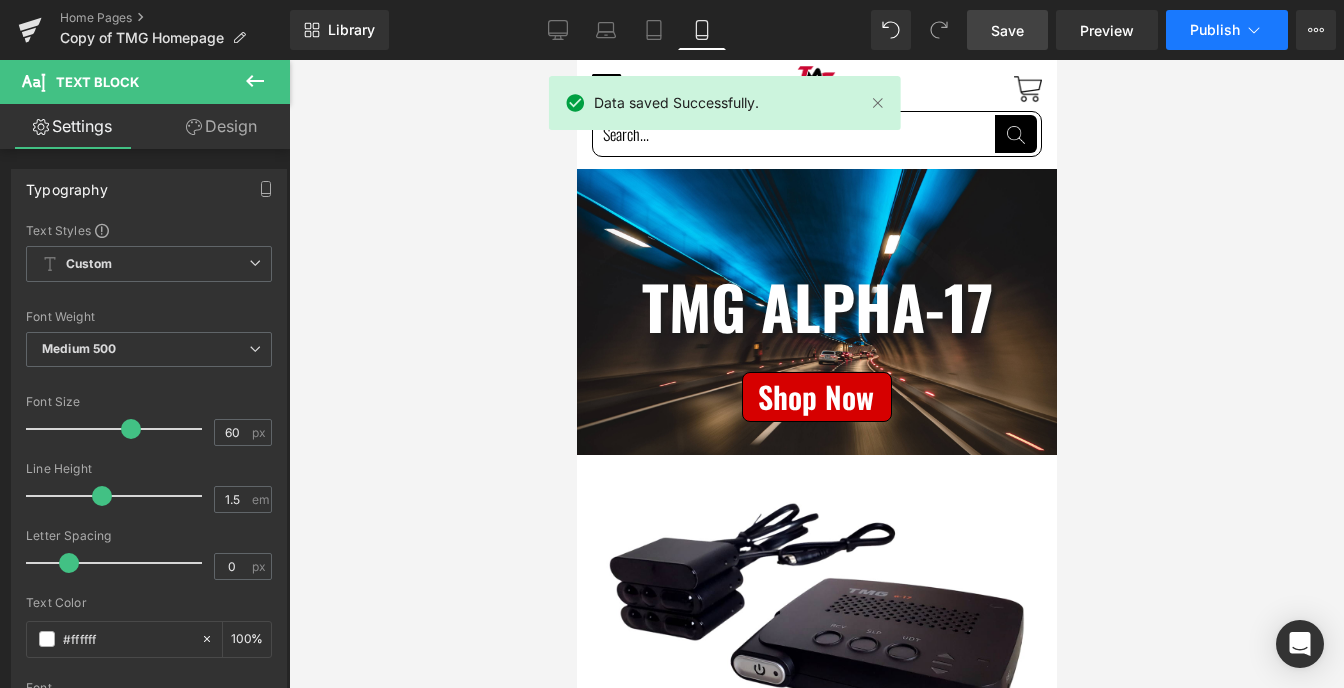 click on "Publish" at bounding box center [1227, 30] 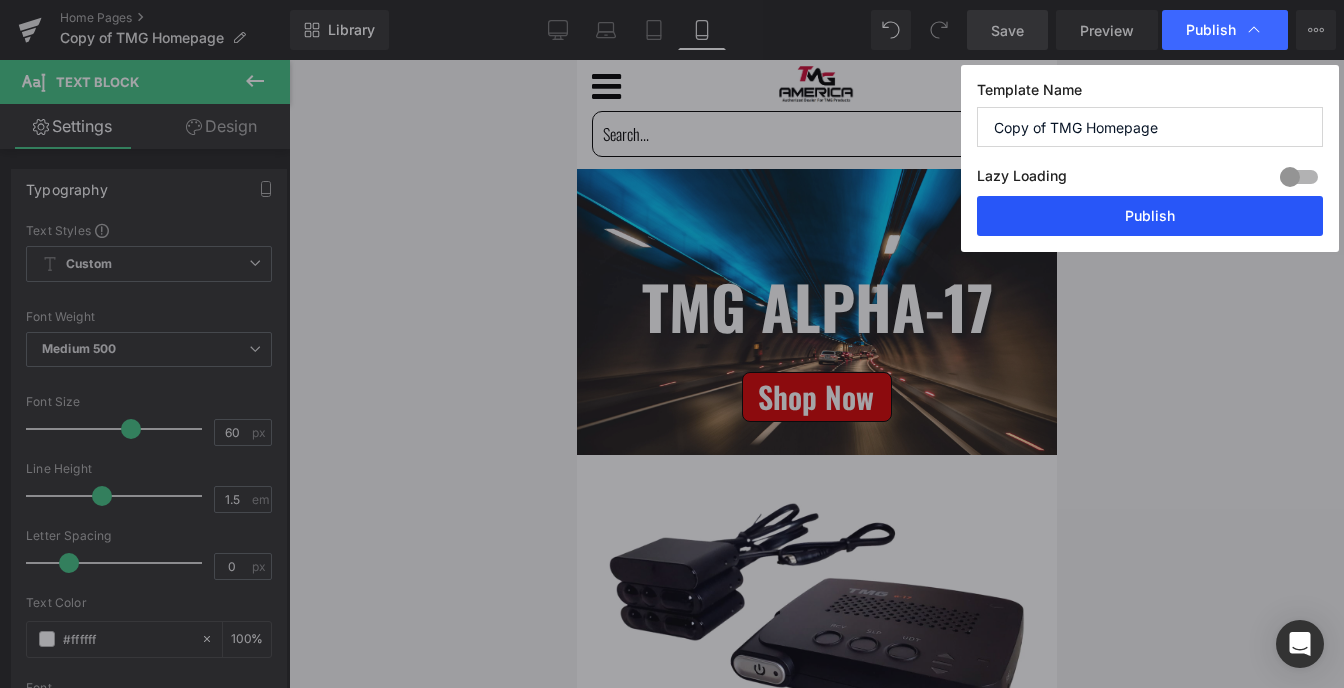 click on "Publish" at bounding box center (1150, 216) 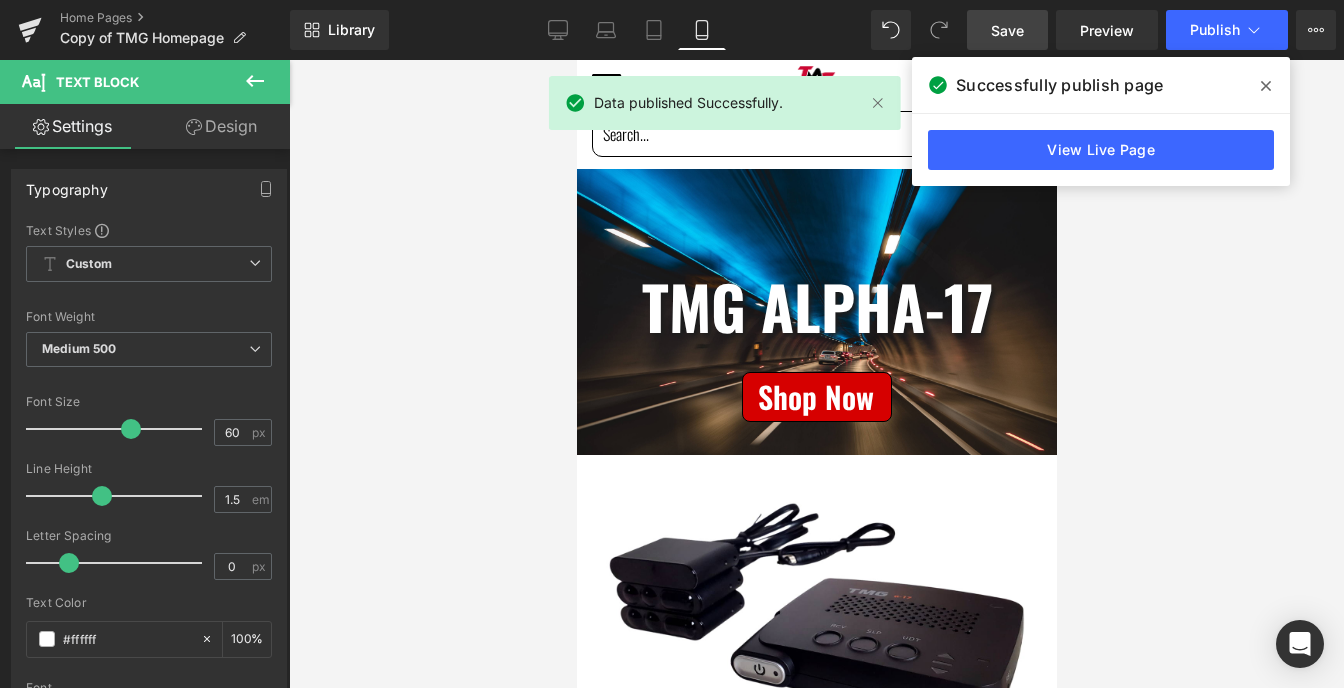 click 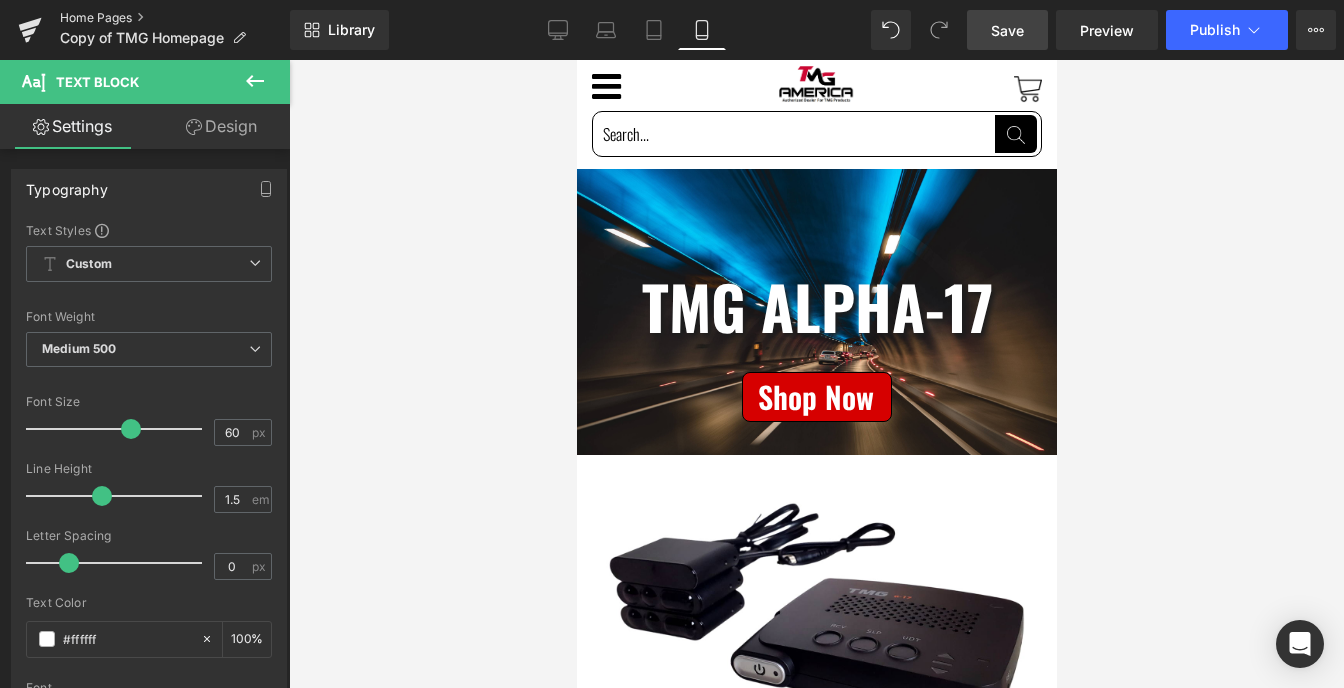 click on "Home Pages" at bounding box center (175, 18) 